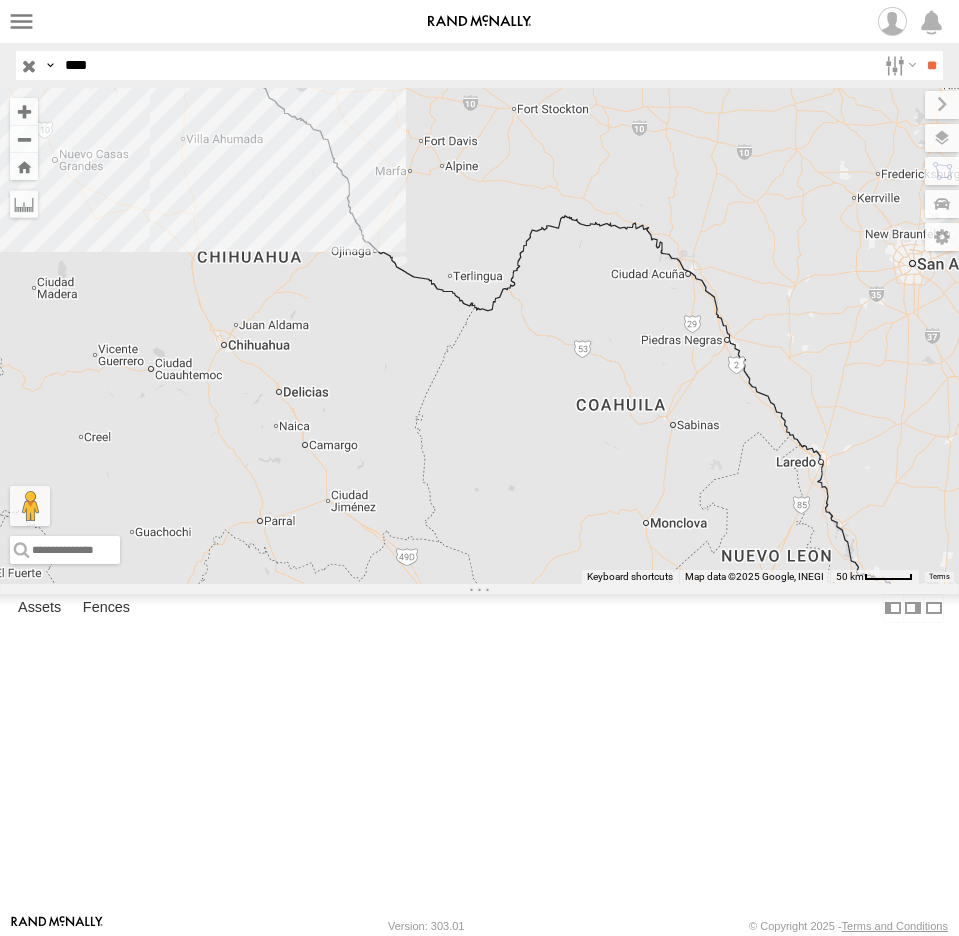 scroll, scrollTop: 0, scrollLeft: 0, axis: both 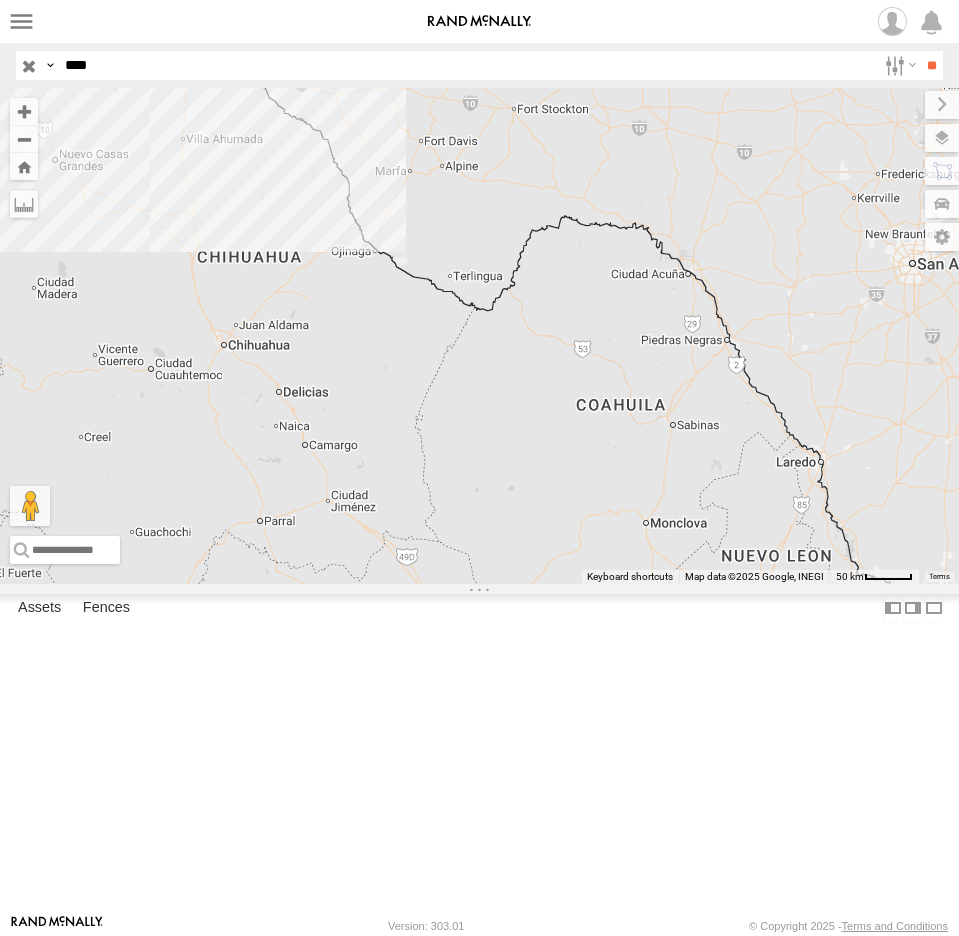drag, startPoint x: 133, startPoint y: 64, endPoint x: 7, endPoint y: 90, distance: 128.65457 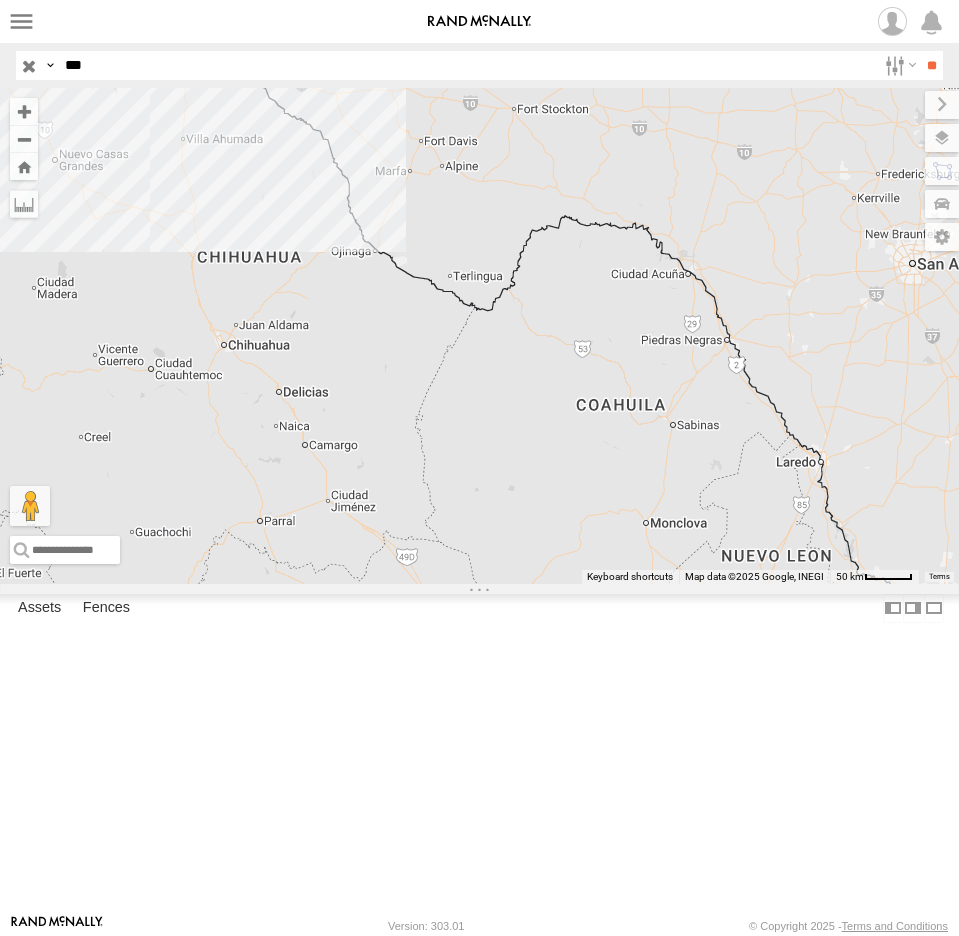 click on "**" at bounding box center (931, 65) 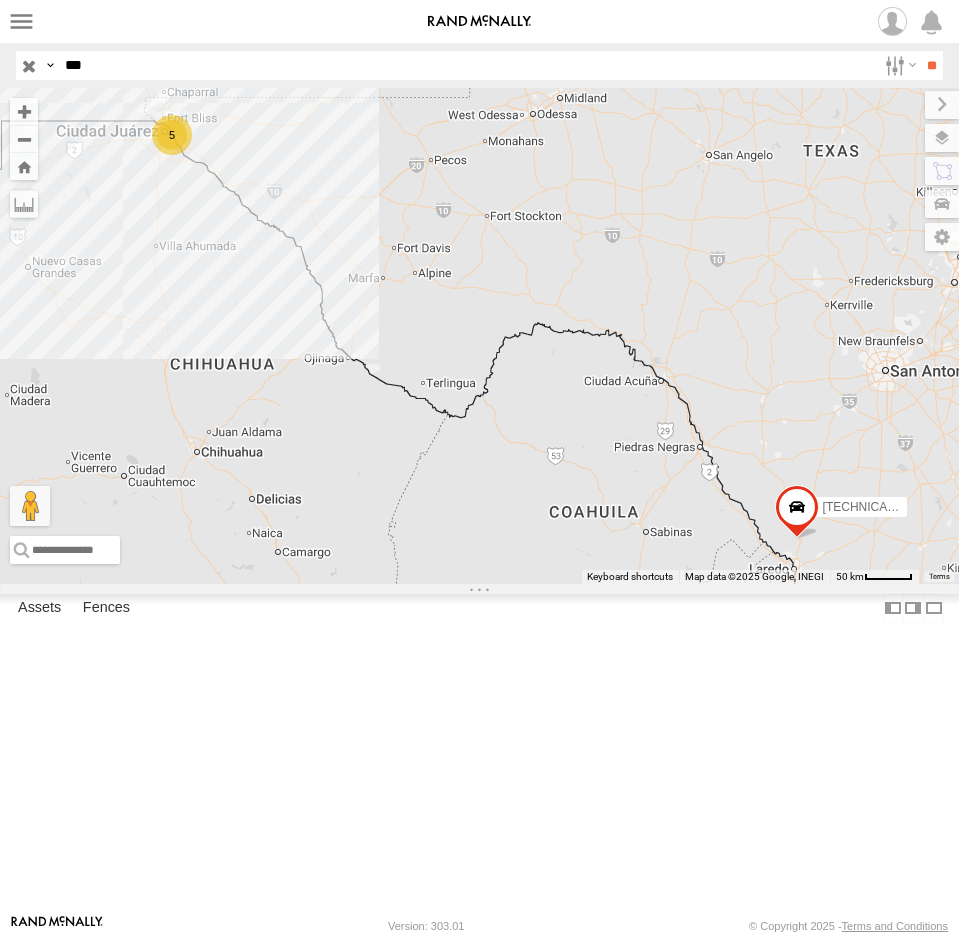 drag, startPoint x: -22, startPoint y: 50, endPoint x: -62, endPoint y: 50, distance: 40 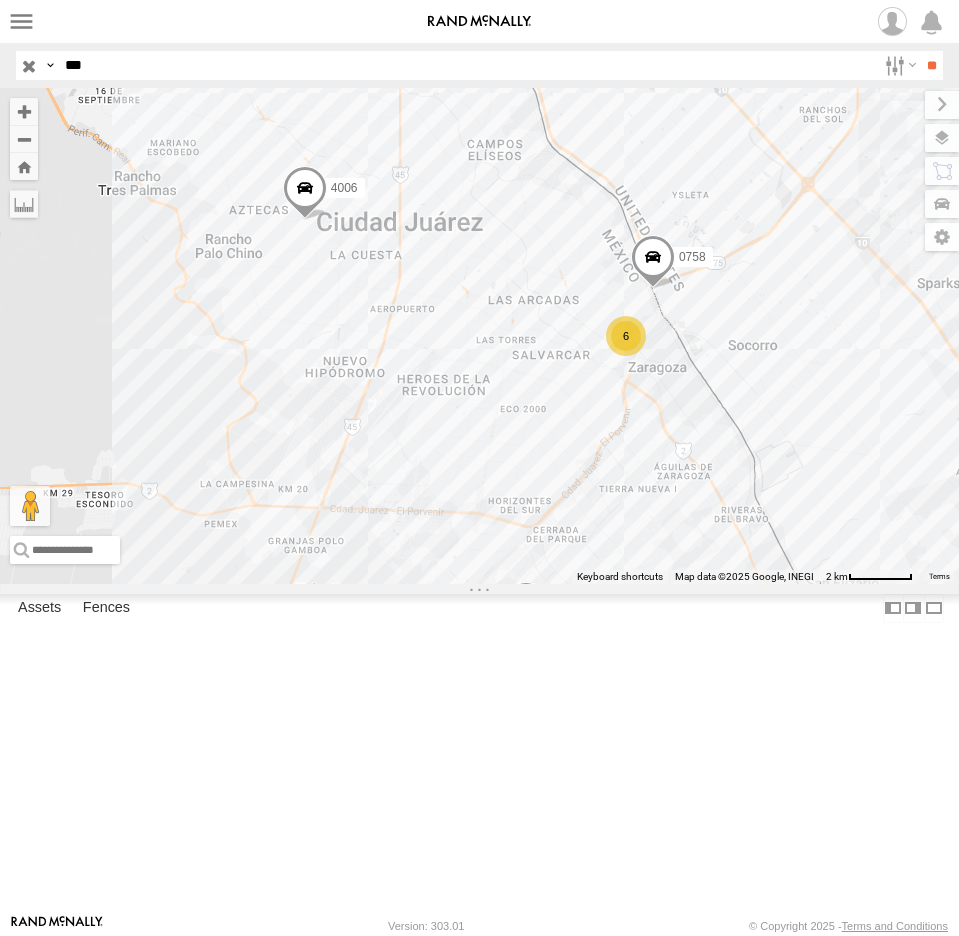 drag, startPoint x: 165, startPoint y: 72, endPoint x: -146, endPoint y: 72, distance: 311 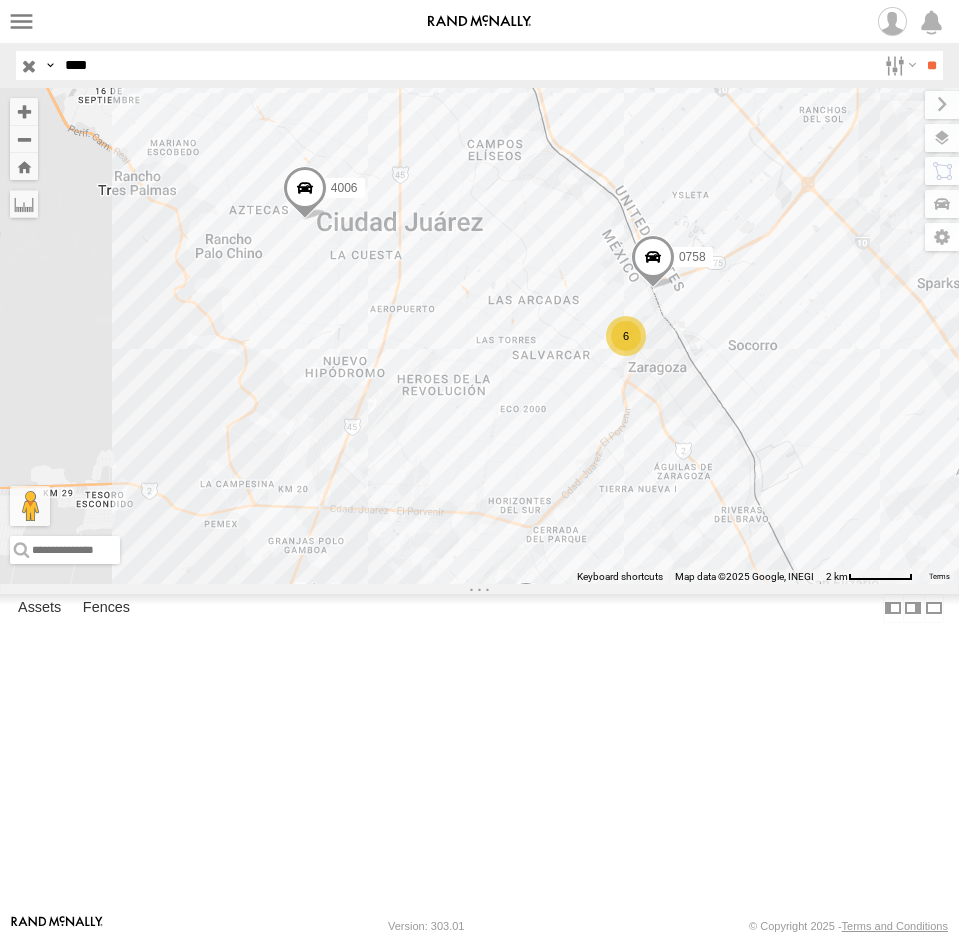 type on "****" 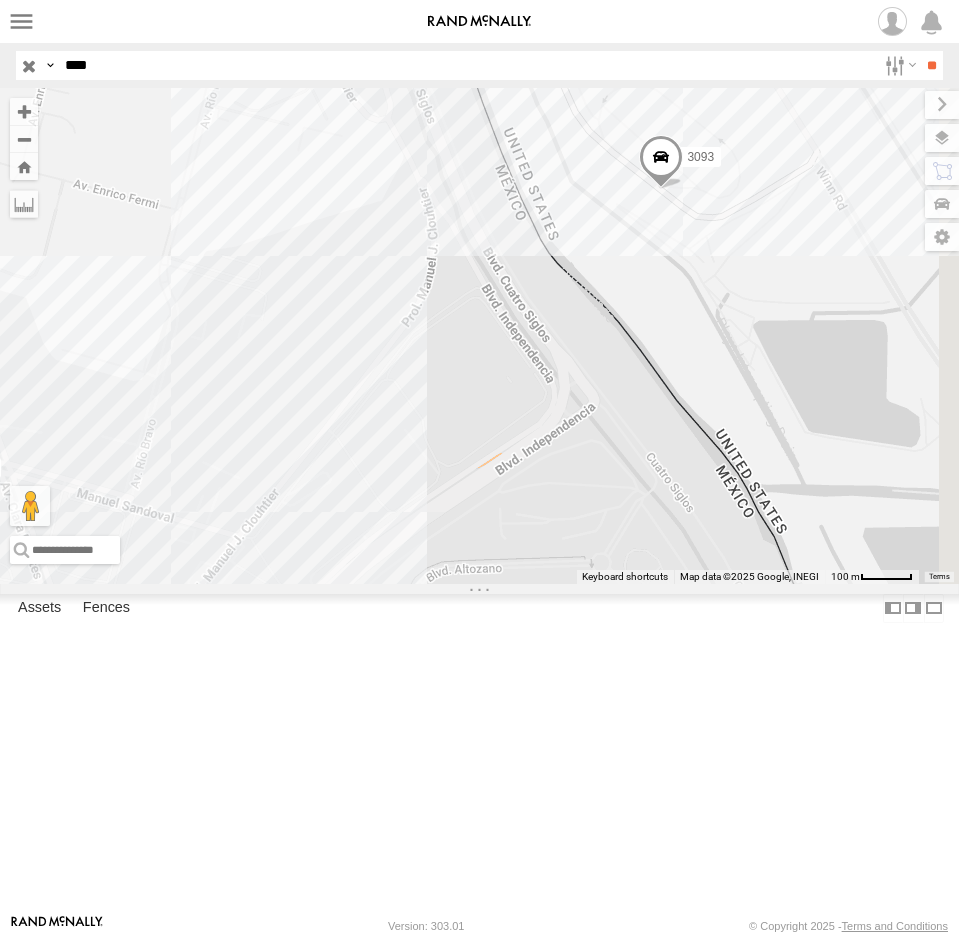 drag, startPoint x: 642, startPoint y: 469, endPoint x: 494, endPoint y: 609, distance: 203.72531 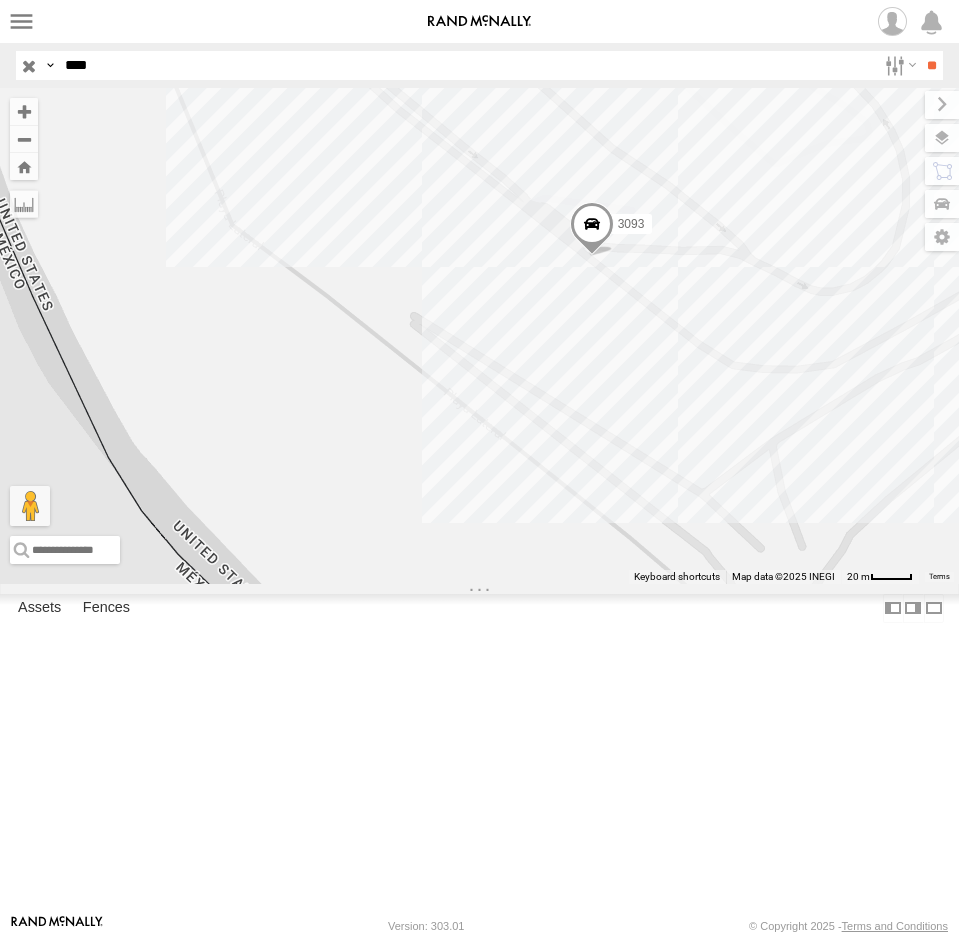 click at bounding box center (591, 229) 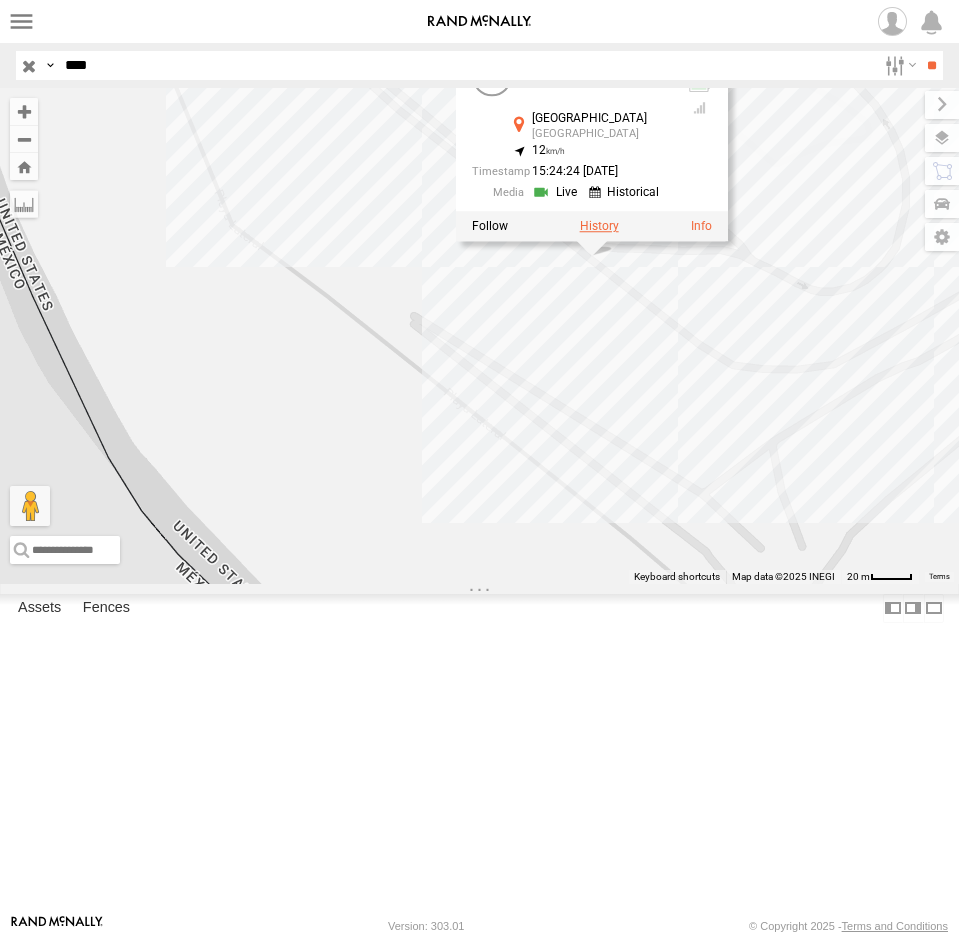 click at bounding box center [598, 226] 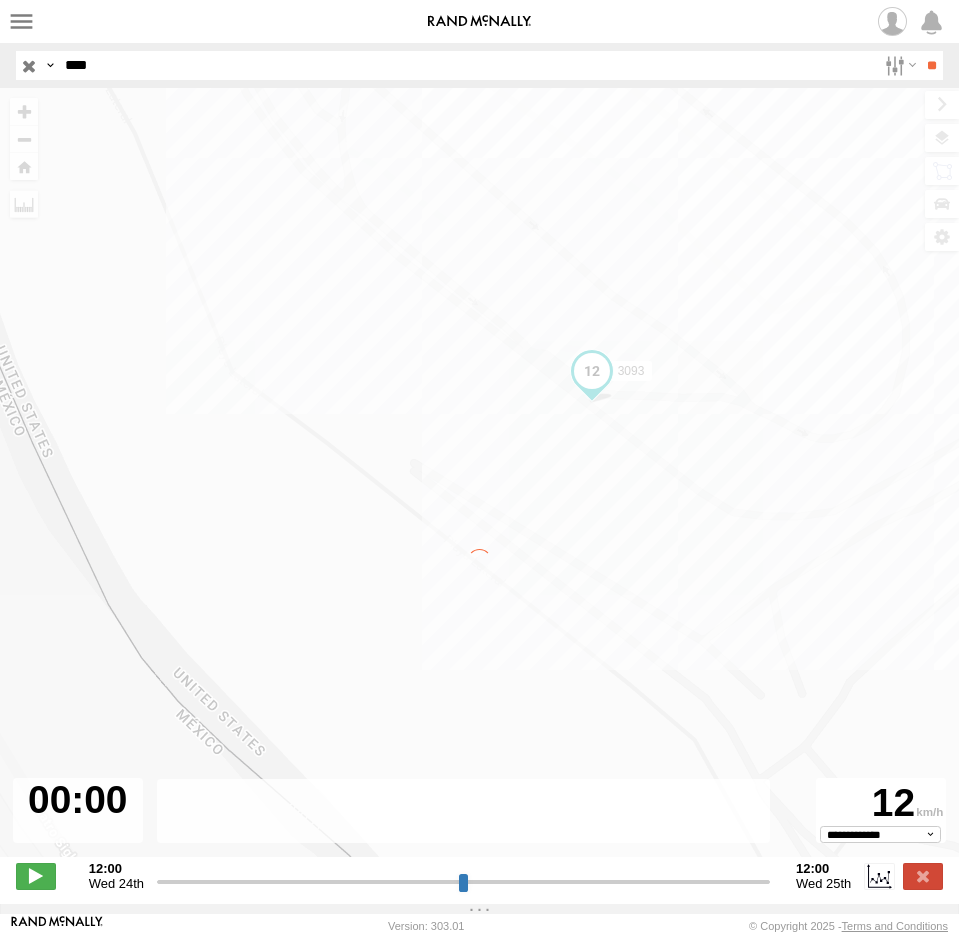 type on "**********" 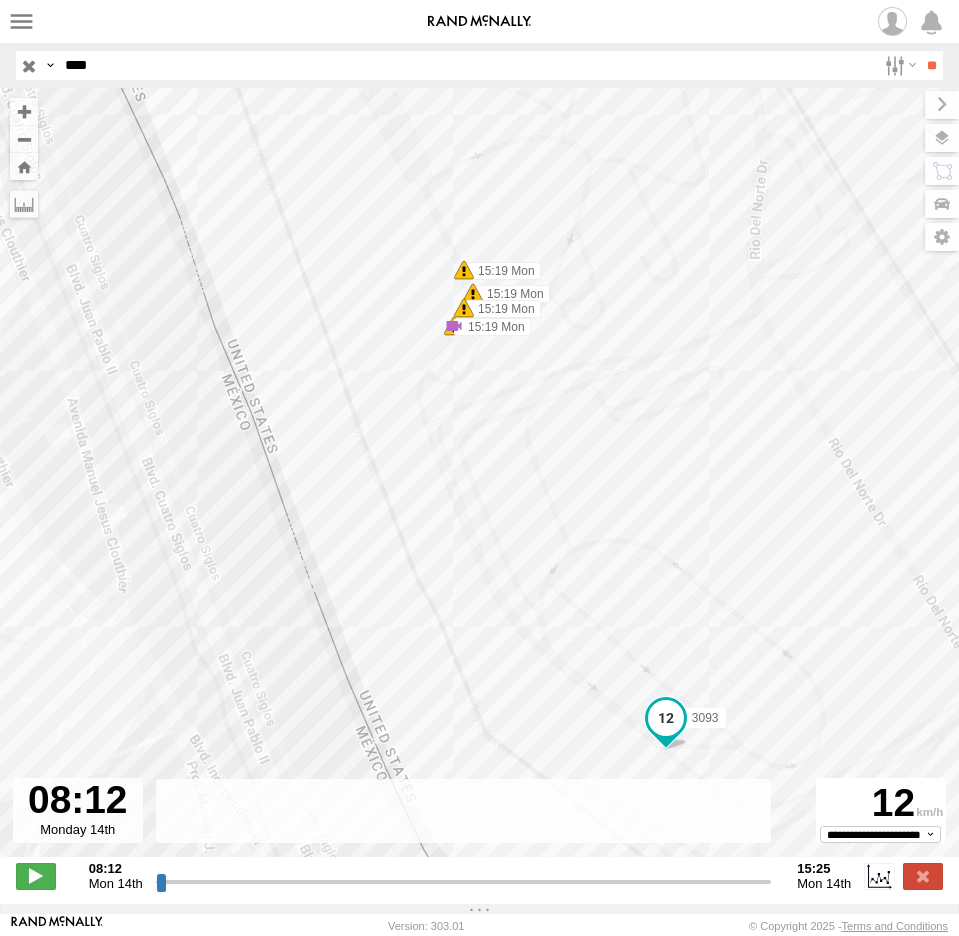 drag, startPoint x: 727, startPoint y: 604, endPoint x: 687, endPoint y: 462, distance: 147.52628 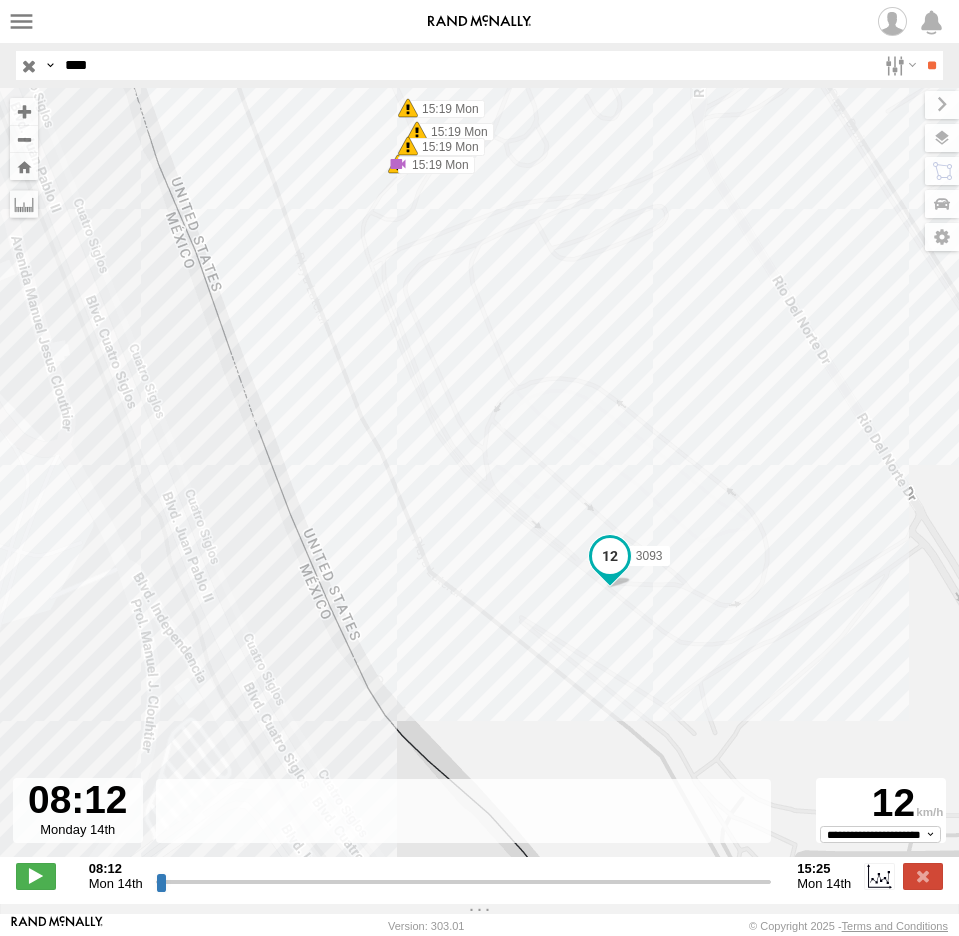 click at bounding box center [29, 65] 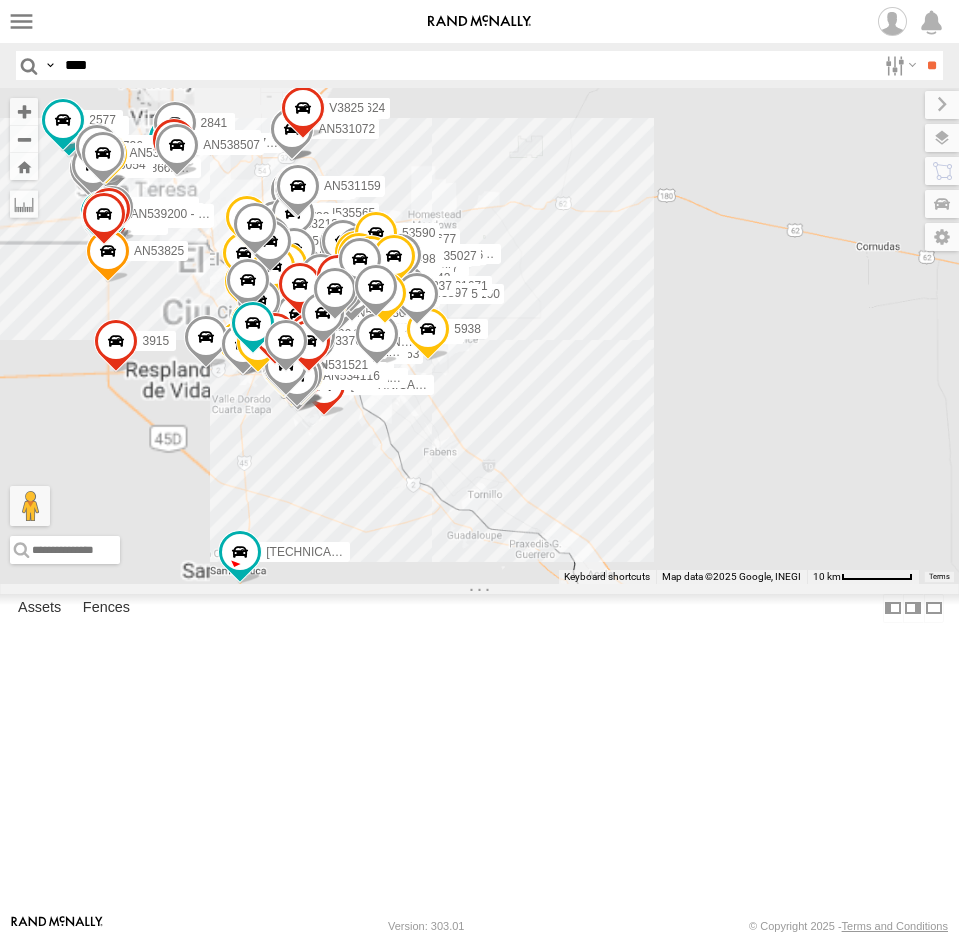 drag, startPoint x: 308, startPoint y: 262, endPoint x: 645, endPoint y: 345, distance: 347.0706 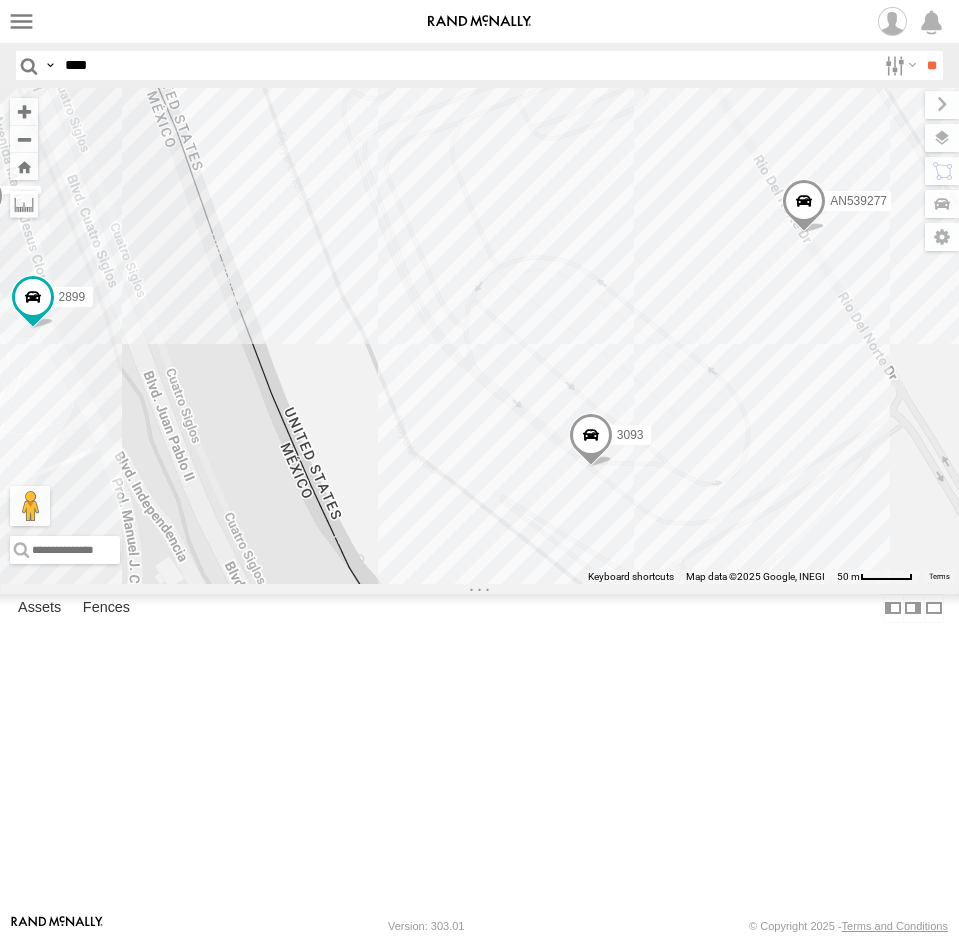 click at bounding box center (0, 0) 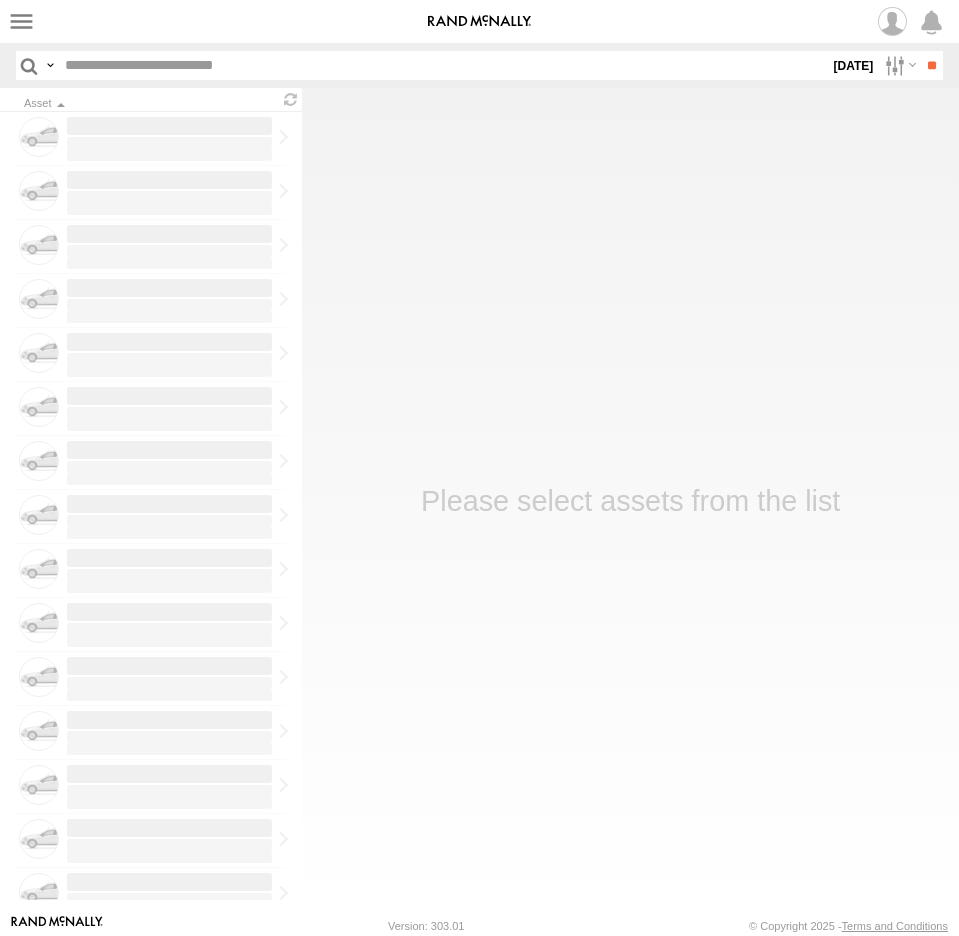 scroll, scrollTop: 0, scrollLeft: 0, axis: both 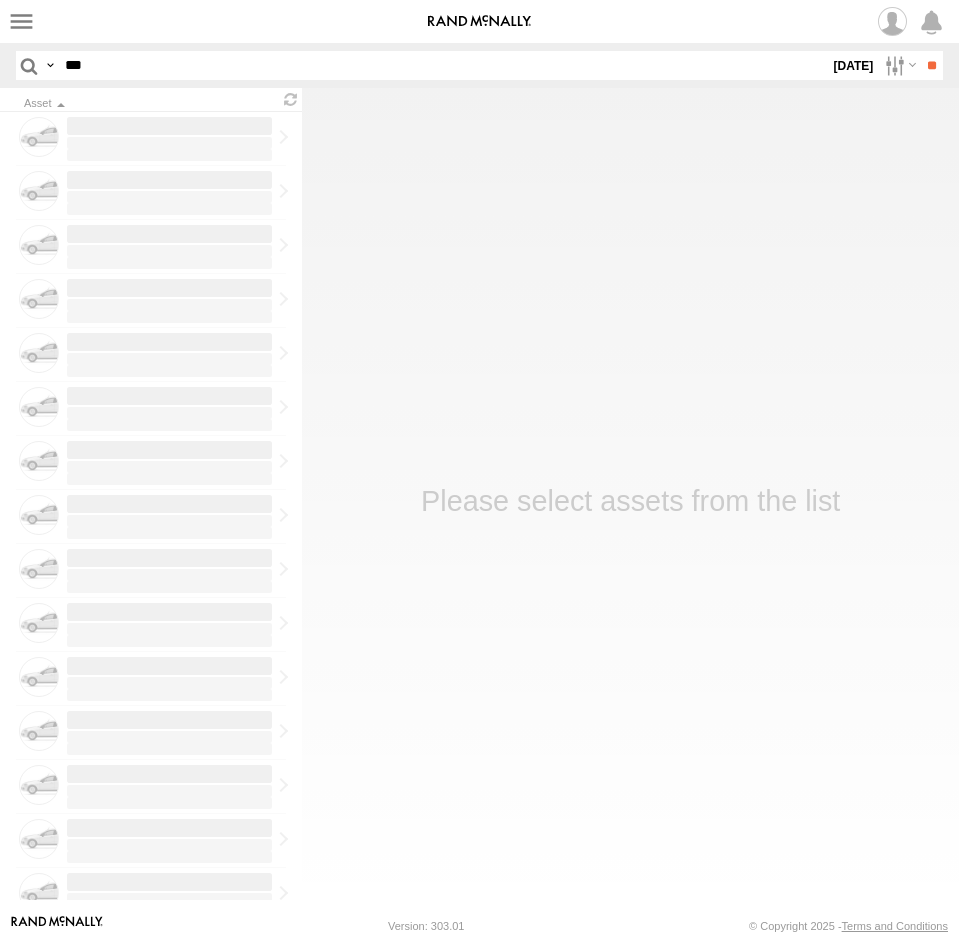 click on "***" at bounding box center [443, 65] 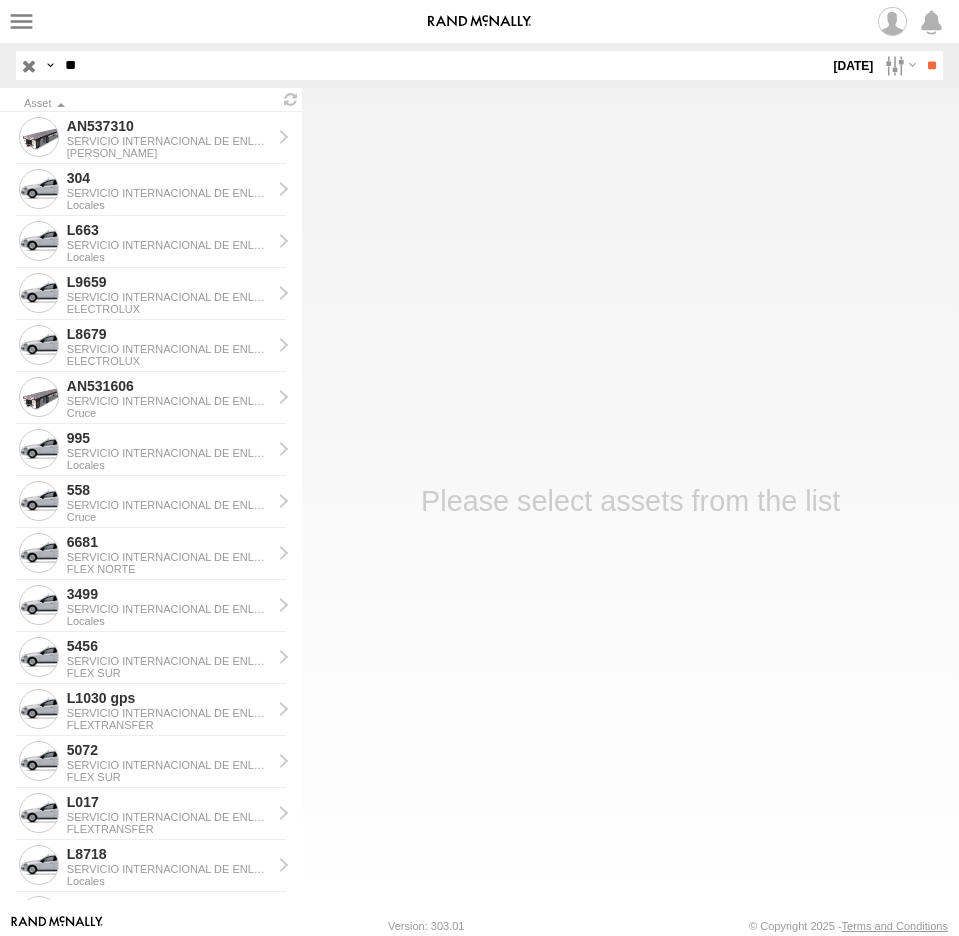 type on "*" 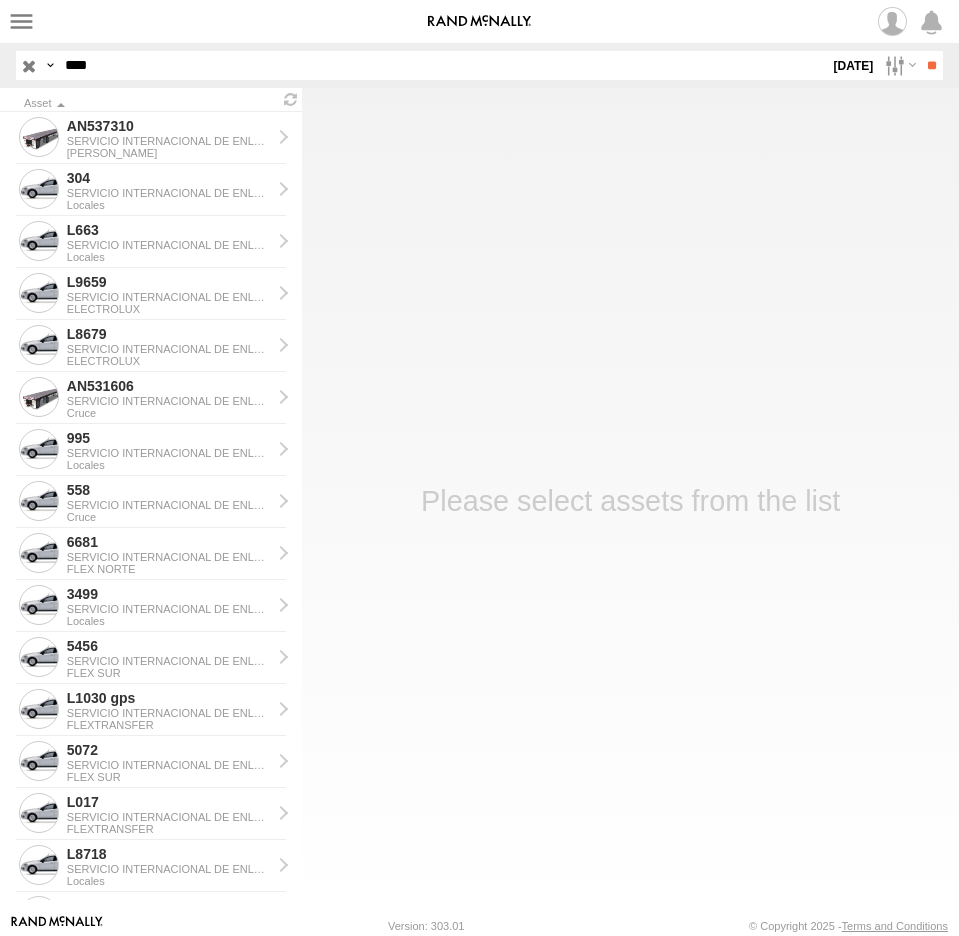 type on "****" 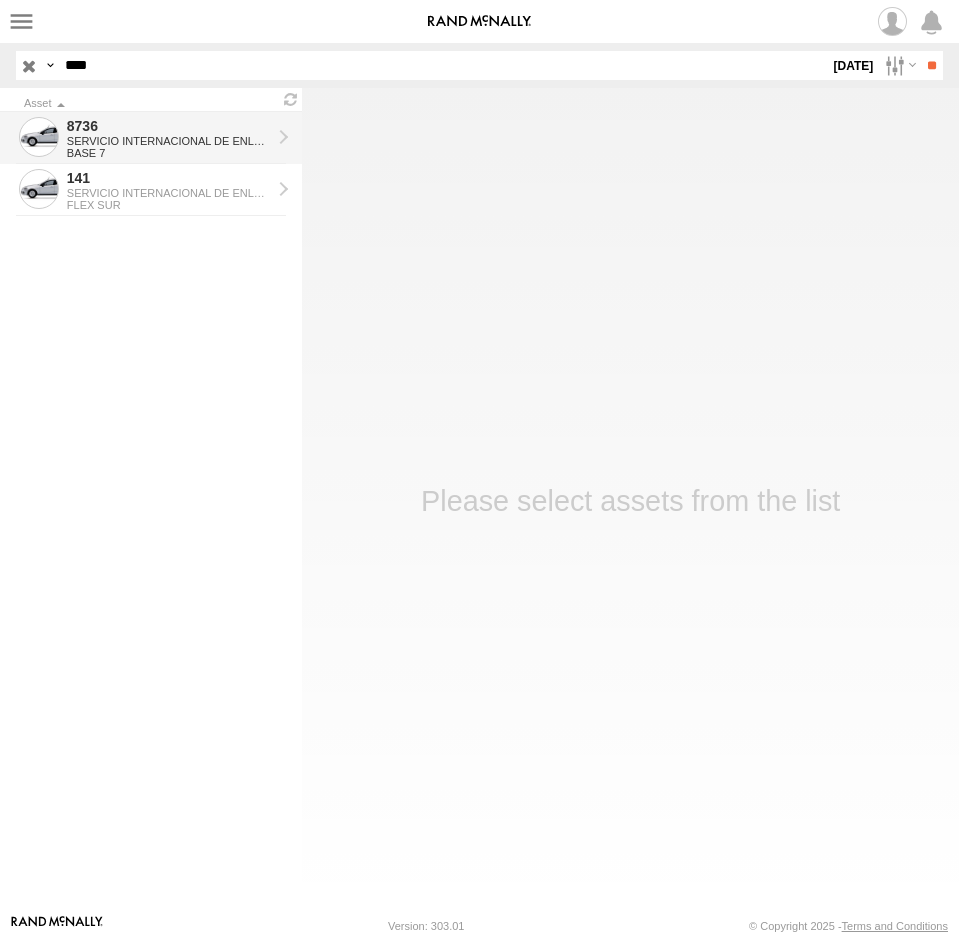 click on "BASE 7" at bounding box center [169, 153] 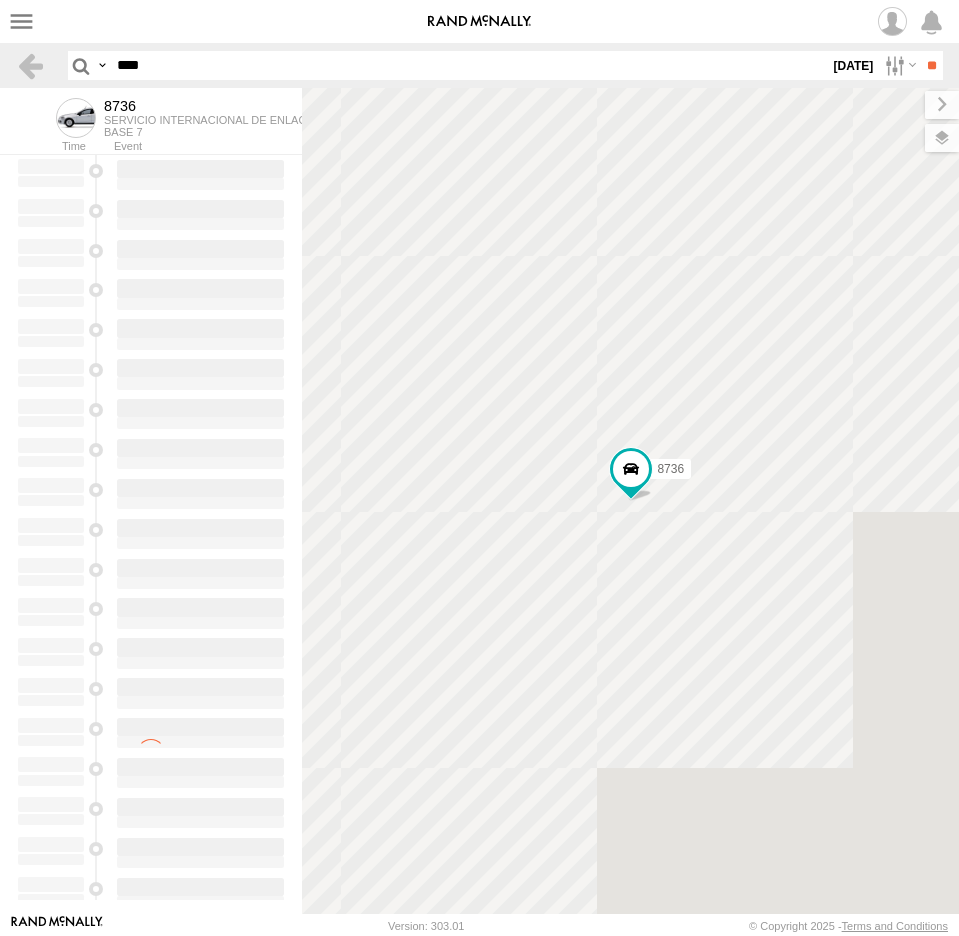 scroll, scrollTop: 0, scrollLeft: 0, axis: both 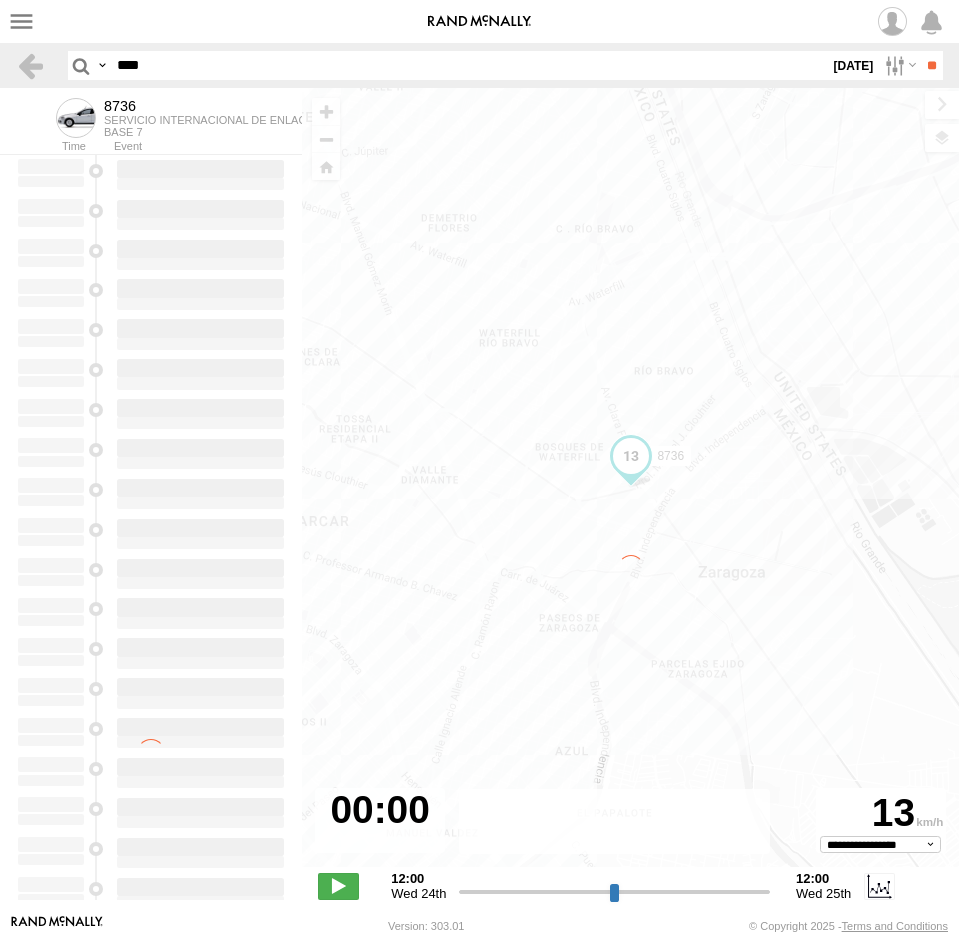 type on "**********" 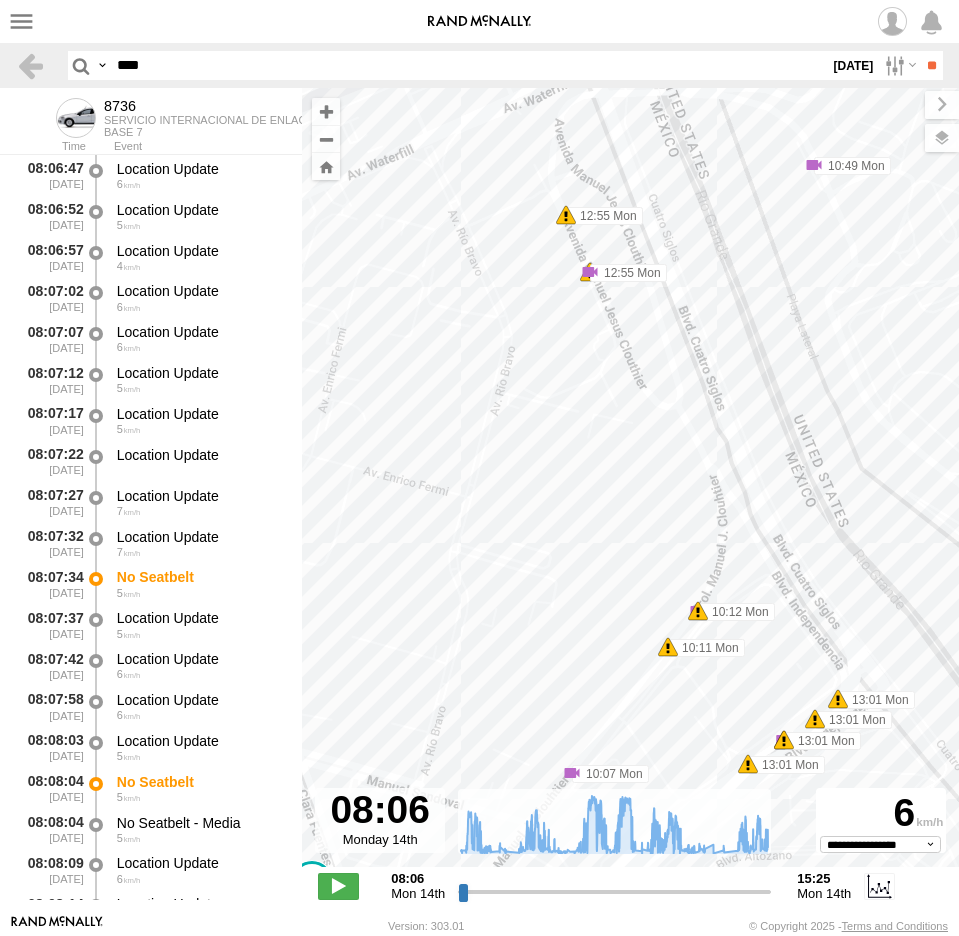 drag, startPoint x: 759, startPoint y: 469, endPoint x: 742, endPoint y: 626, distance: 157.9177 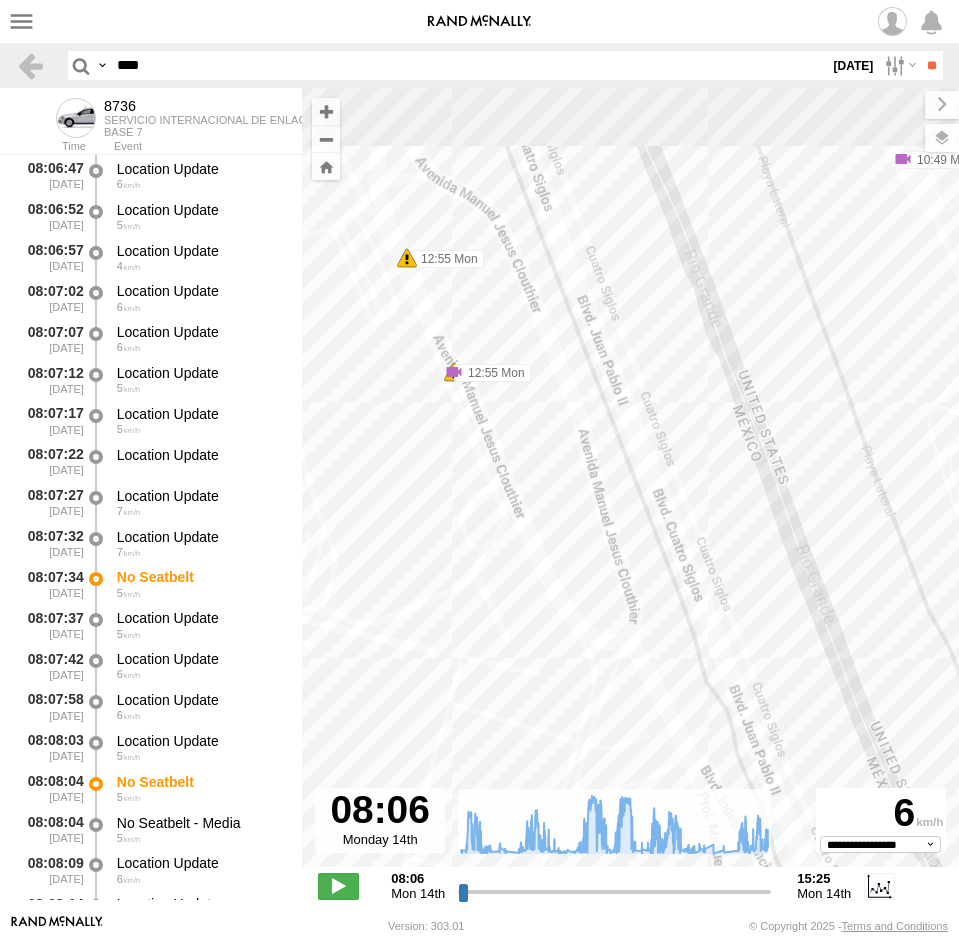 drag, startPoint x: 691, startPoint y: 324, endPoint x: 728, endPoint y: 682, distance: 359.90692 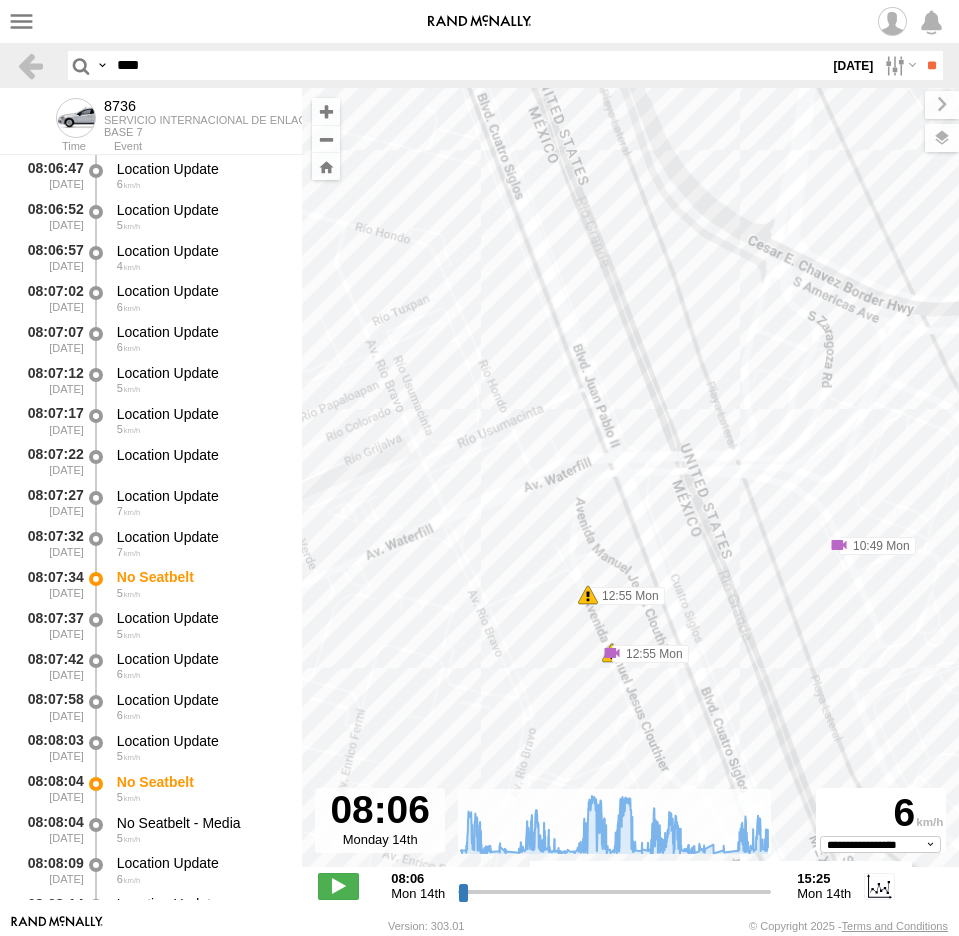drag, startPoint x: 738, startPoint y: 668, endPoint x: 751, endPoint y: 357, distance: 311.27158 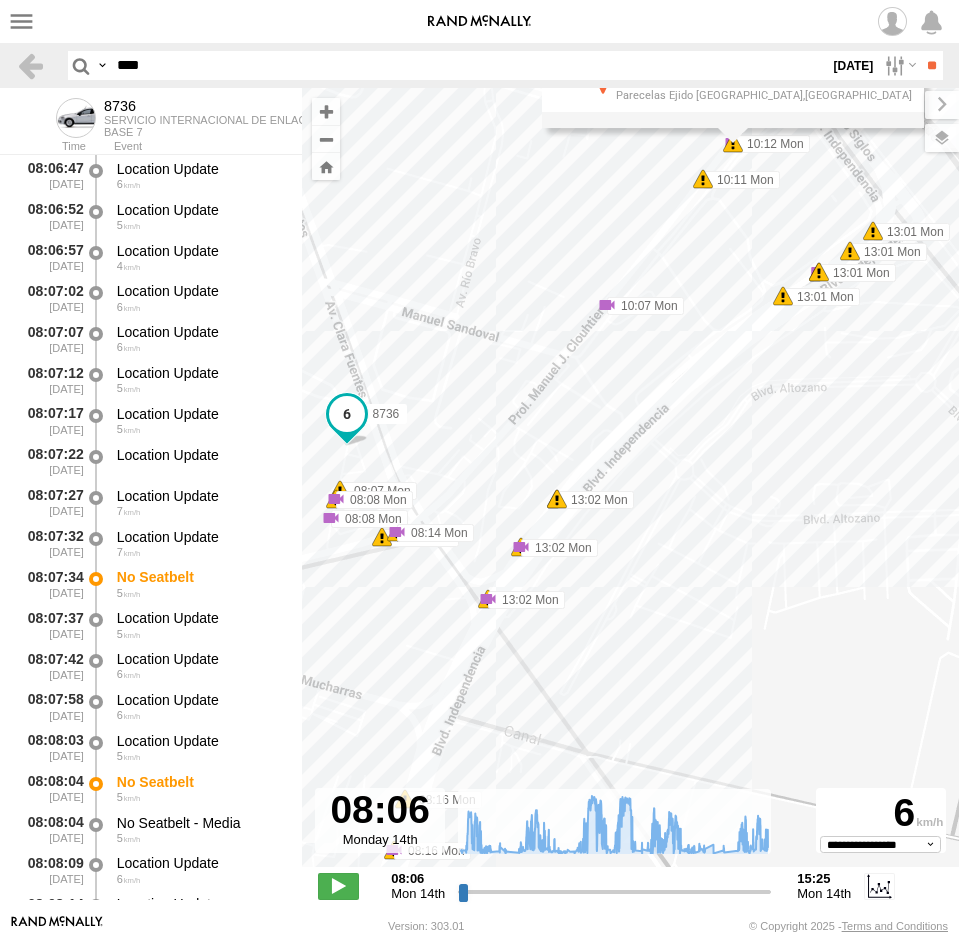 drag, startPoint x: 658, startPoint y: 419, endPoint x: 794, endPoint y: 411, distance: 136.23509 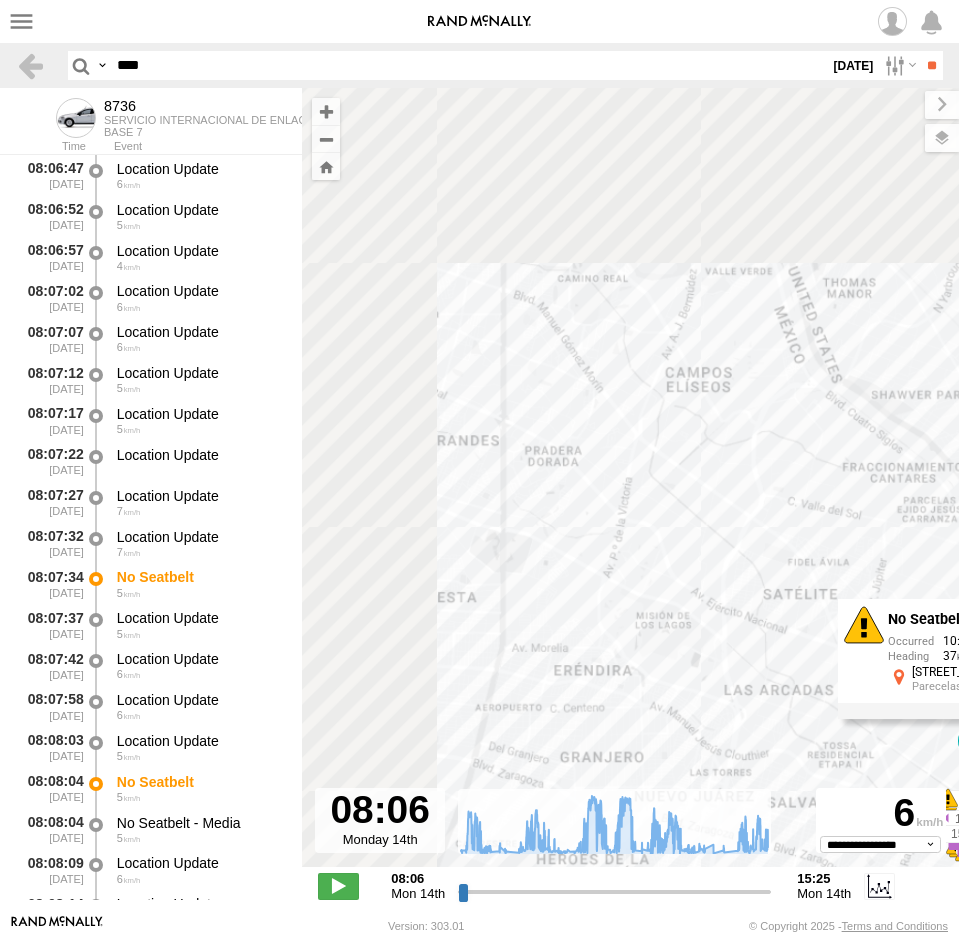 drag, startPoint x: 674, startPoint y: 344, endPoint x: 881, endPoint y: 635, distance: 357.11343 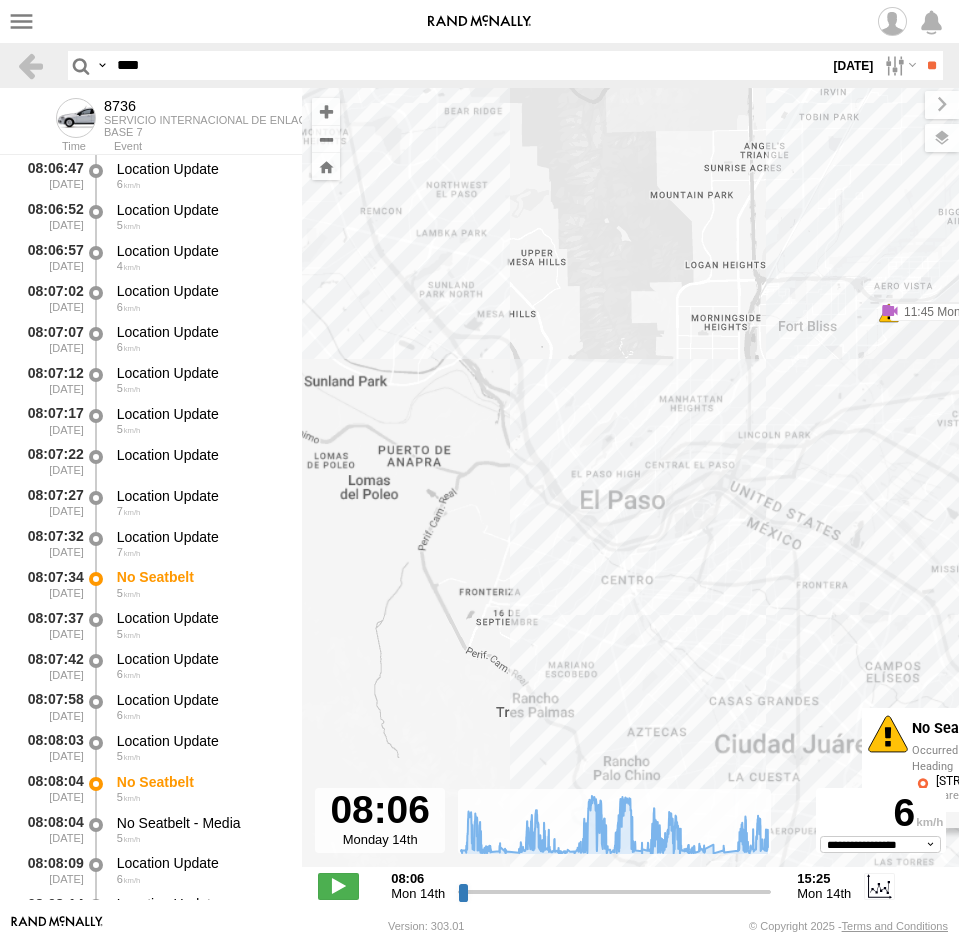 drag, startPoint x: 783, startPoint y: 552, endPoint x: 563, endPoint y: 335, distance: 309.01294 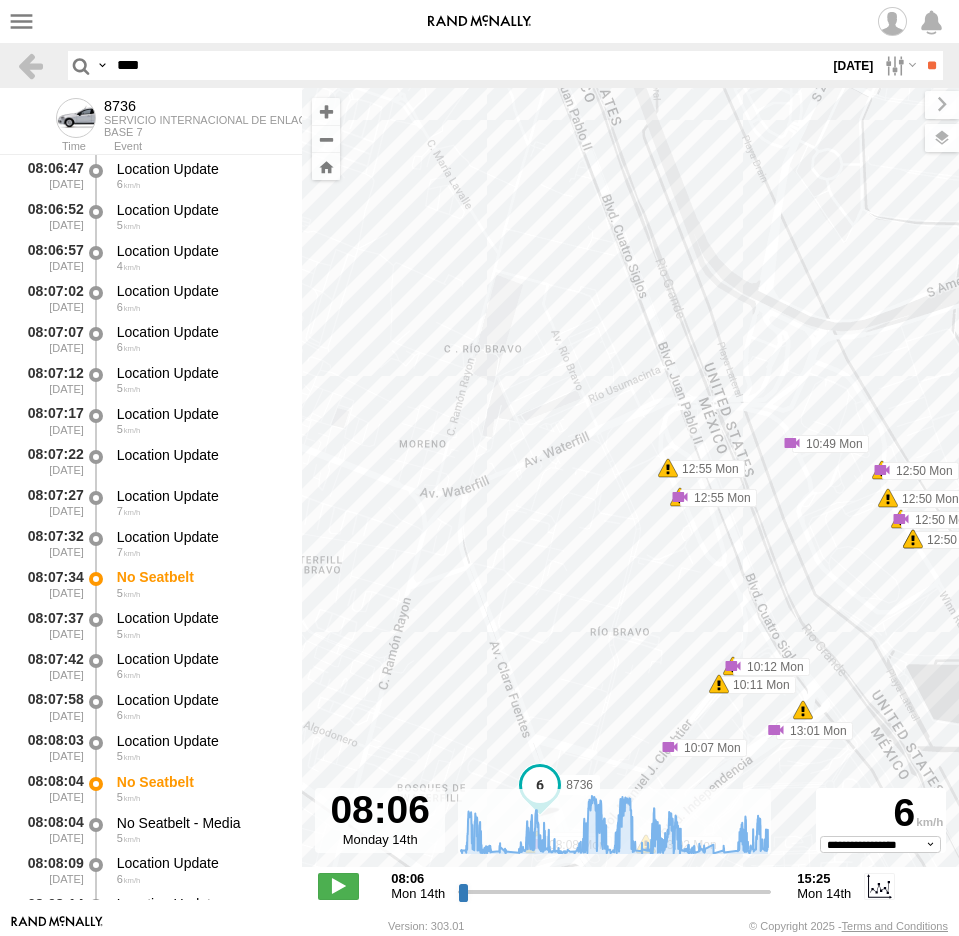 drag, startPoint x: 804, startPoint y: 601, endPoint x: 780, endPoint y: 484, distance: 119.43617 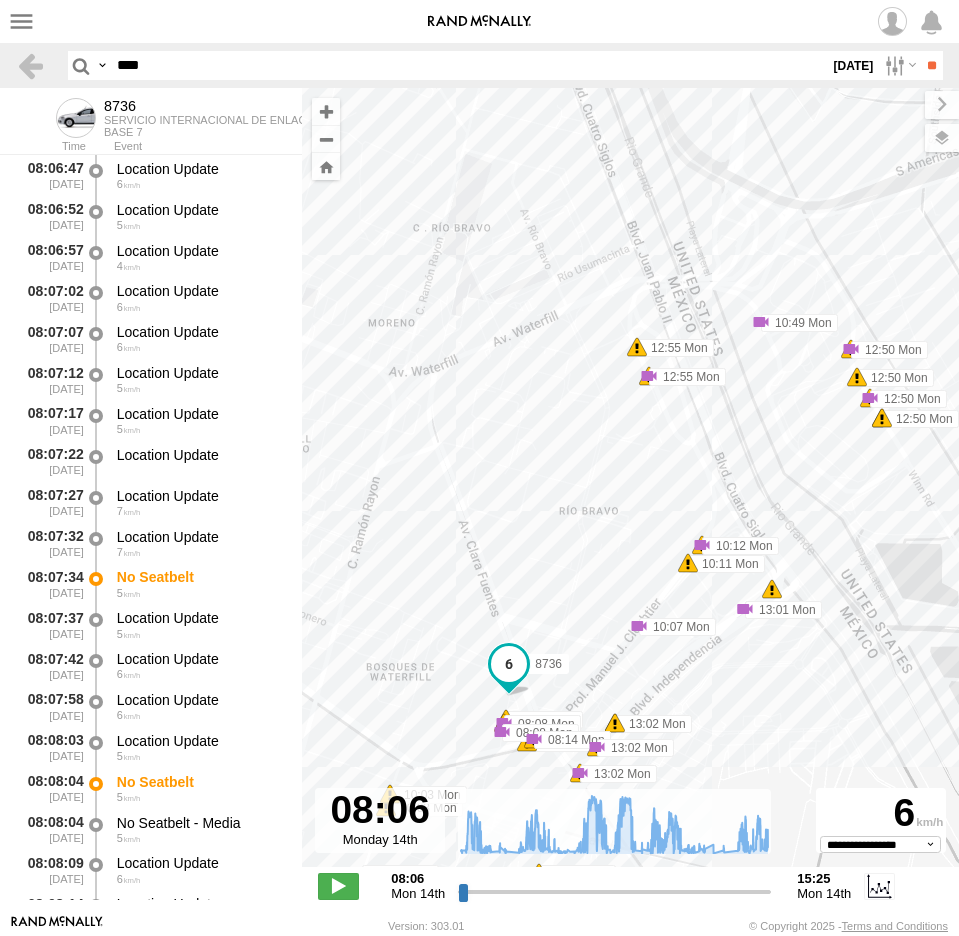 click at bounding box center (0, 0) 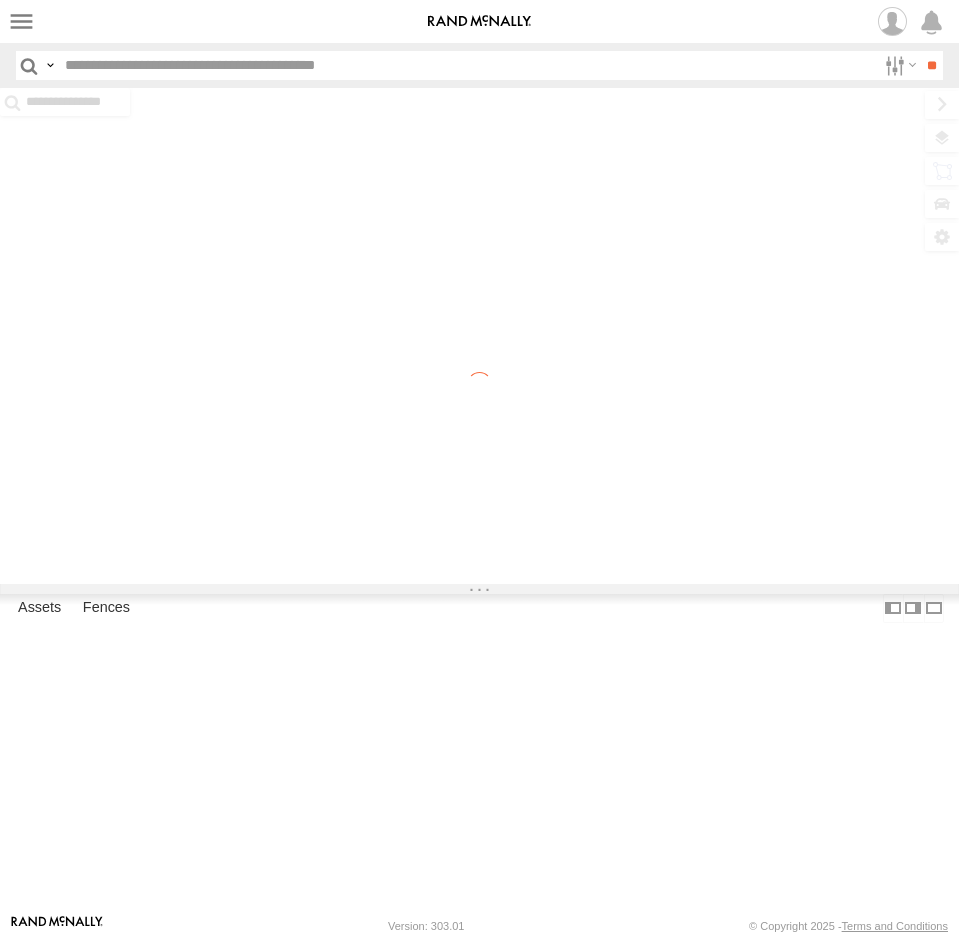 scroll, scrollTop: 0, scrollLeft: 0, axis: both 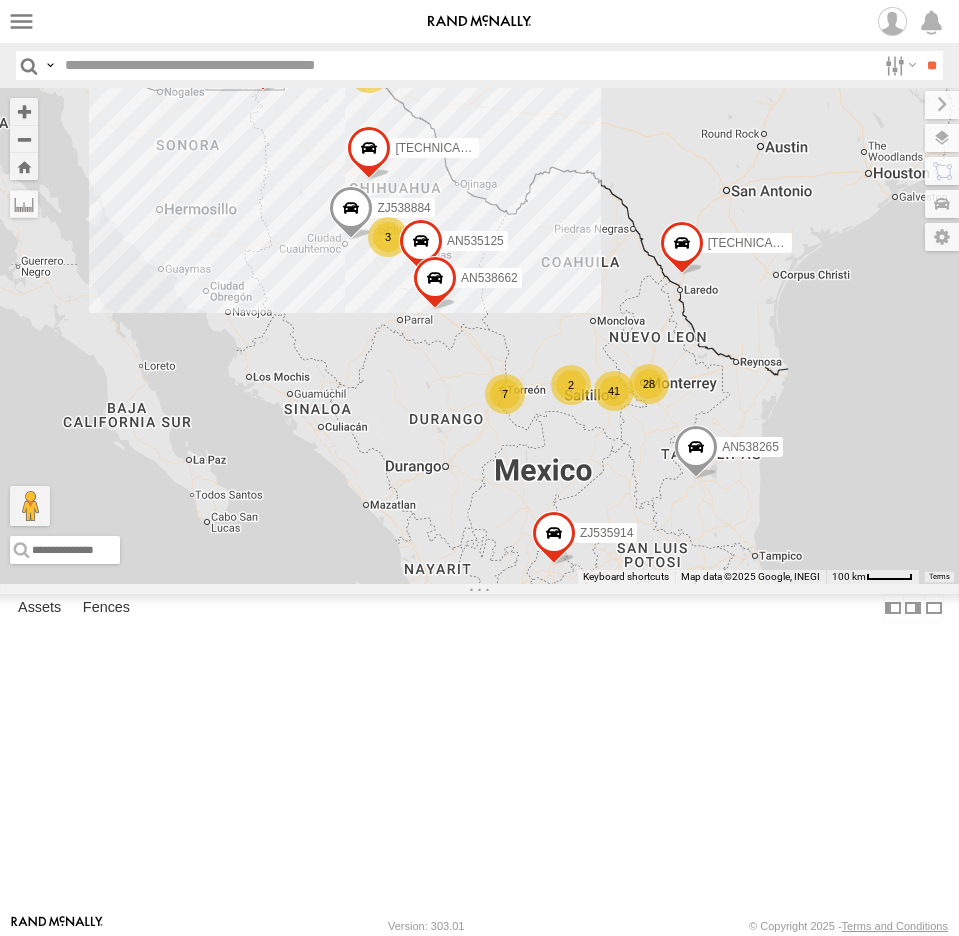 drag, startPoint x: 283, startPoint y: 265, endPoint x: 285, endPoint y: 372, distance: 107.01869 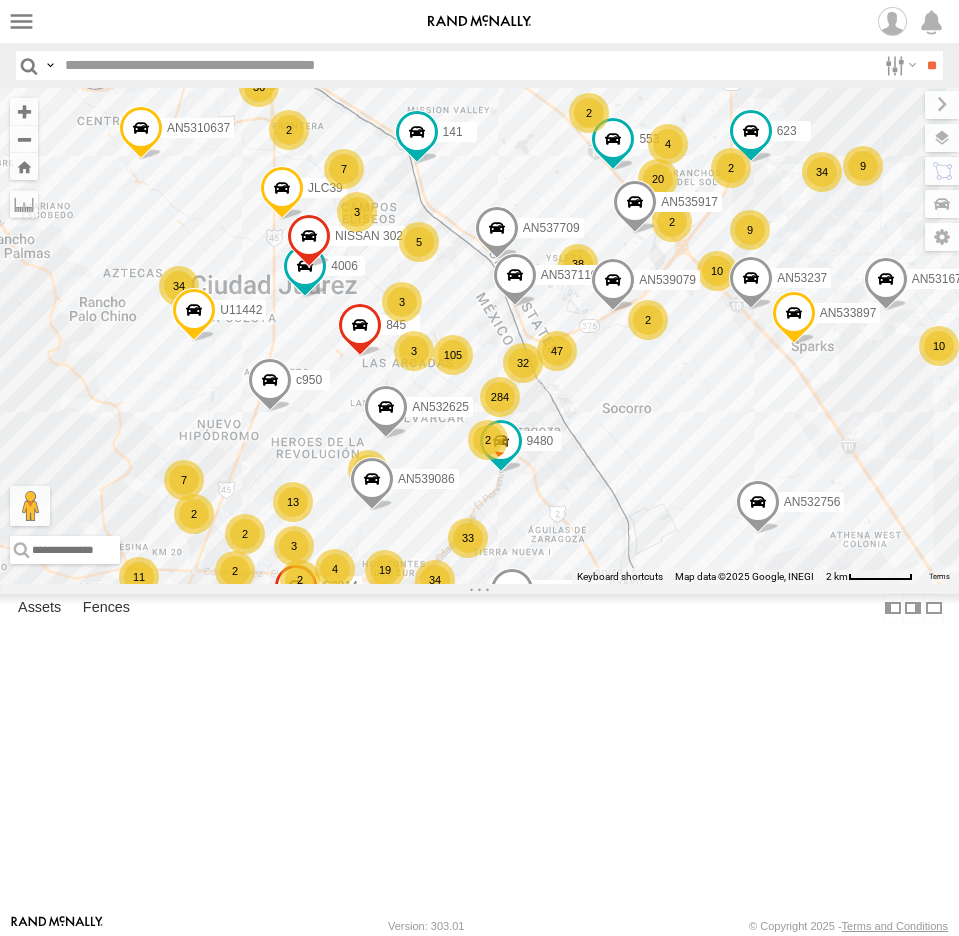 click at bounding box center (466, 65) 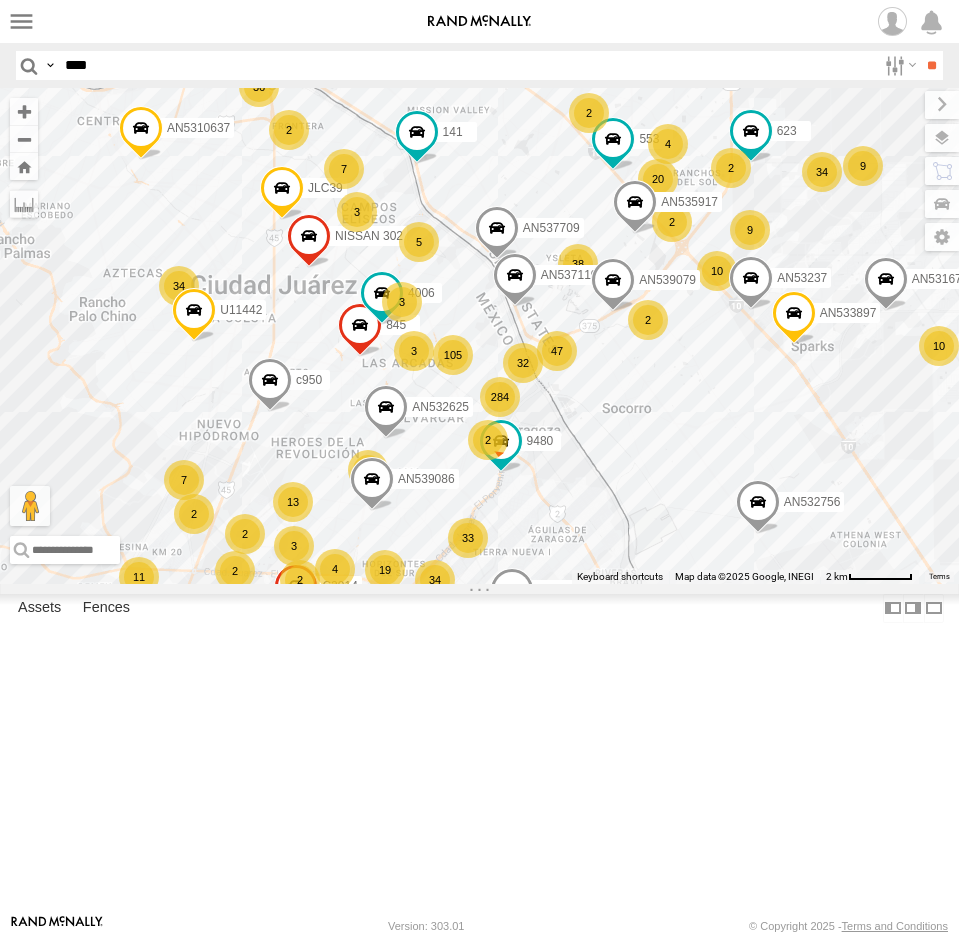 type on "****" 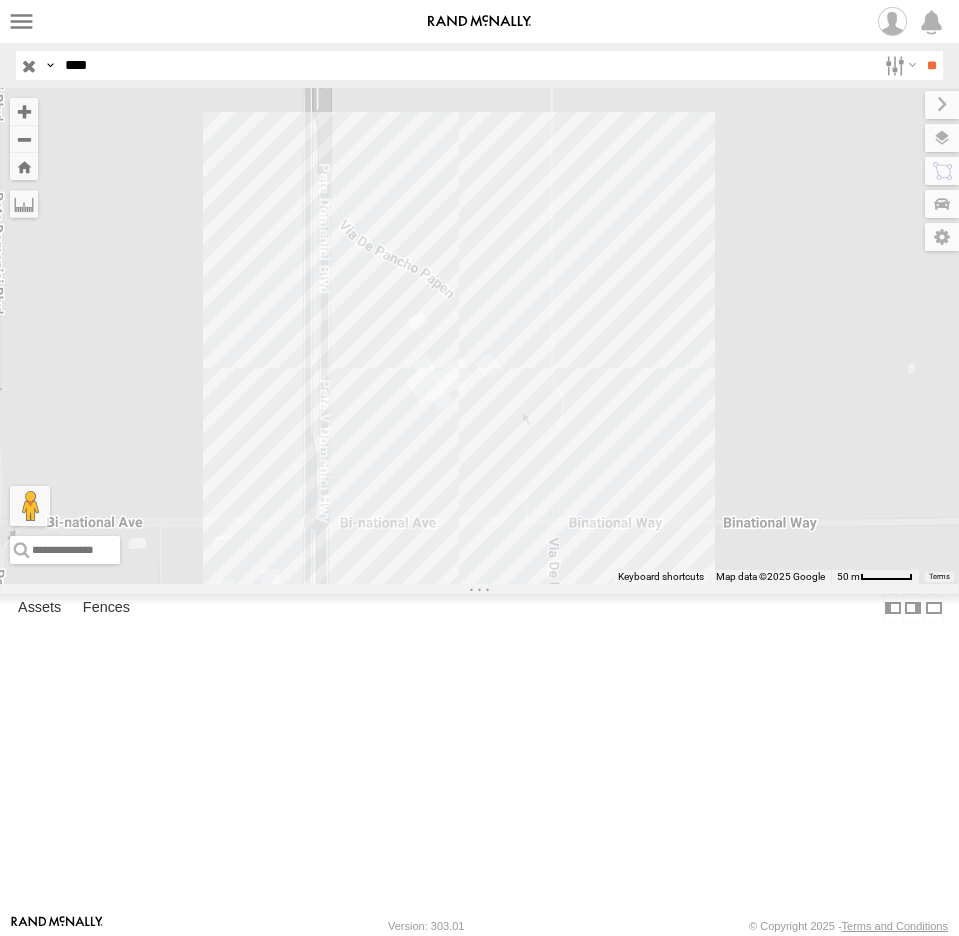 drag, startPoint x: 343, startPoint y: 27, endPoint x: 355, endPoint y: 39, distance: 16.970562 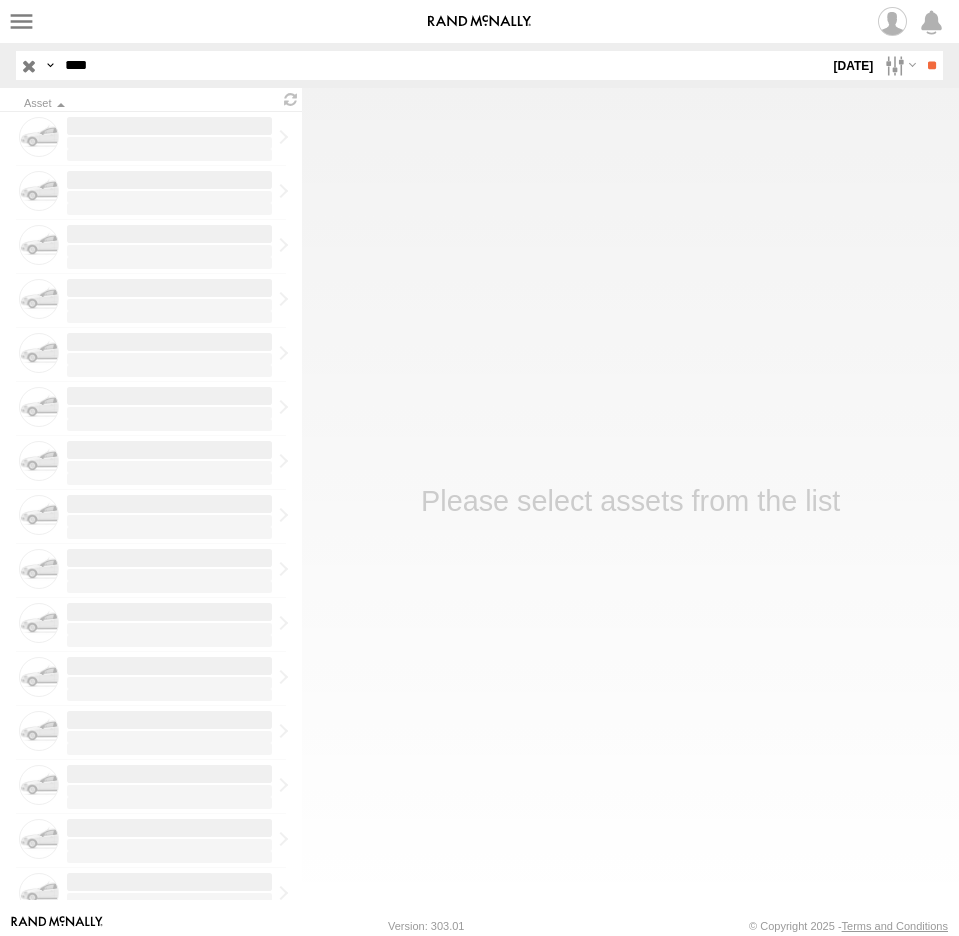 scroll, scrollTop: 0, scrollLeft: 0, axis: both 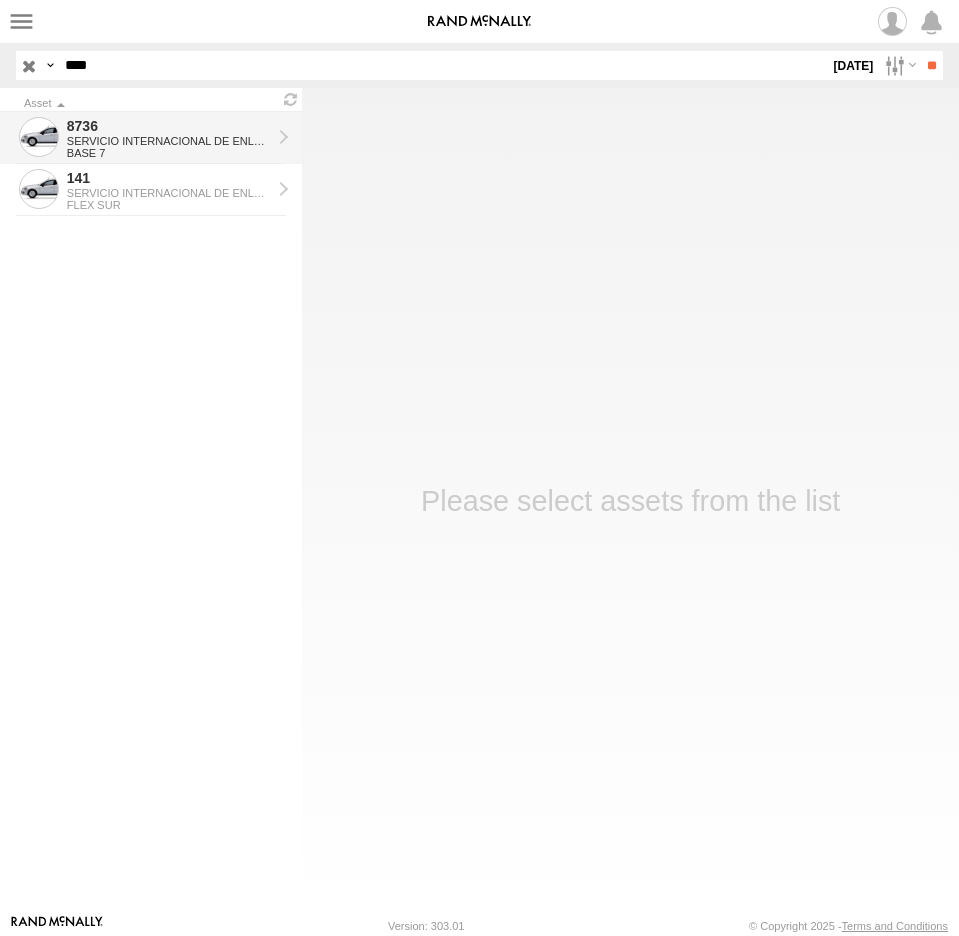 click on "SERVICIO INTERNACIONAL DE ENLACE TERRESTRE SA" at bounding box center (169, 141) 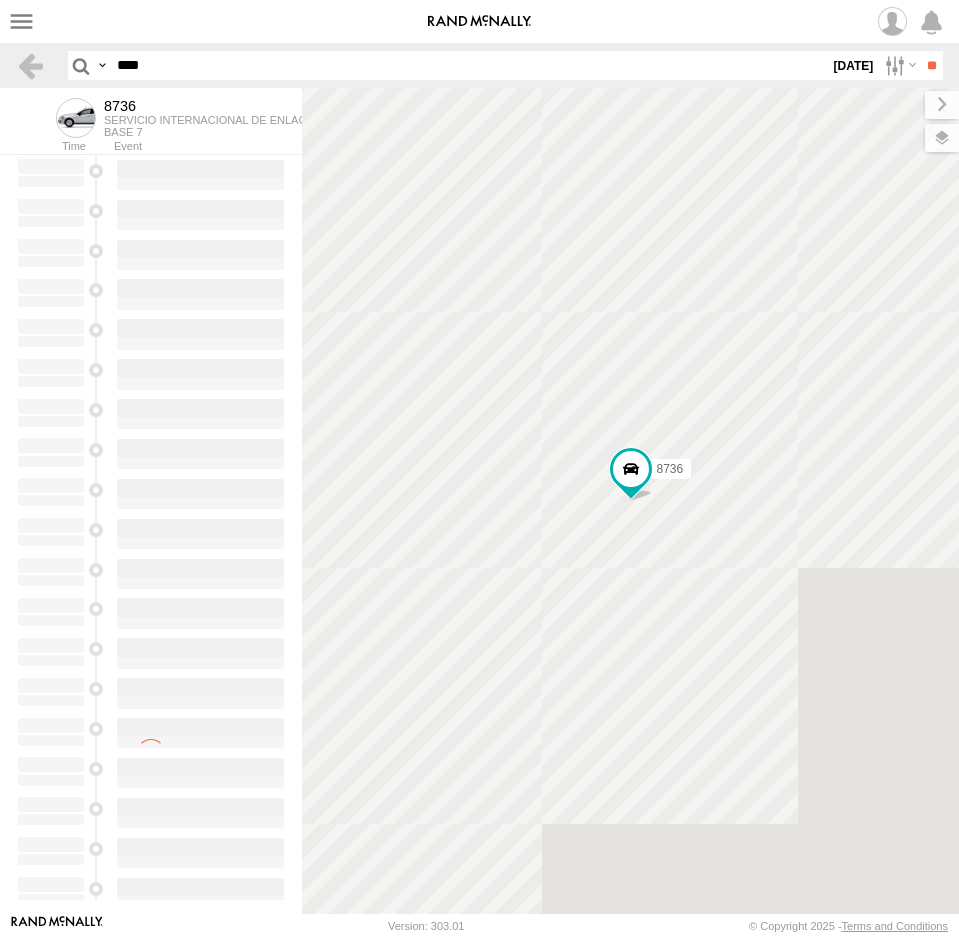 scroll, scrollTop: 0, scrollLeft: 0, axis: both 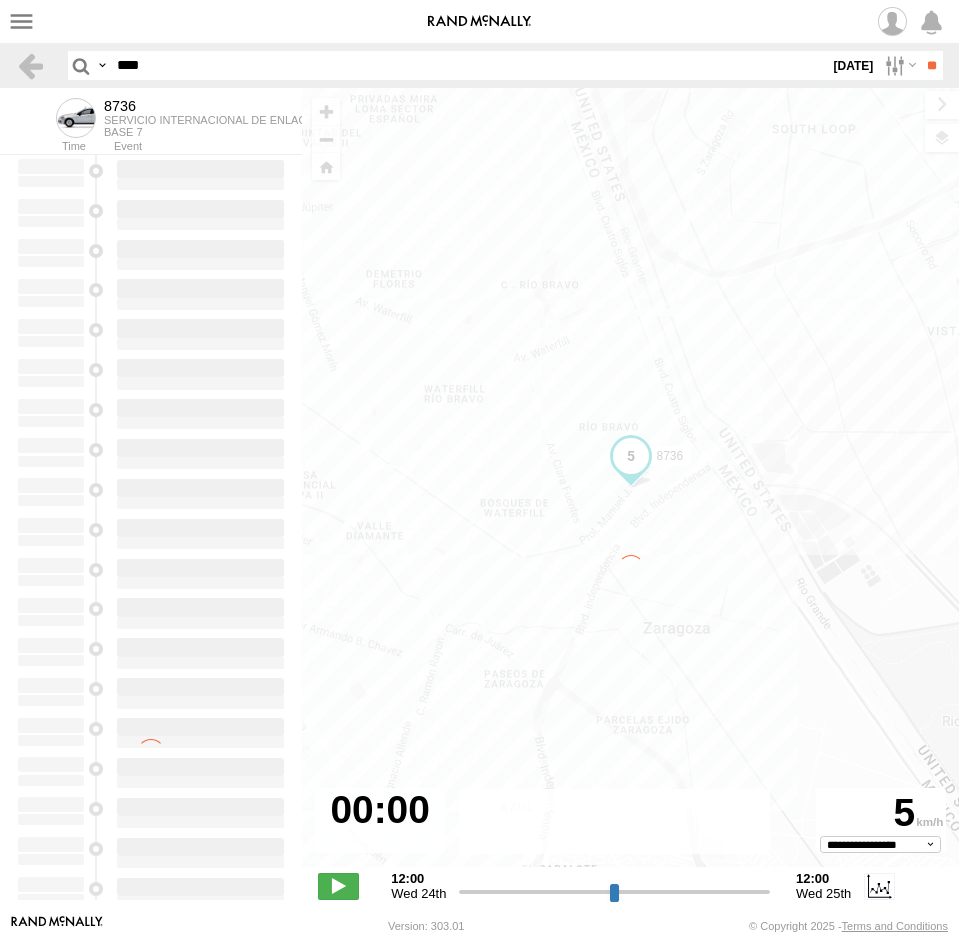 type on "**********" 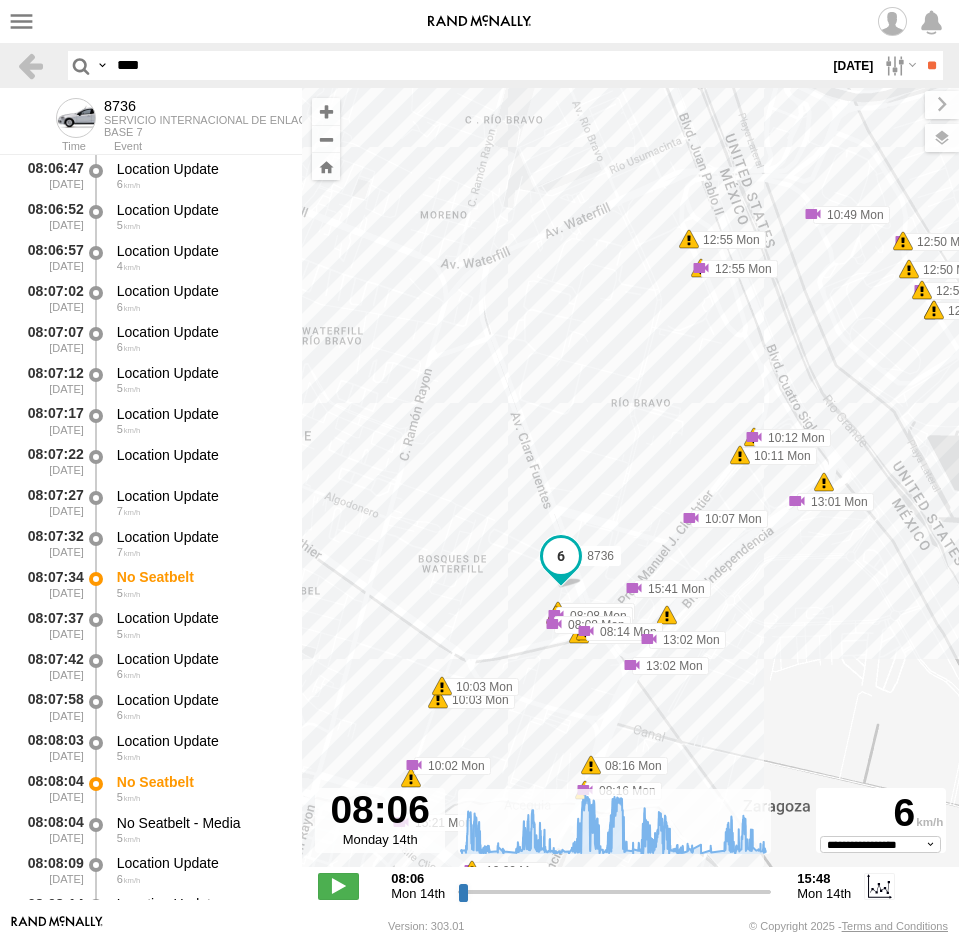 drag, startPoint x: 664, startPoint y: 440, endPoint x: 797, endPoint y: 214, distance: 262.2308 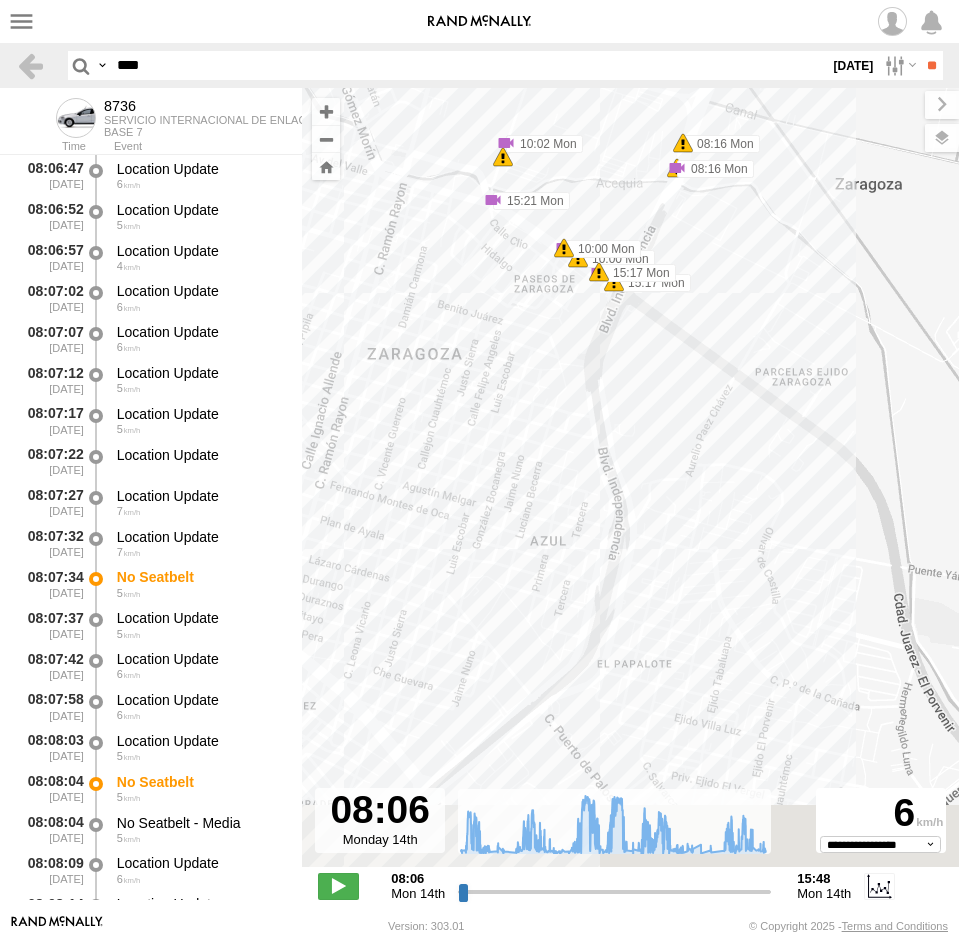drag, startPoint x: 743, startPoint y: 532, endPoint x: 798, endPoint y: 288, distance: 250.12196 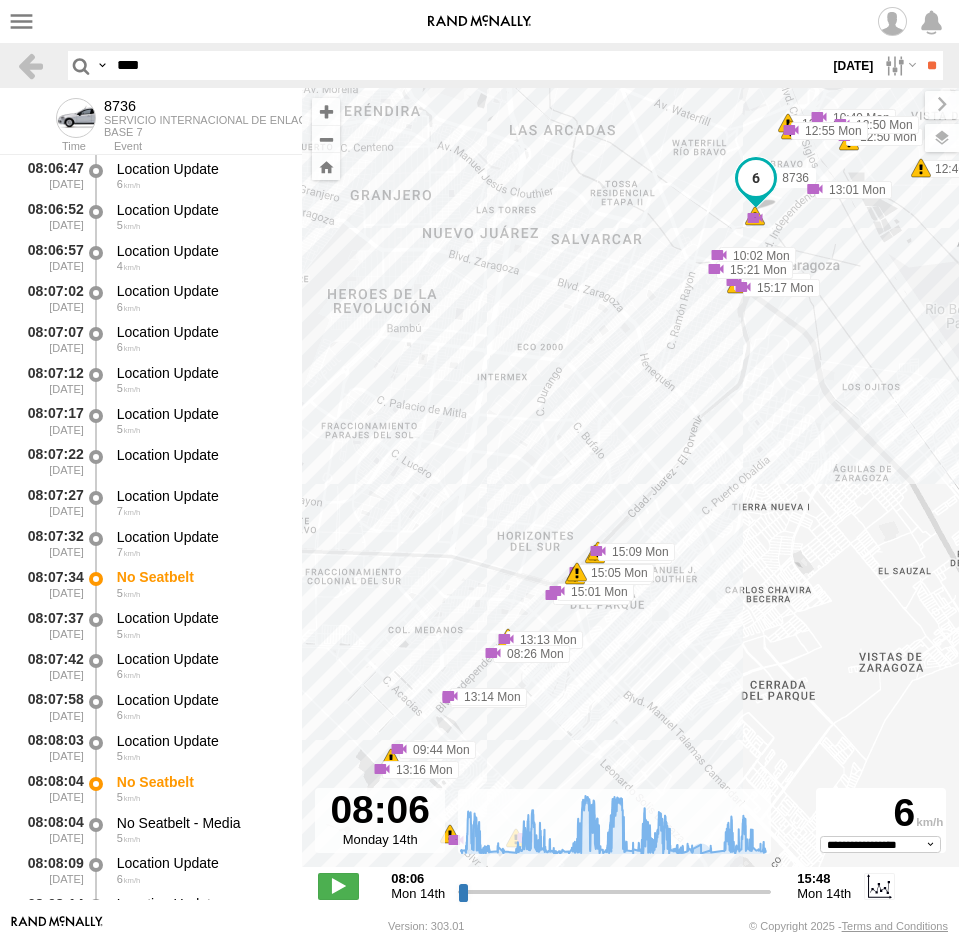 click at bounding box center [0, 0] 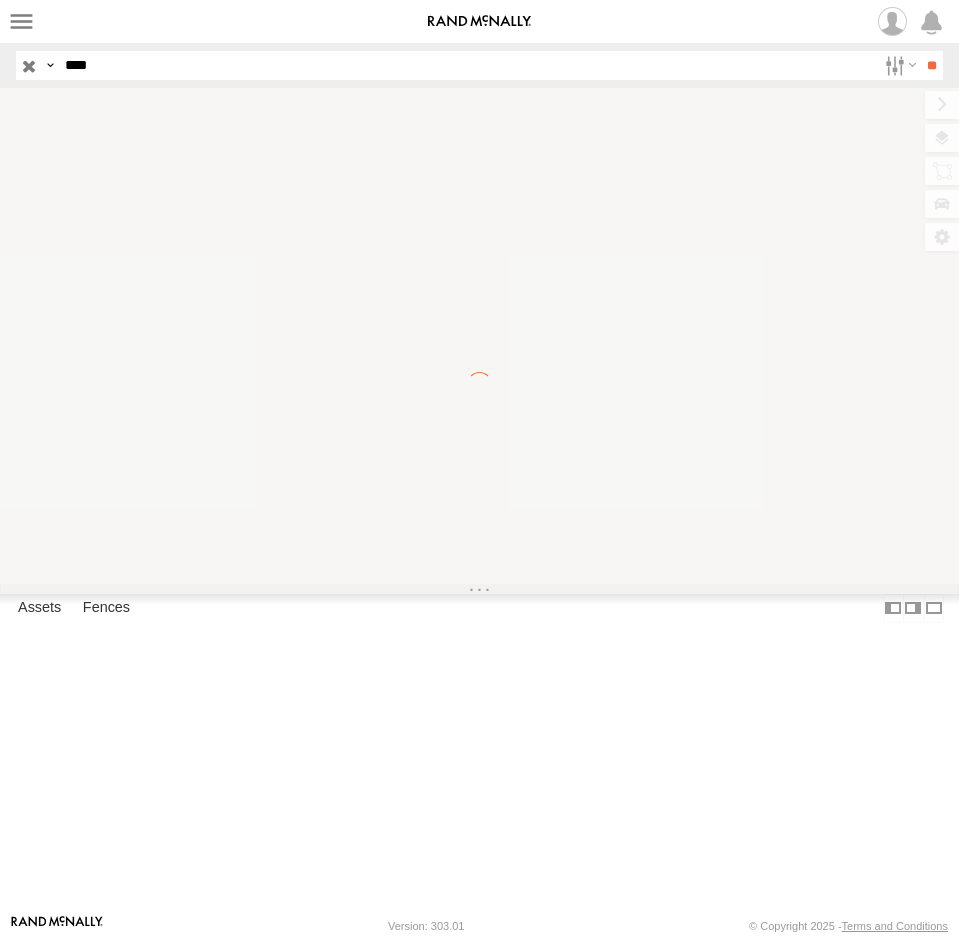 scroll, scrollTop: 0, scrollLeft: 0, axis: both 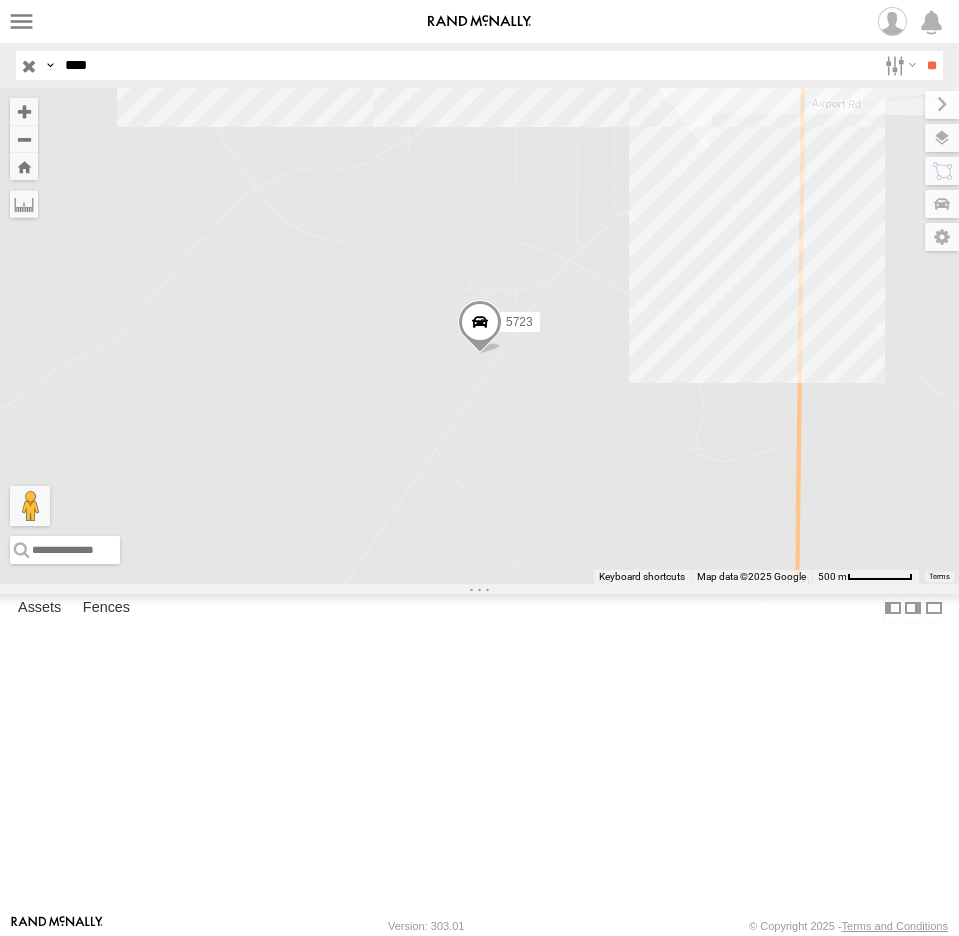 drag, startPoint x: 133, startPoint y: 69, endPoint x: -63, endPoint y: 74, distance: 196.06377 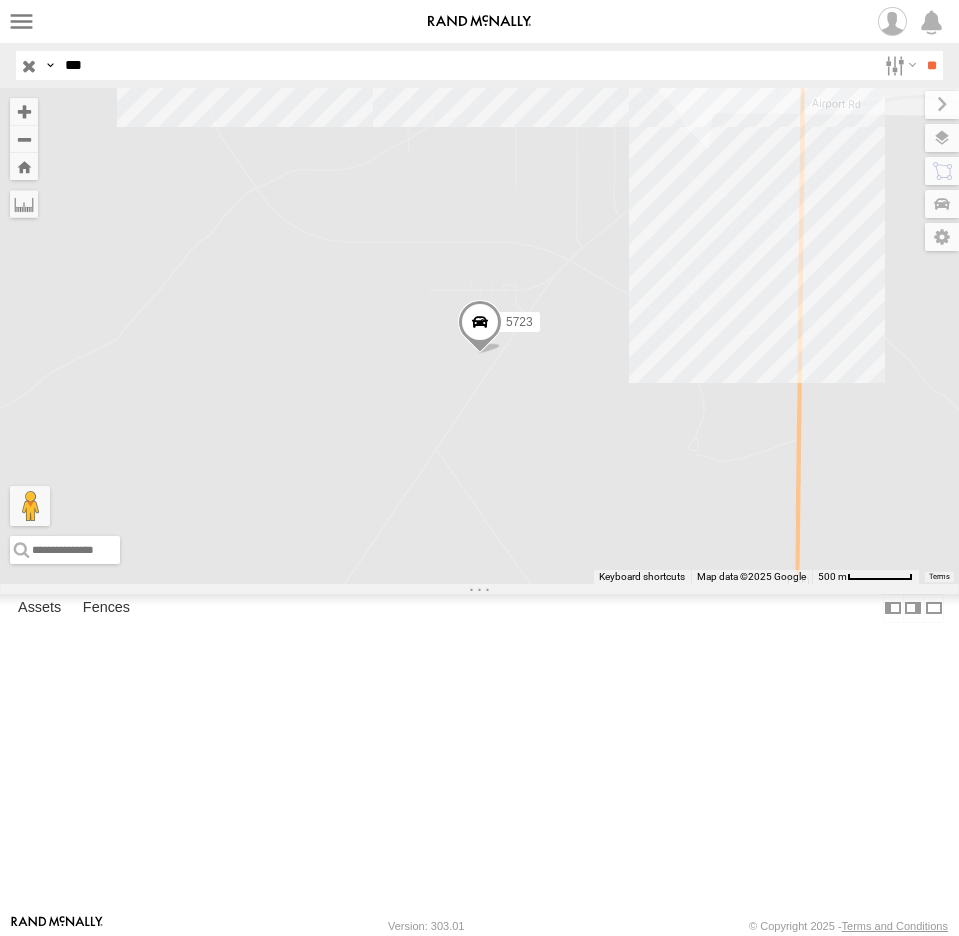 type on "***" 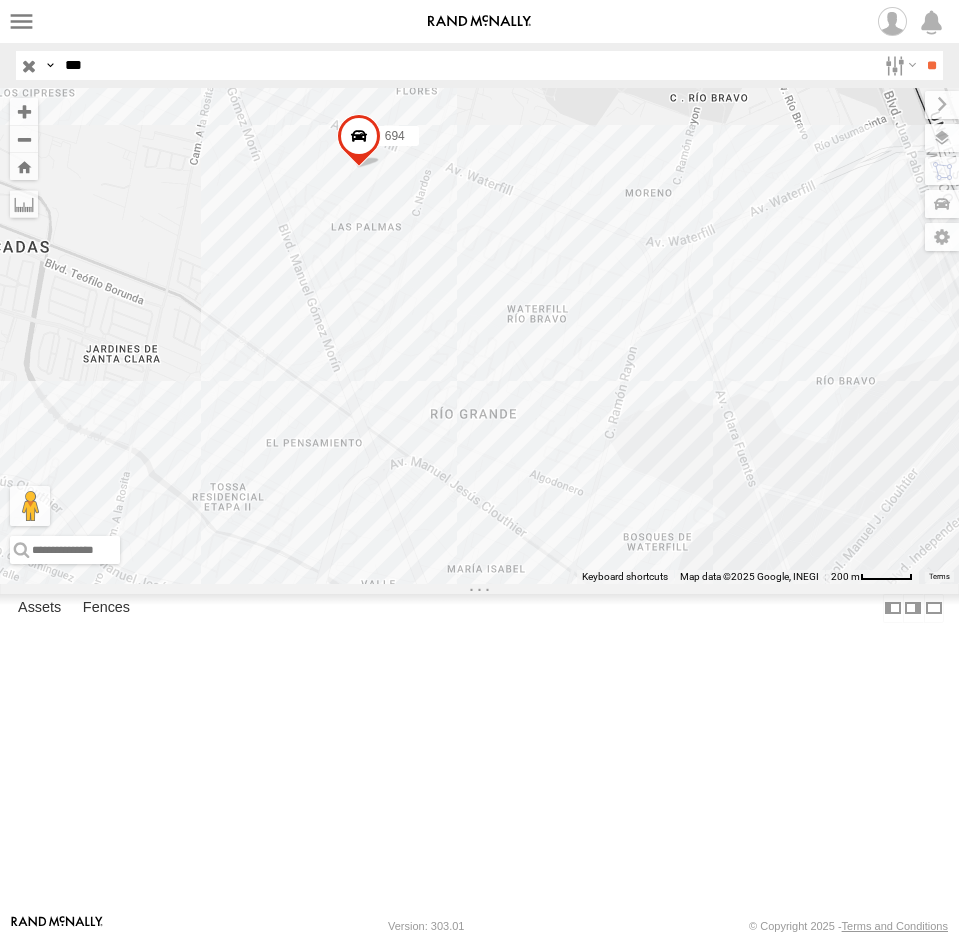 drag, startPoint x: 350, startPoint y: 424, endPoint x: 399, endPoint y: 484, distance: 77.46612 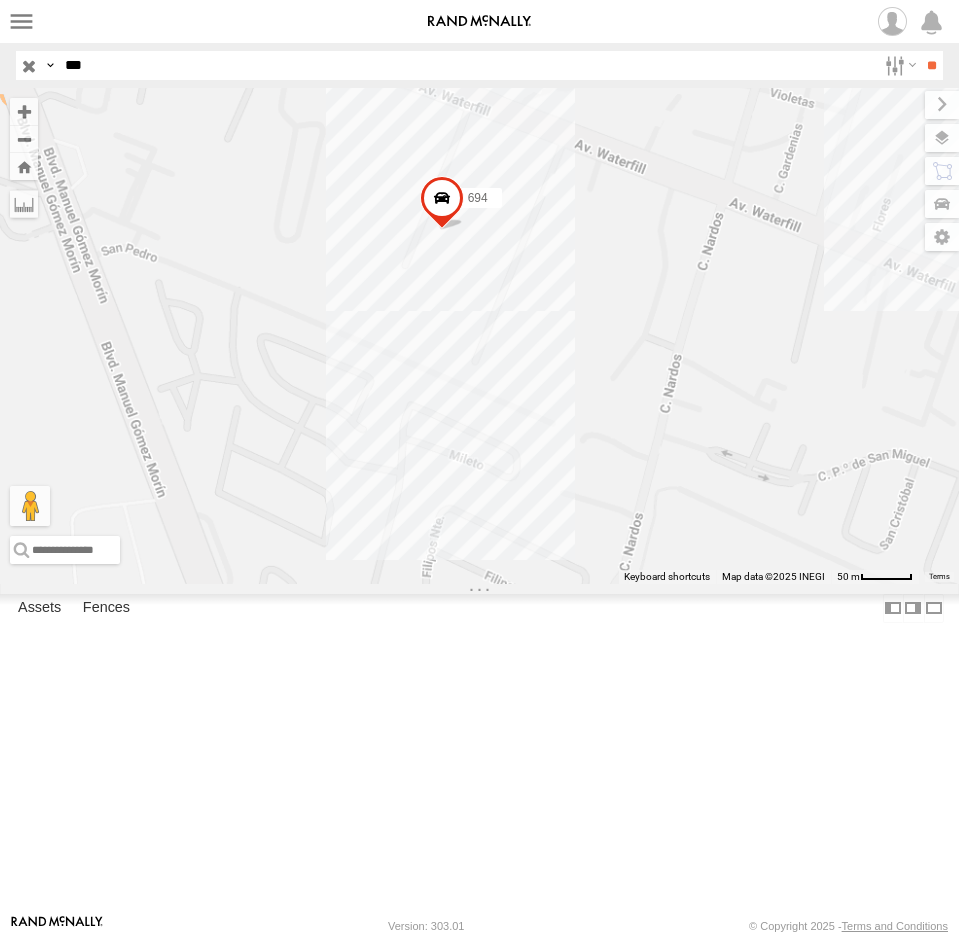 drag, startPoint x: 433, startPoint y: 577, endPoint x: 443, endPoint y: 610, distance: 34.48188 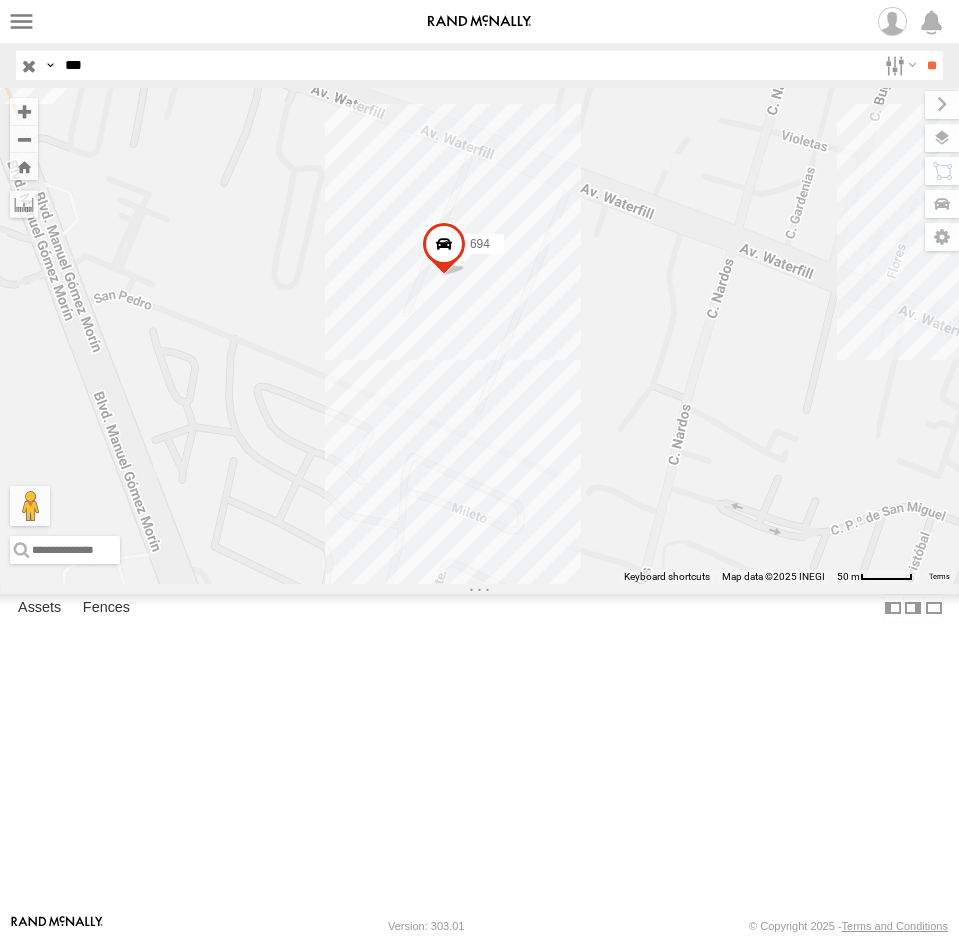 click at bounding box center [443, 249] 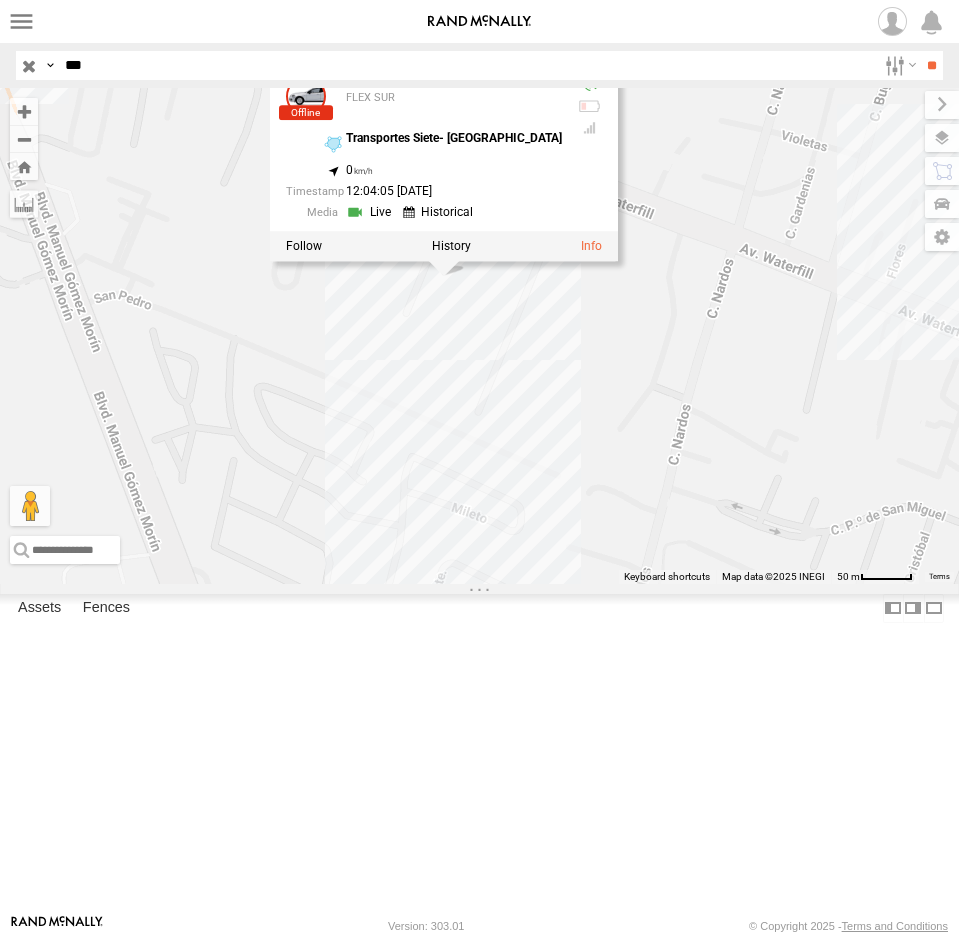 click at bounding box center (29, 65) 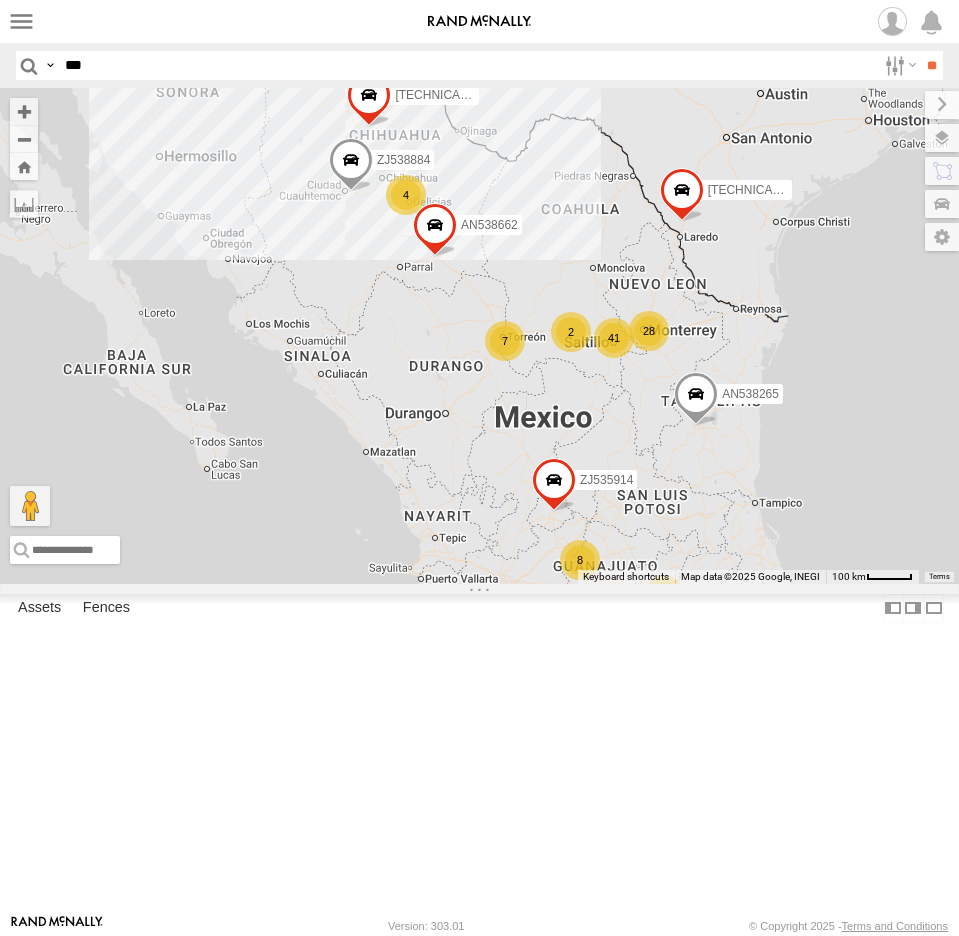 click on "***" at bounding box center [466, 65] 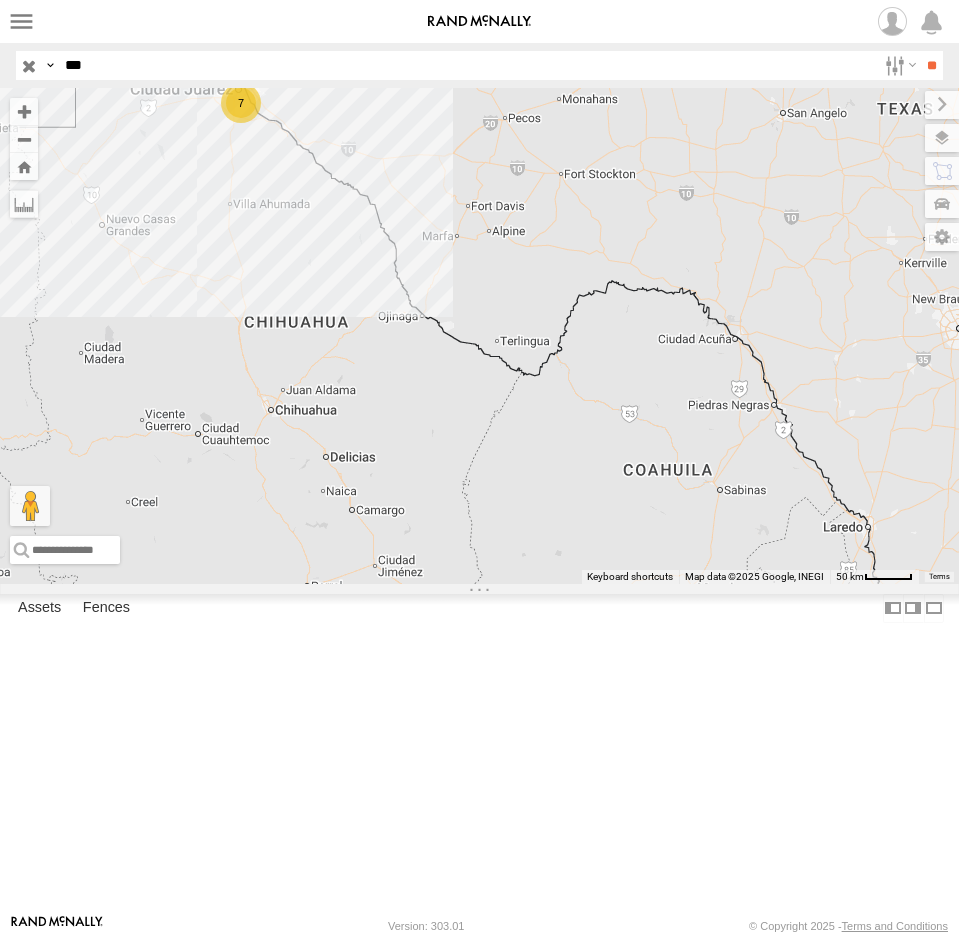 drag, startPoint x: 474, startPoint y: 397, endPoint x: 537, endPoint y: 529, distance: 146.26346 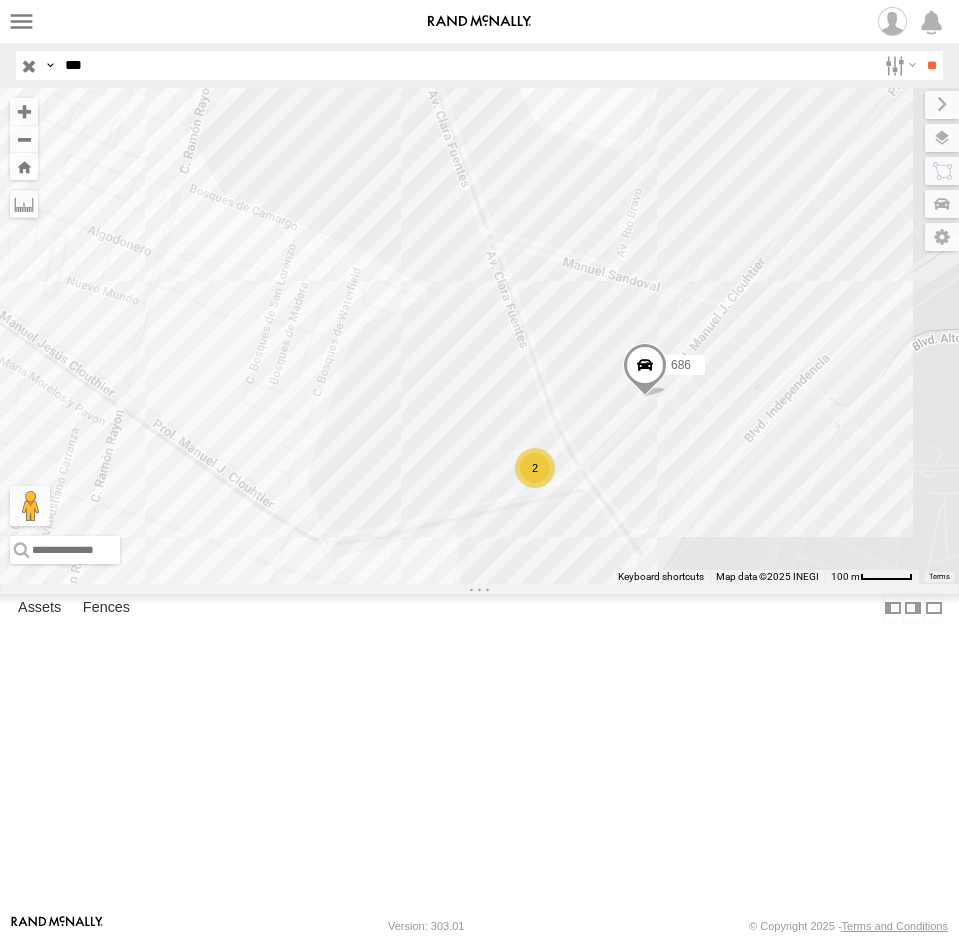 click at bounding box center (645, 370) 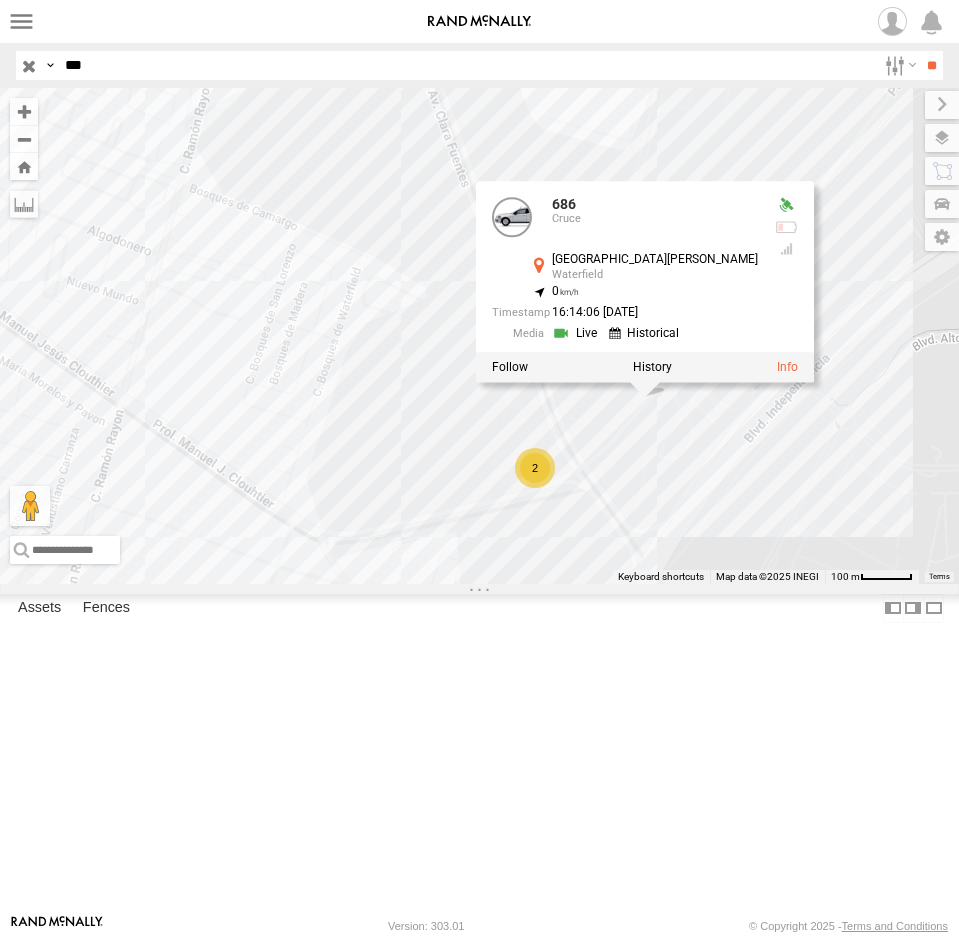 drag, startPoint x: 906, startPoint y: 623, endPoint x: 871, endPoint y: 620, distance: 35.128338 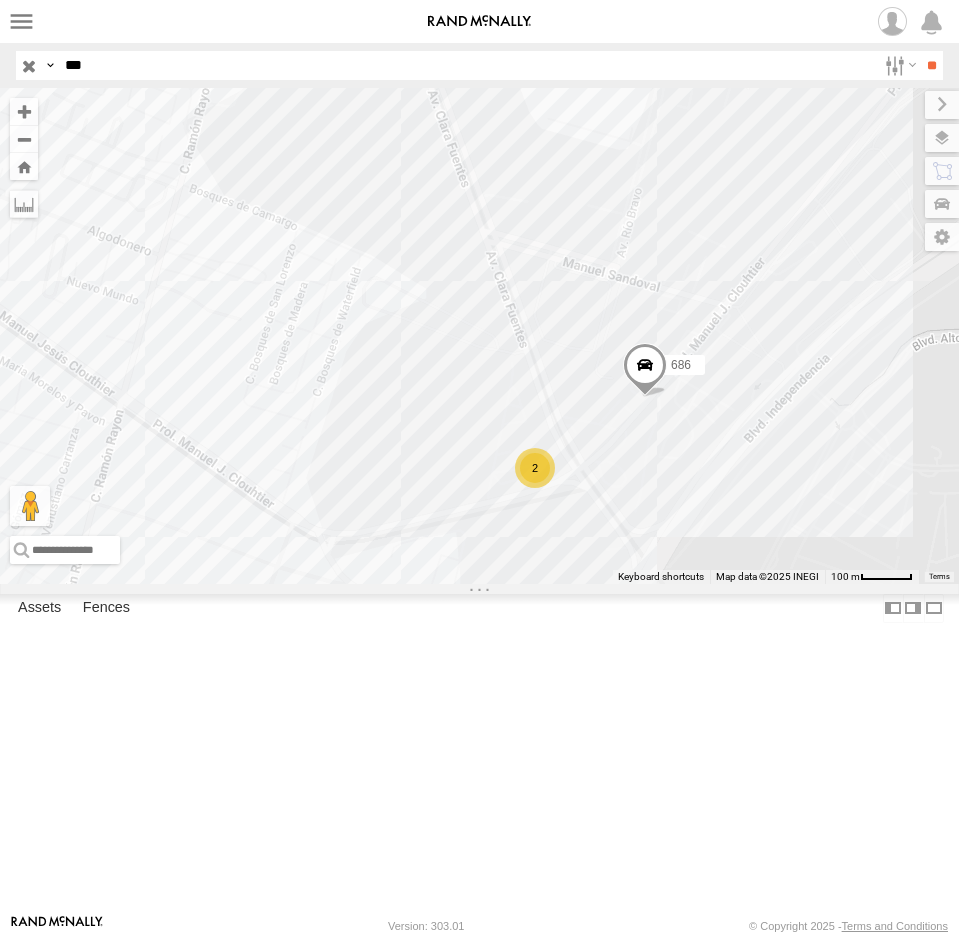 drag, startPoint x: 823, startPoint y: 617, endPoint x: 714, endPoint y: 773, distance: 190.30765 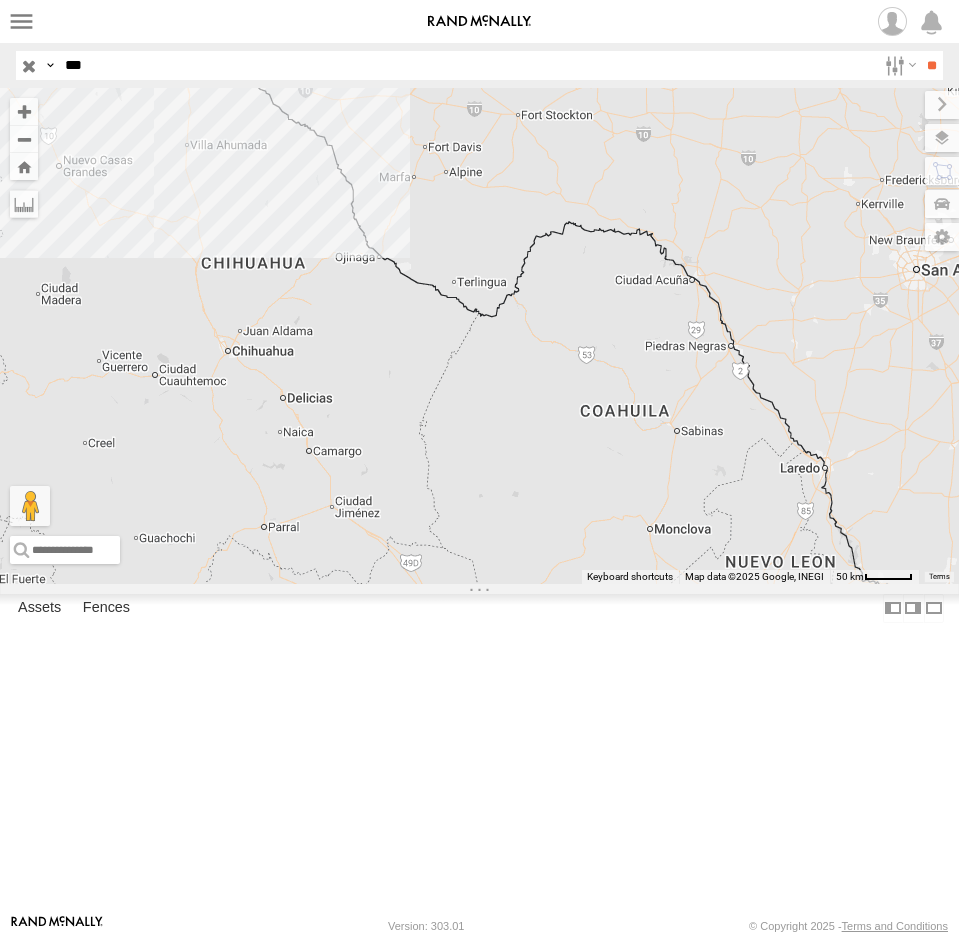 click on "***" at bounding box center [466, 65] 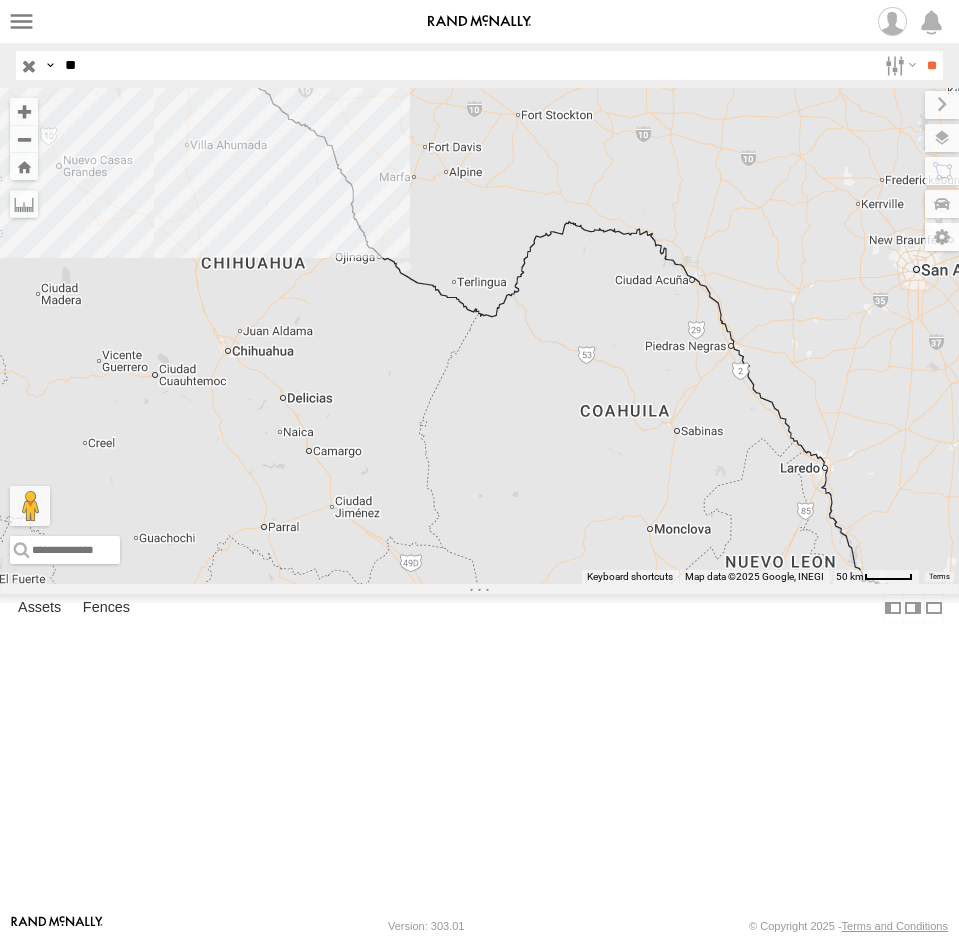 type on "*" 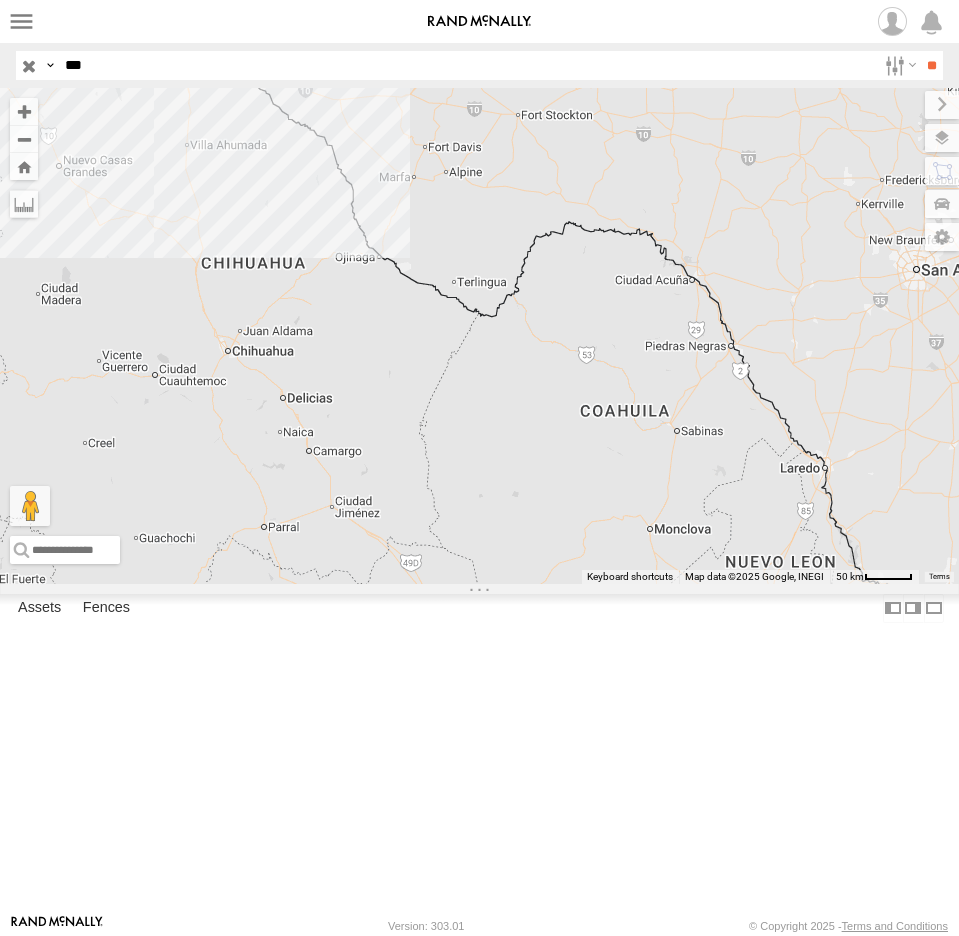 type on "***" 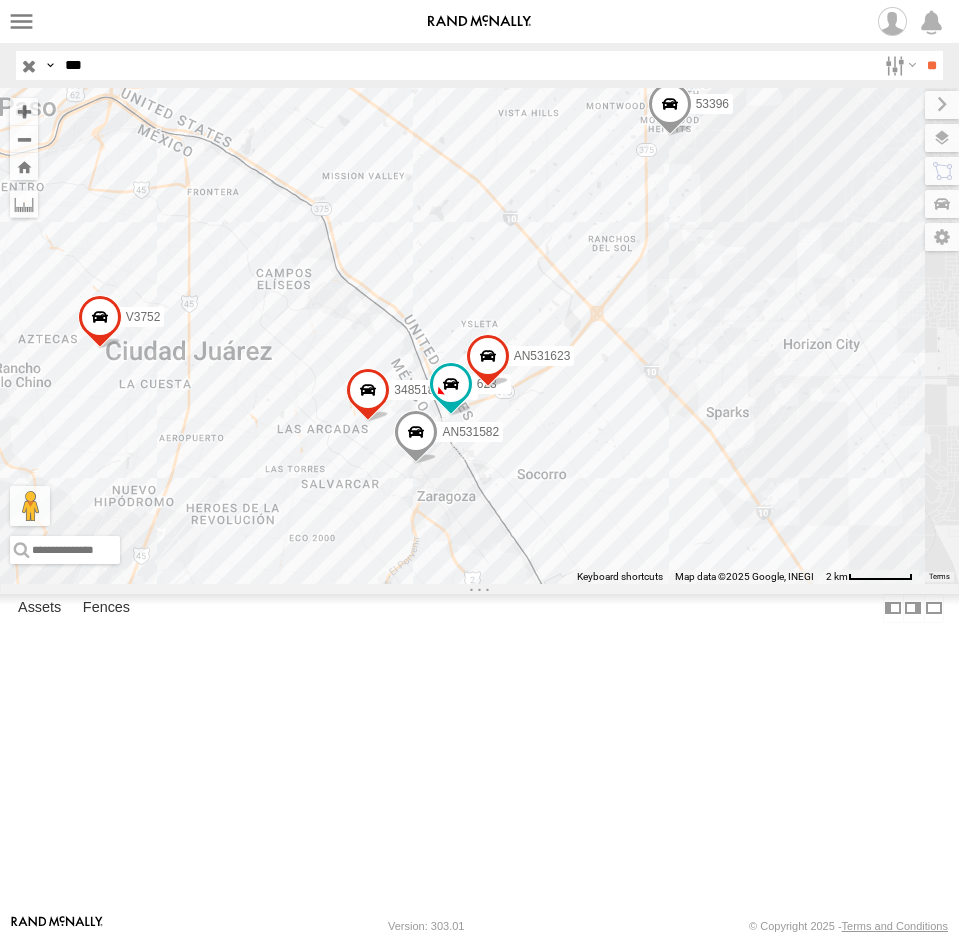 drag, startPoint x: 322, startPoint y: 542, endPoint x: 322, endPoint y: 503, distance: 39 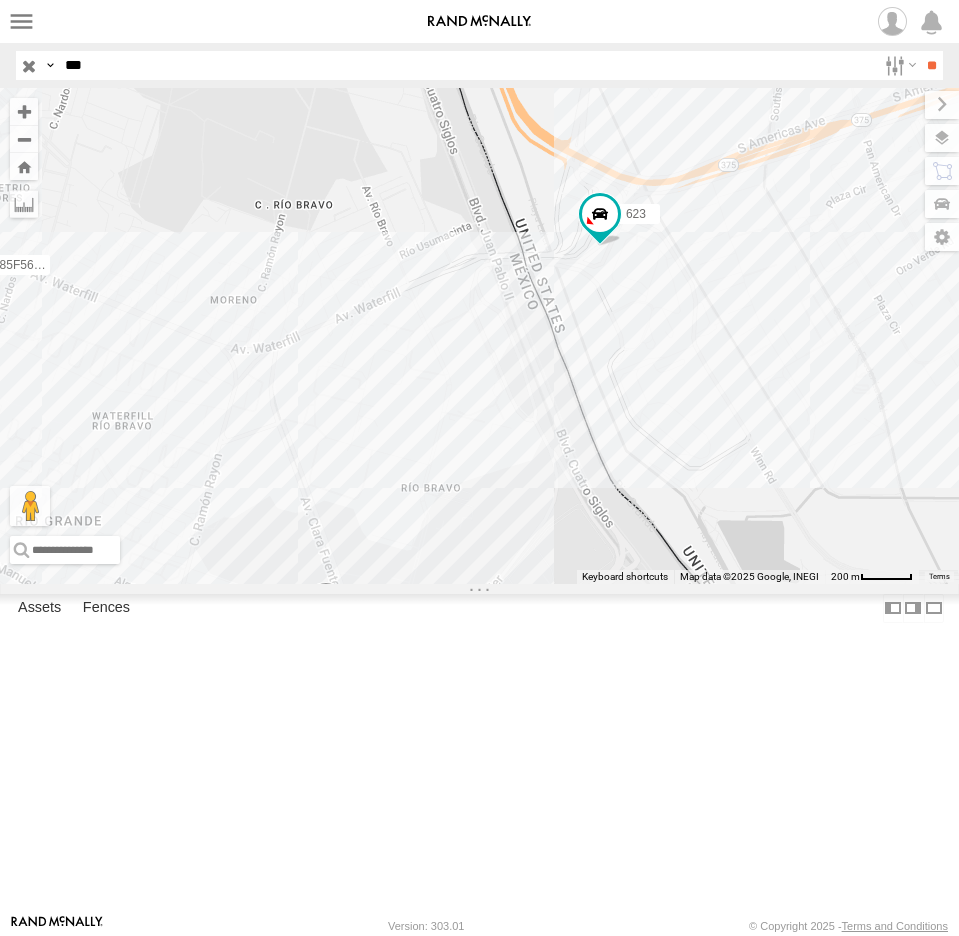 drag, startPoint x: 657, startPoint y: 549, endPoint x: 675, endPoint y: 361, distance: 188.85974 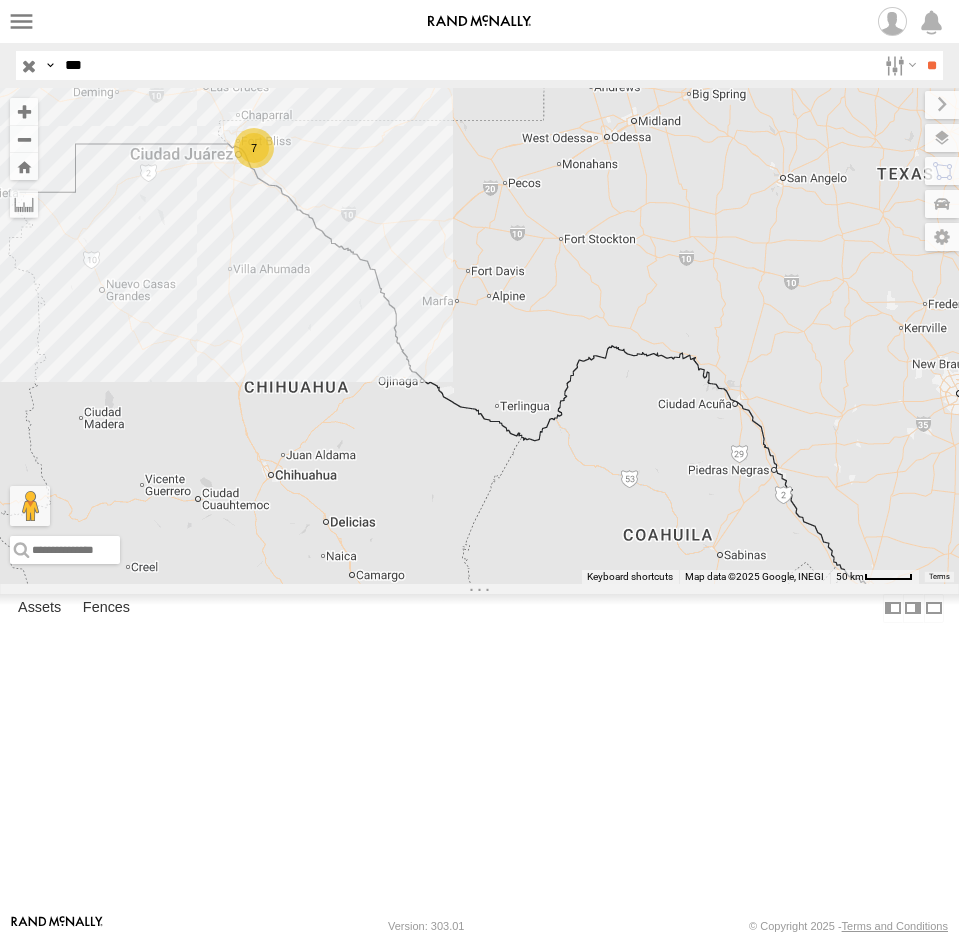 drag, startPoint x: 296, startPoint y: 274, endPoint x: 336, endPoint y: 411, distance: 142.72 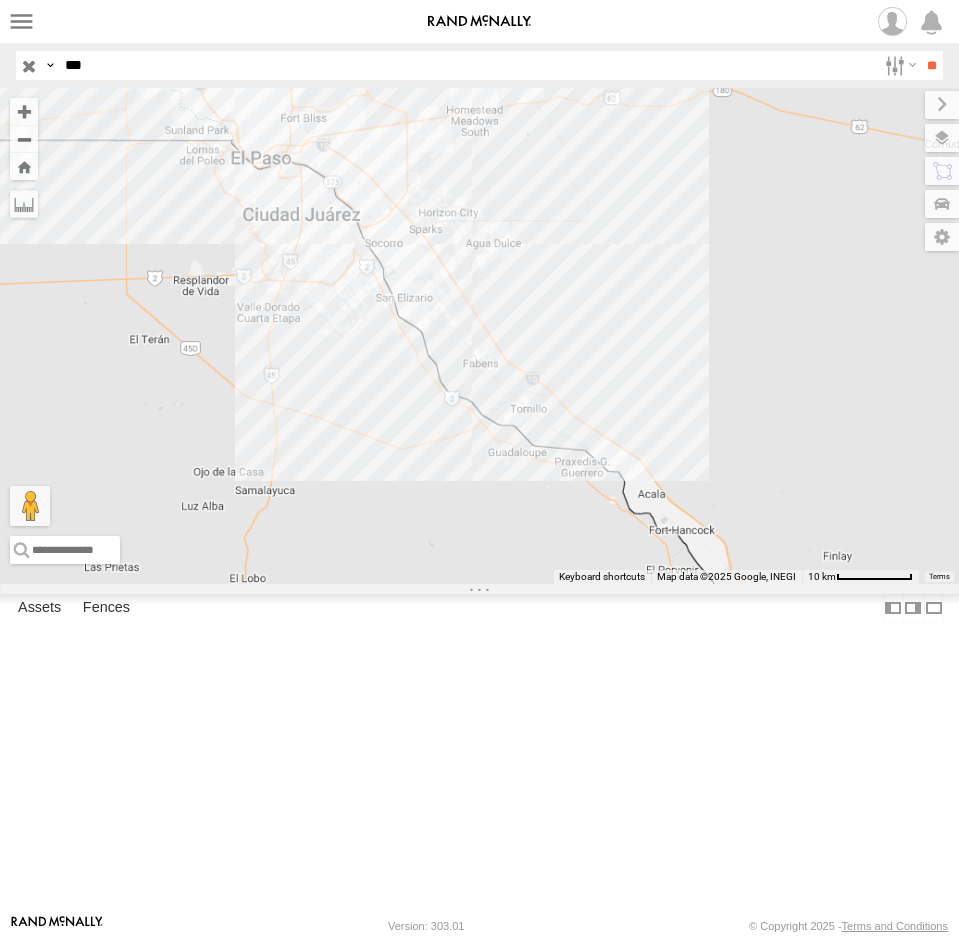 drag, startPoint x: 314, startPoint y: 491, endPoint x: 325, endPoint y: 516, distance: 27.313 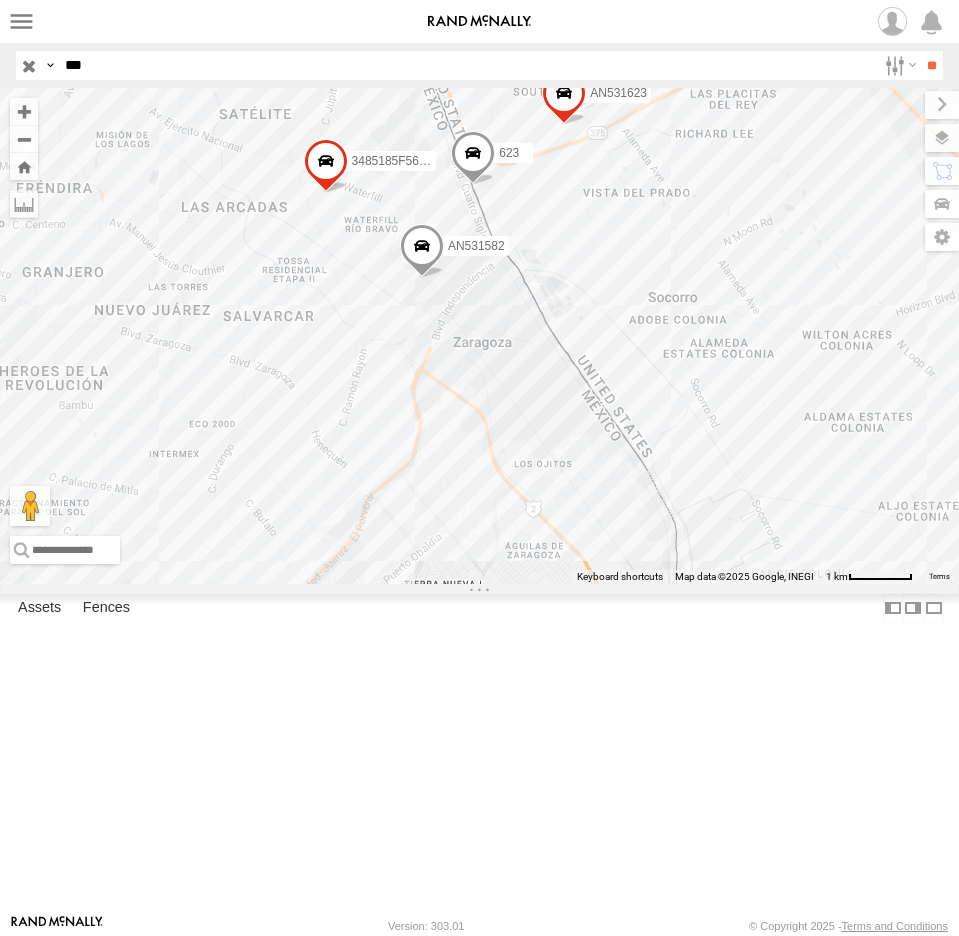 drag, startPoint x: 377, startPoint y: 386, endPoint x: 372, endPoint y: 566, distance: 180.06943 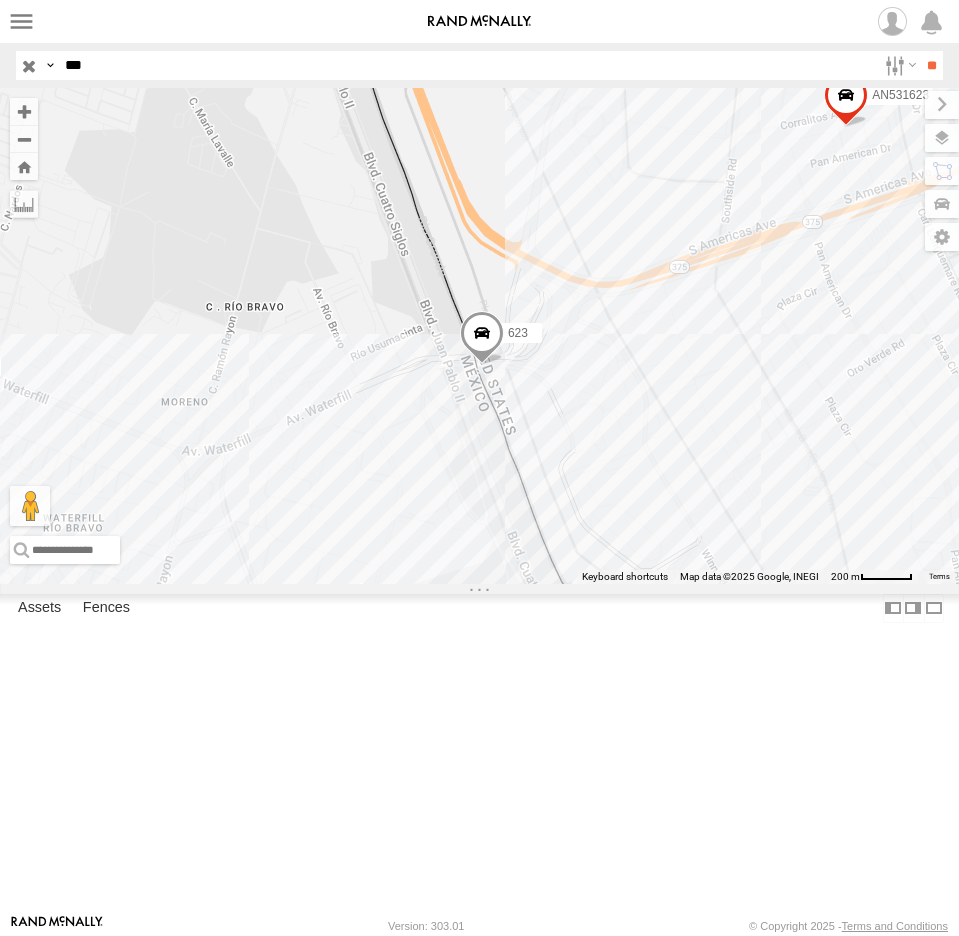 drag, startPoint x: 592, startPoint y: 635, endPoint x: 645, endPoint y: 528, distance: 119.40687 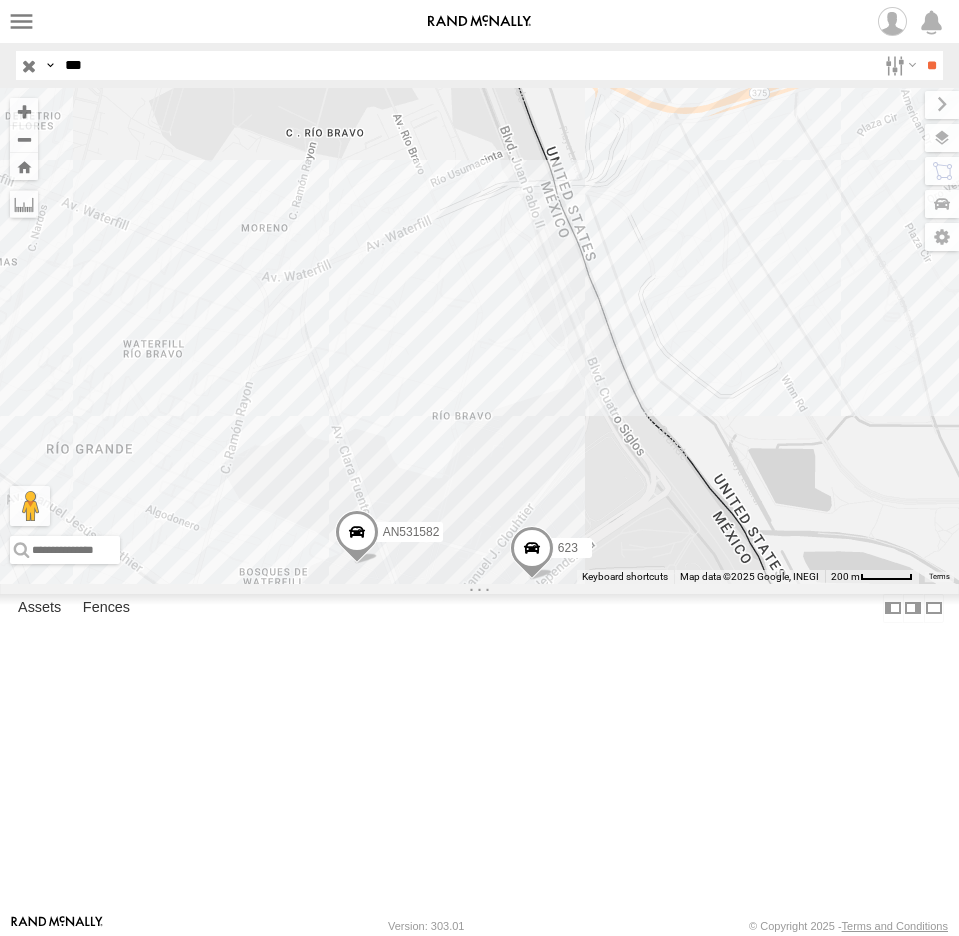 drag, startPoint x: 705, startPoint y: 706, endPoint x: 755, endPoint y: 509, distance: 203.24615 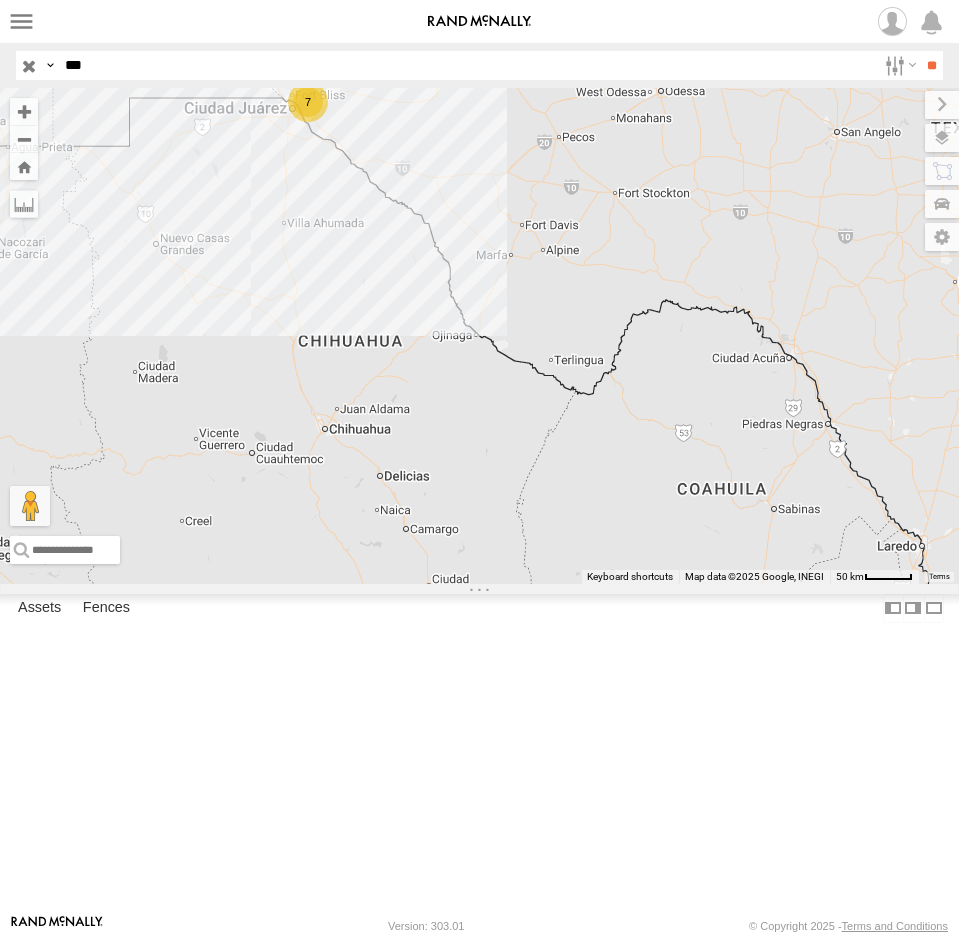 drag, startPoint x: 294, startPoint y: 382, endPoint x: 526, endPoint y: 618, distance: 330.93805 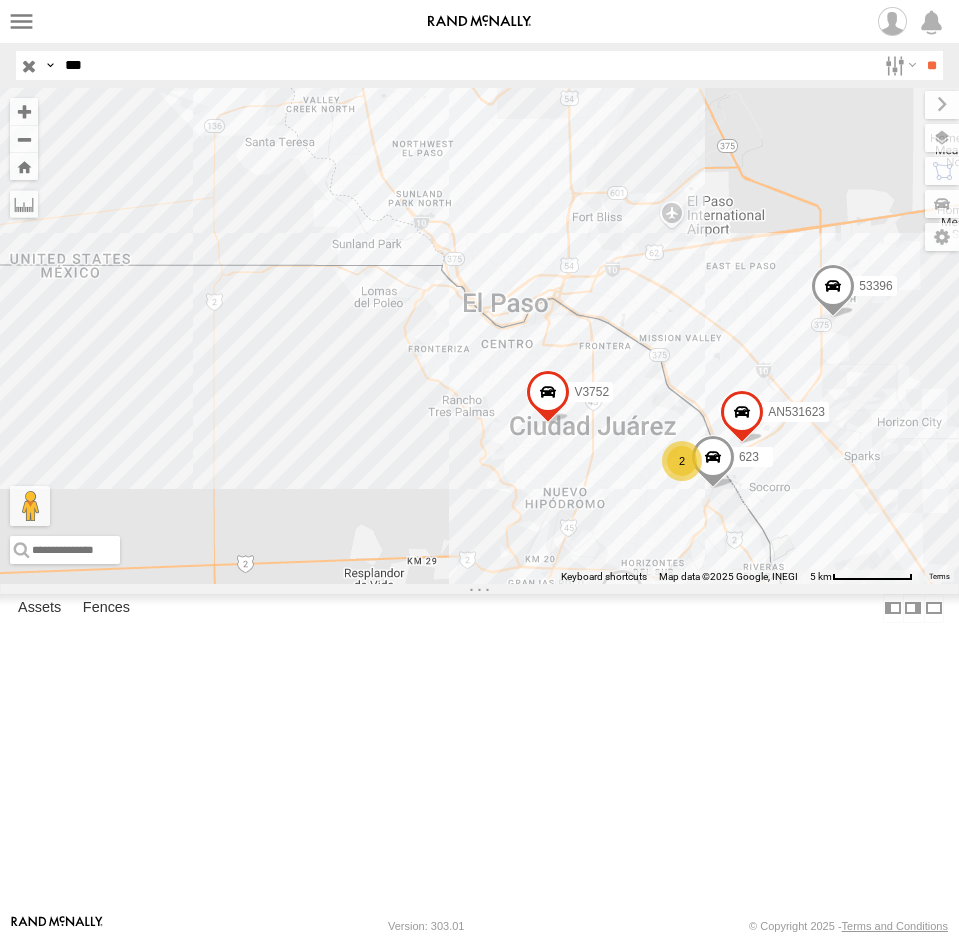 click at bounding box center (742, 417) 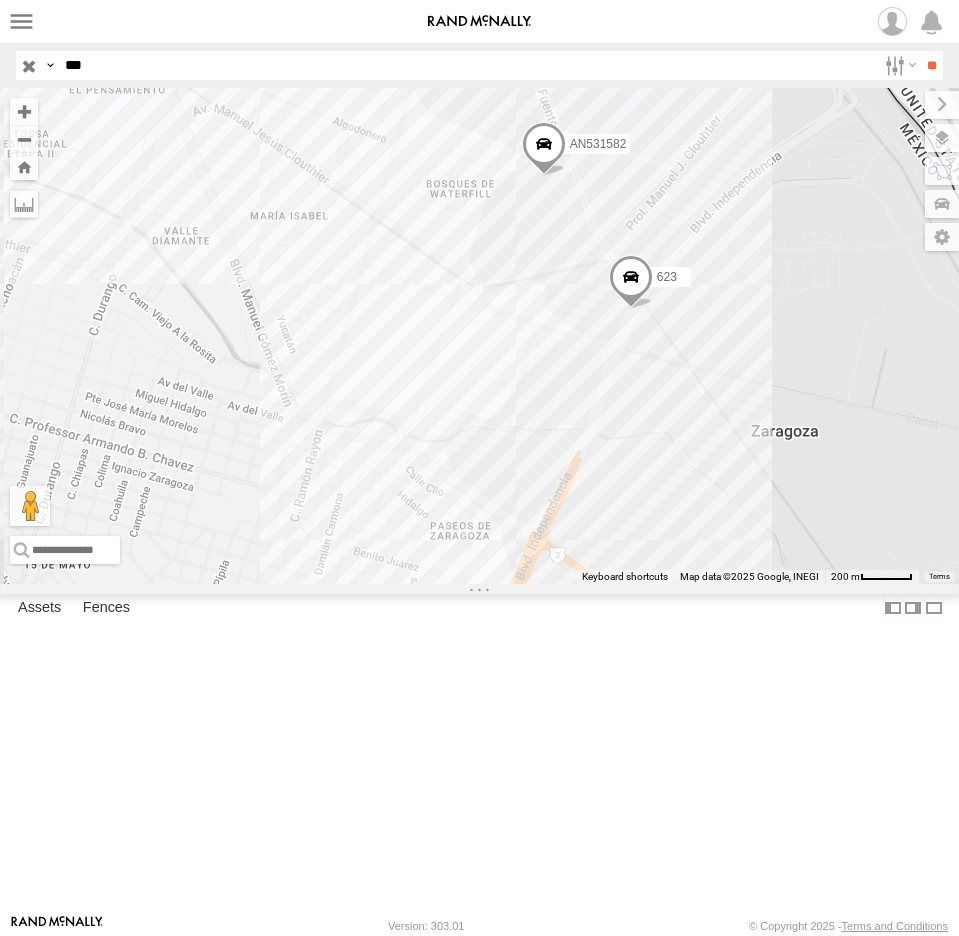 drag, startPoint x: 728, startPoint y: 686, endPoint x: 775, endPoint y: 446, distance: 244.55879 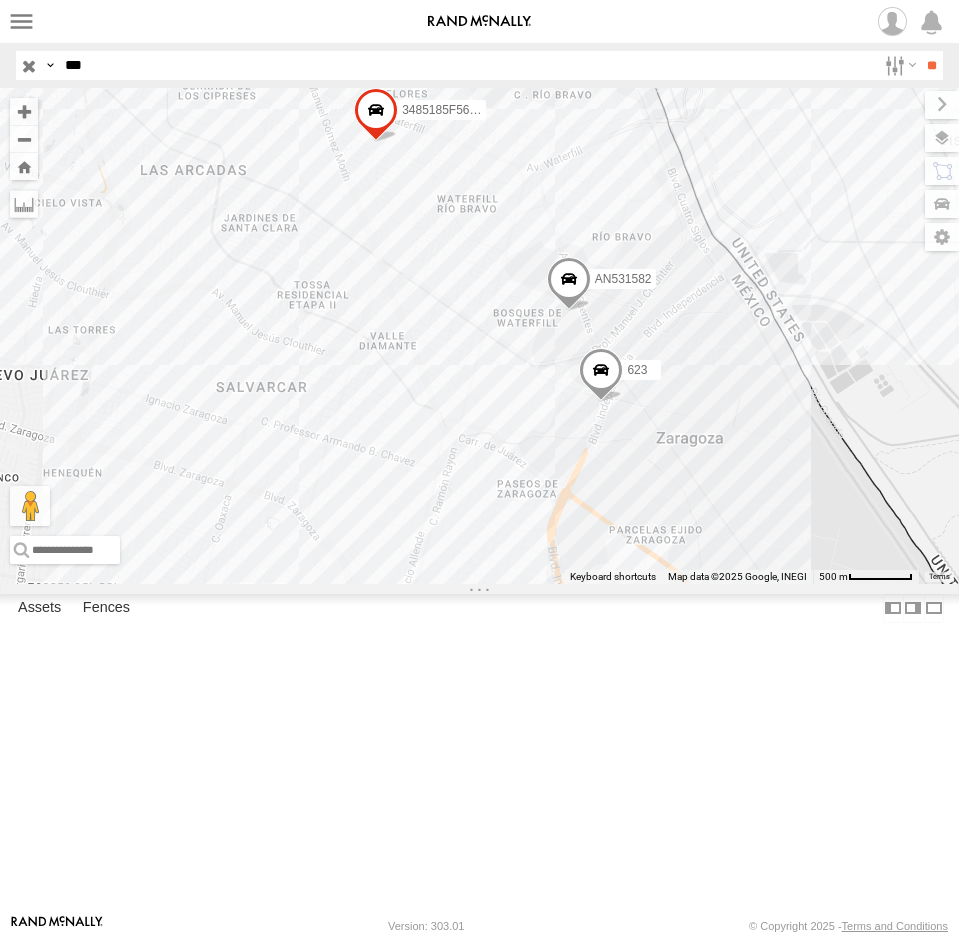 drag, startPoint x: 561, startPoint y: 336, endPoint x: 494, endPoint y: 569, distance: 242.44174 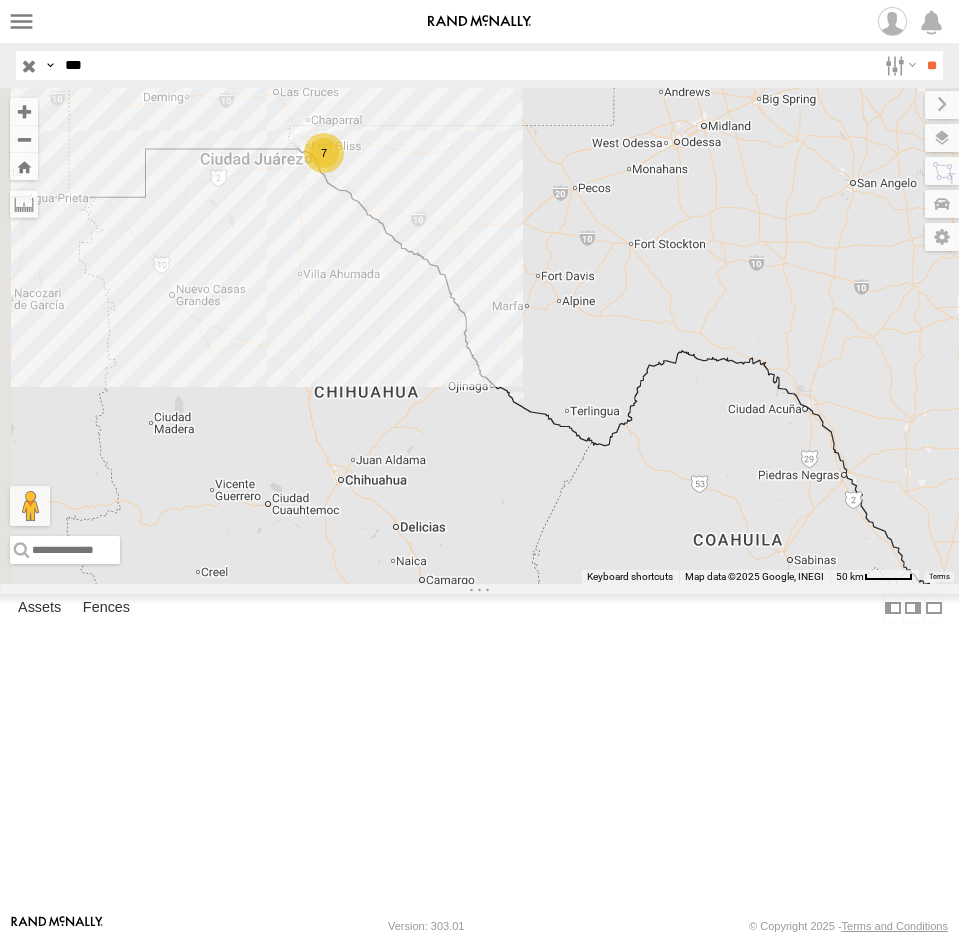drag, startPoint x: 309, startPoint y: 314, endPoint x: 427, endPoint y: 452, distance: 181.57092 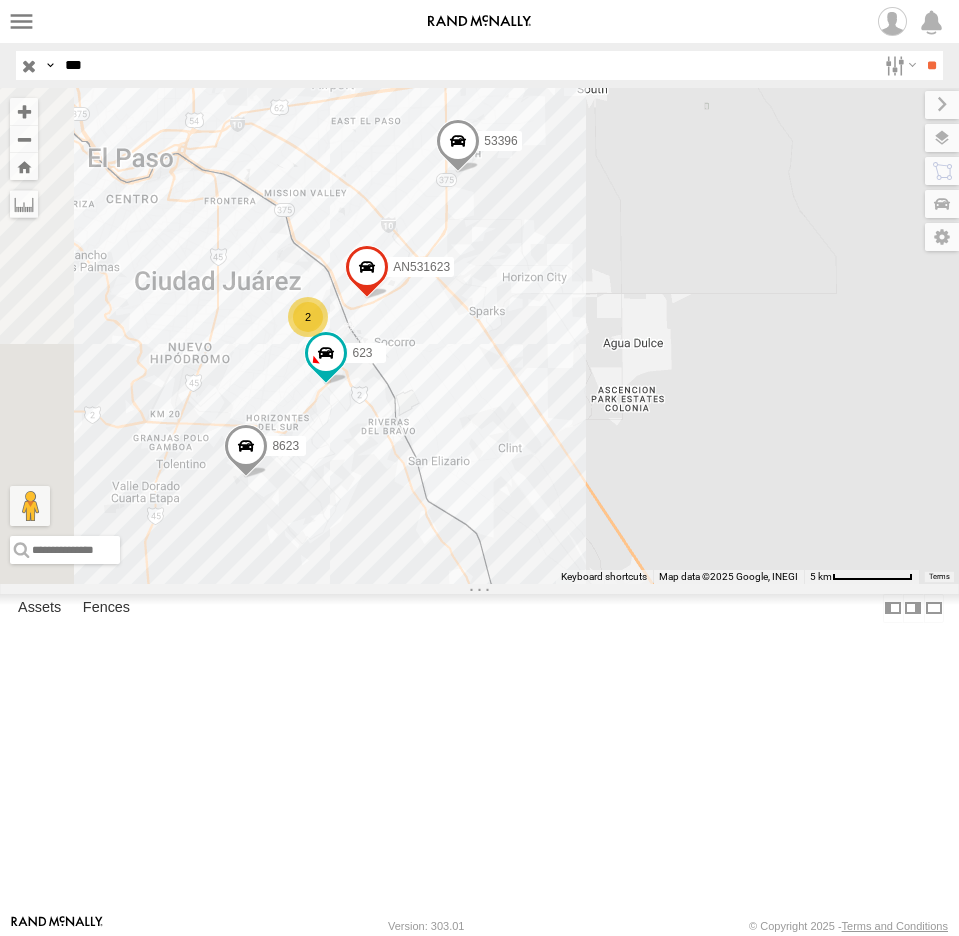 drag, startPoint x: 378, startPoint y: 431, endPoint x: 537, endPoint y: 465, distance: 162.59459 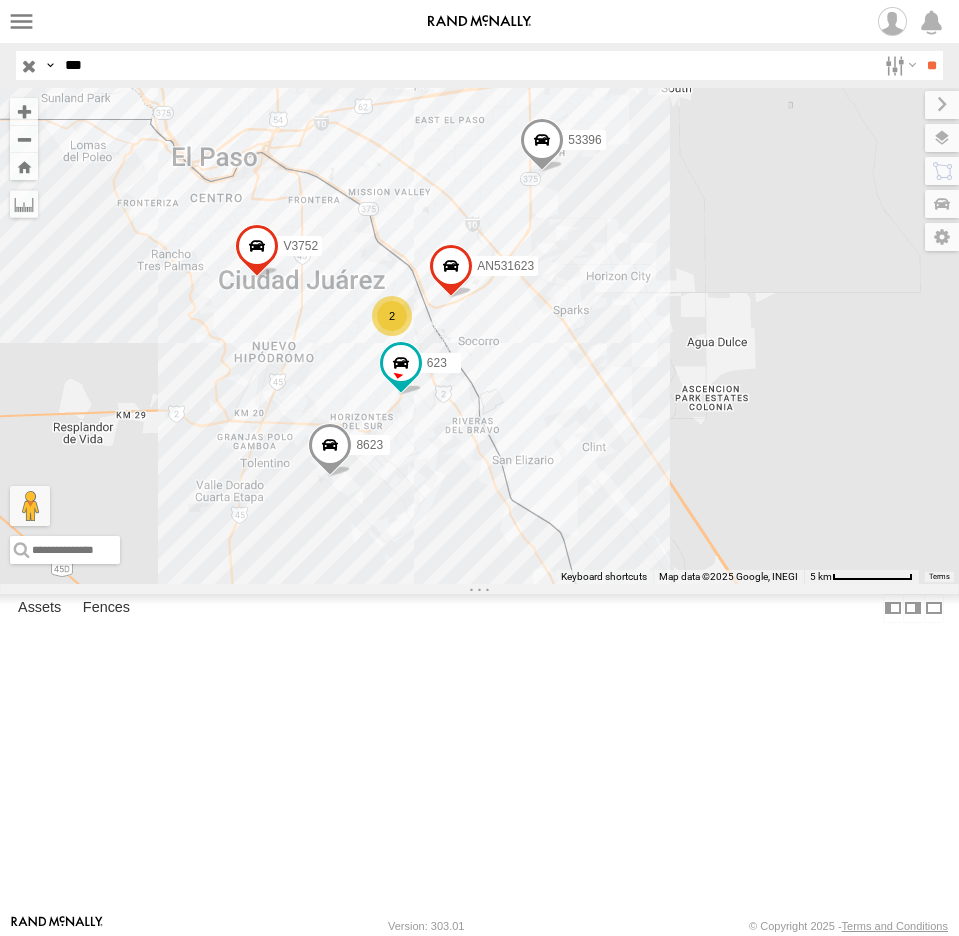 drag, startPoint x: 259, startPoint y: 352, endPoint x: 282, endPoint y: 343, distance: 24.698177 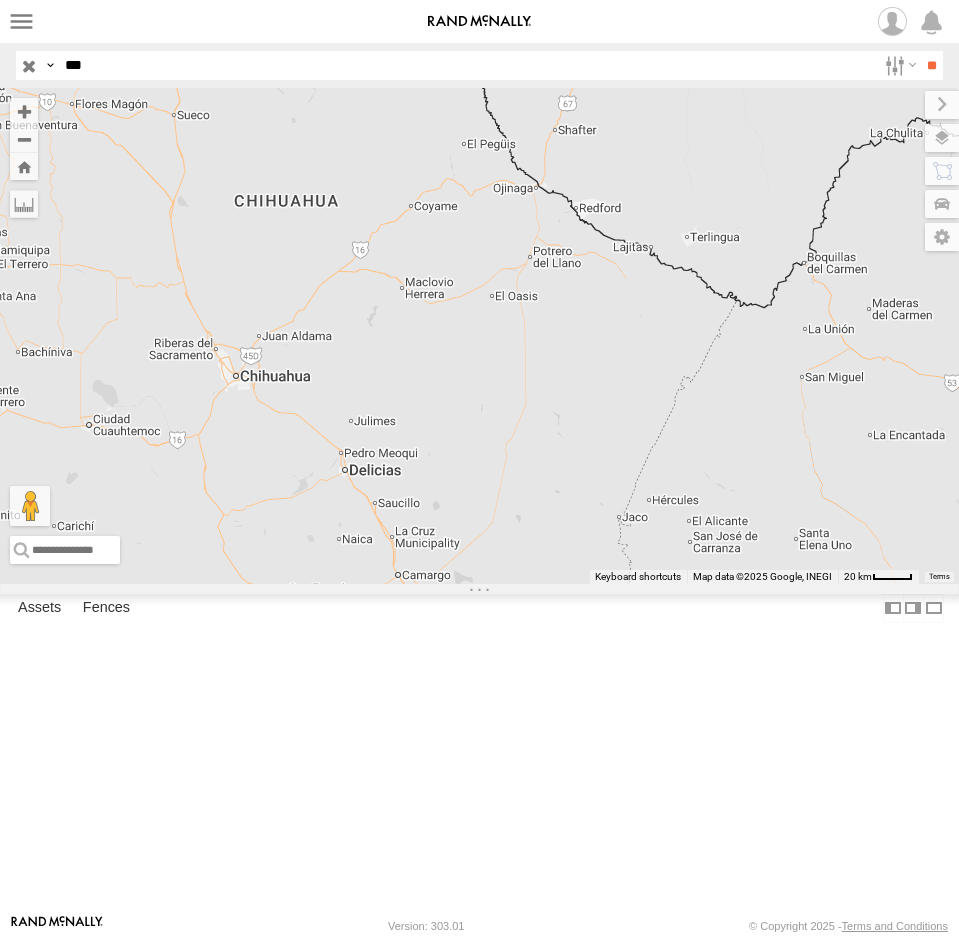 drag, startPoint x: 106, startPoint y: 59, endPoint x: 82, endPoint y: 23, distance: 43.266617 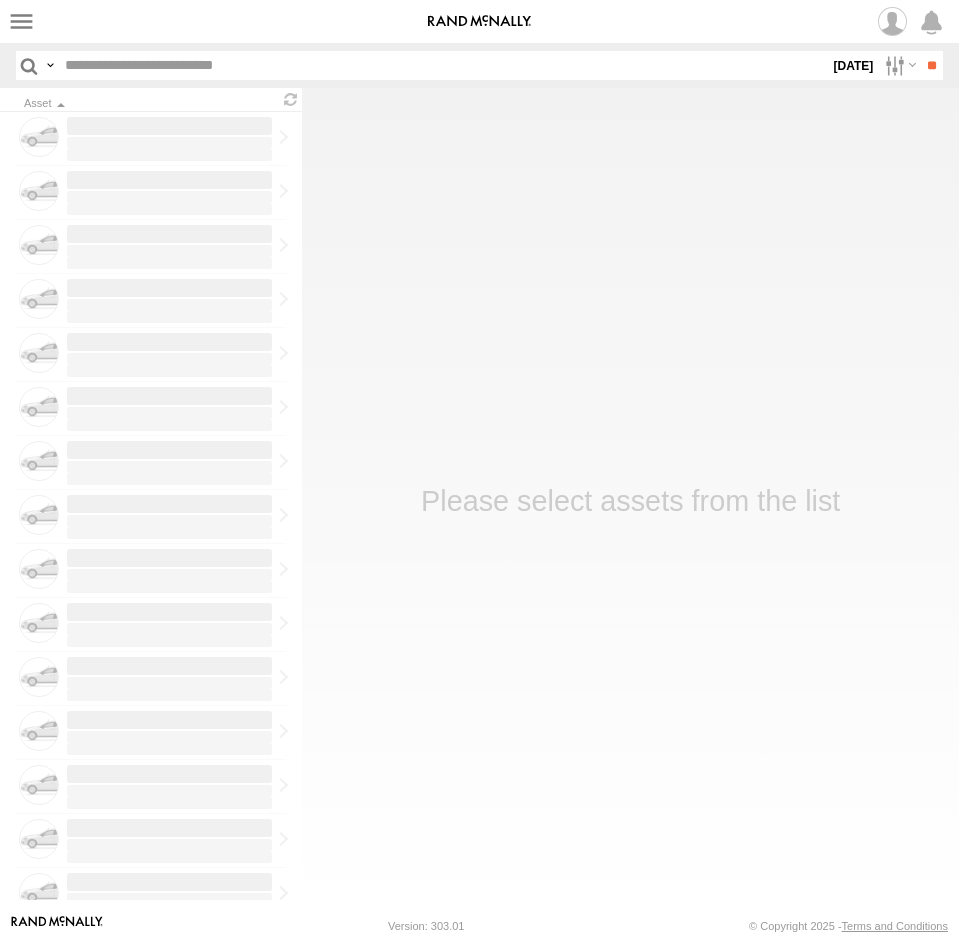 scroll, scrollTop: 0, scrollLeft: 0, axis: both 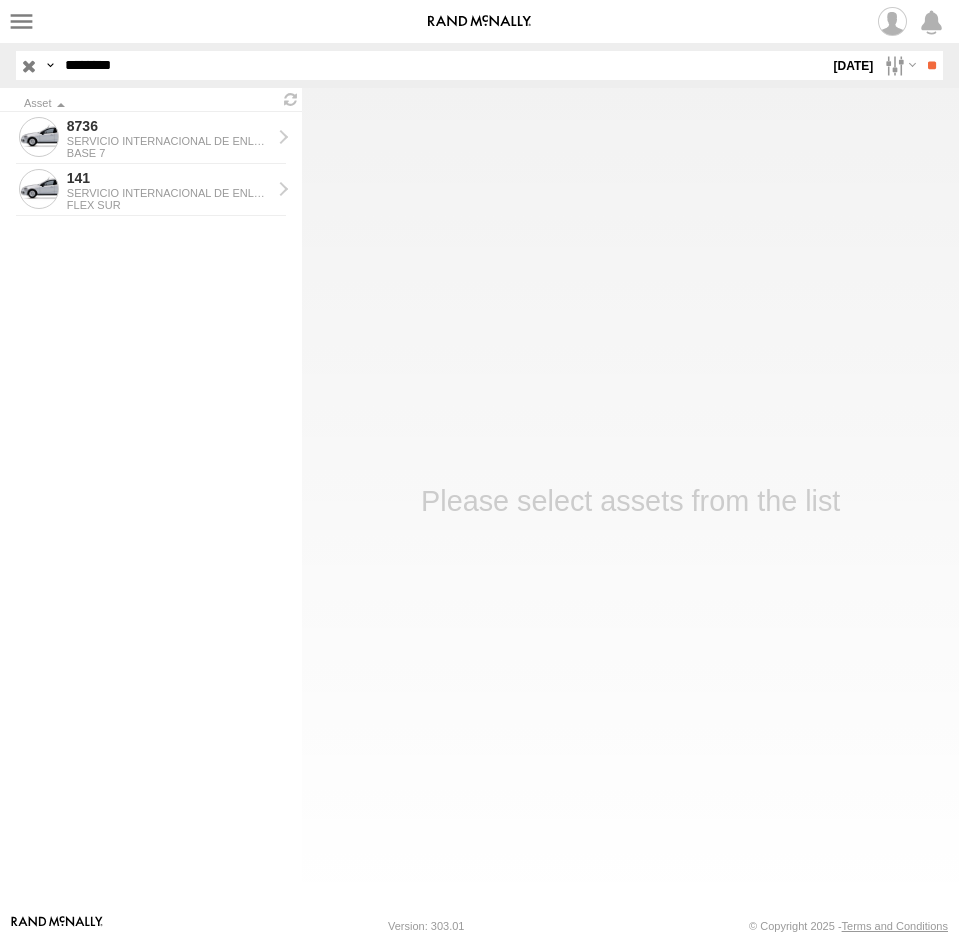 click on "**" at bounding box center [931, 65] 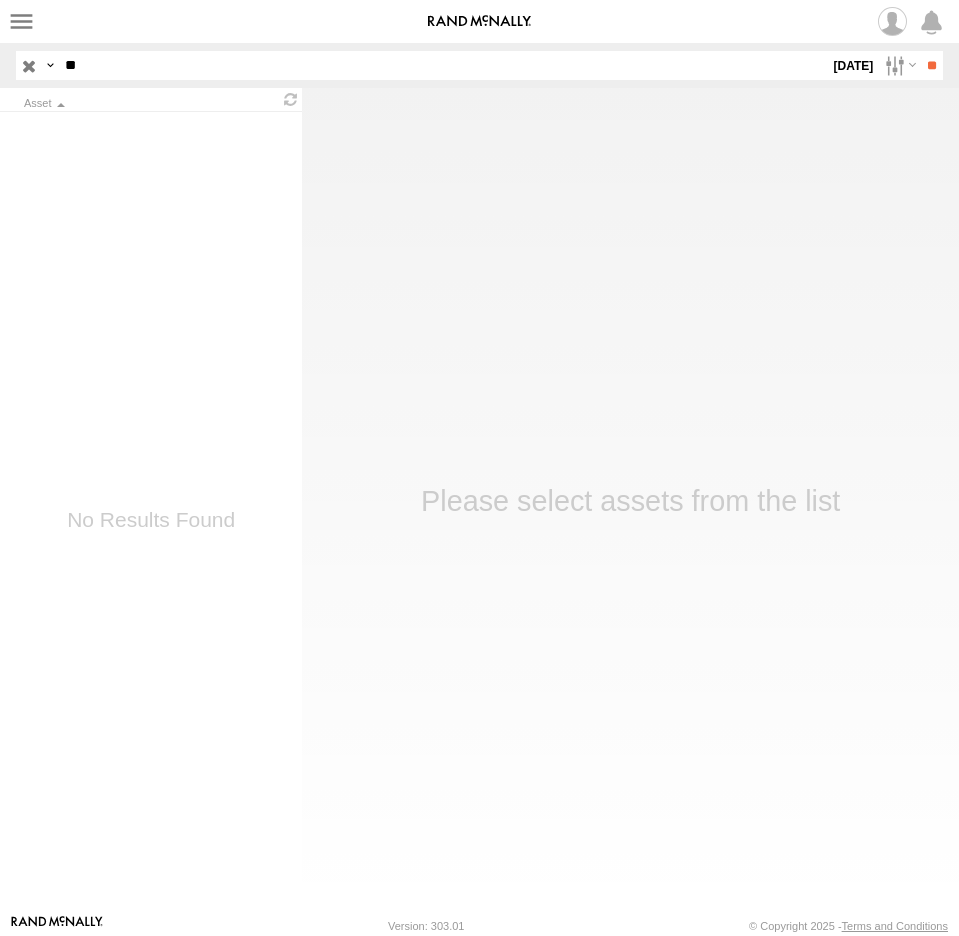 type on "*" 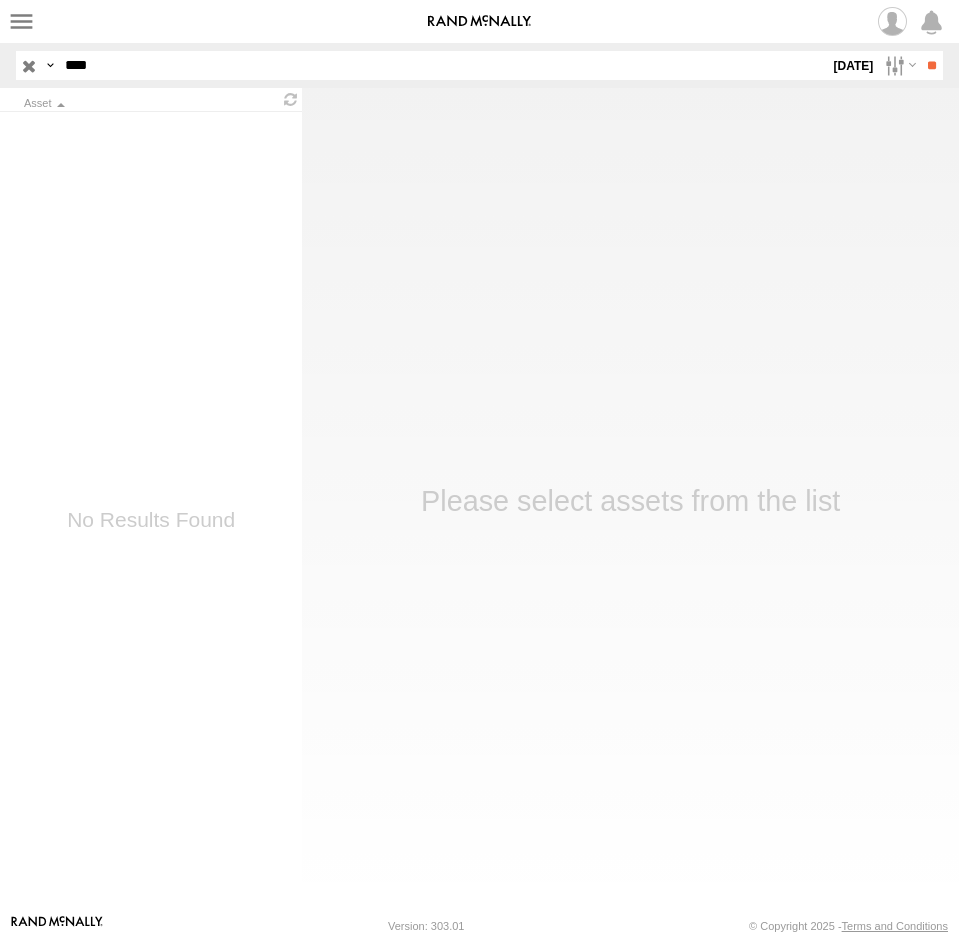 type on "****" 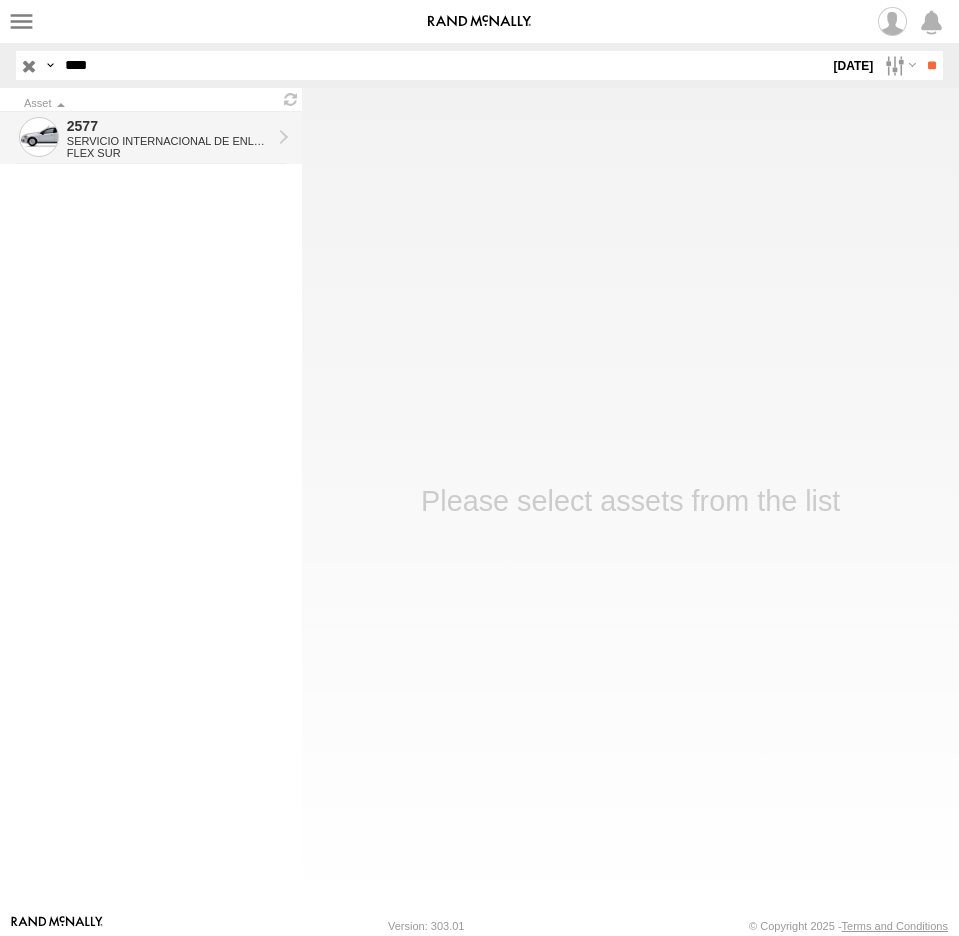click on "SERVICIO INTERNACIONAL DE ENLACE TERRESTRE SA" at bounding box center [169, 141] 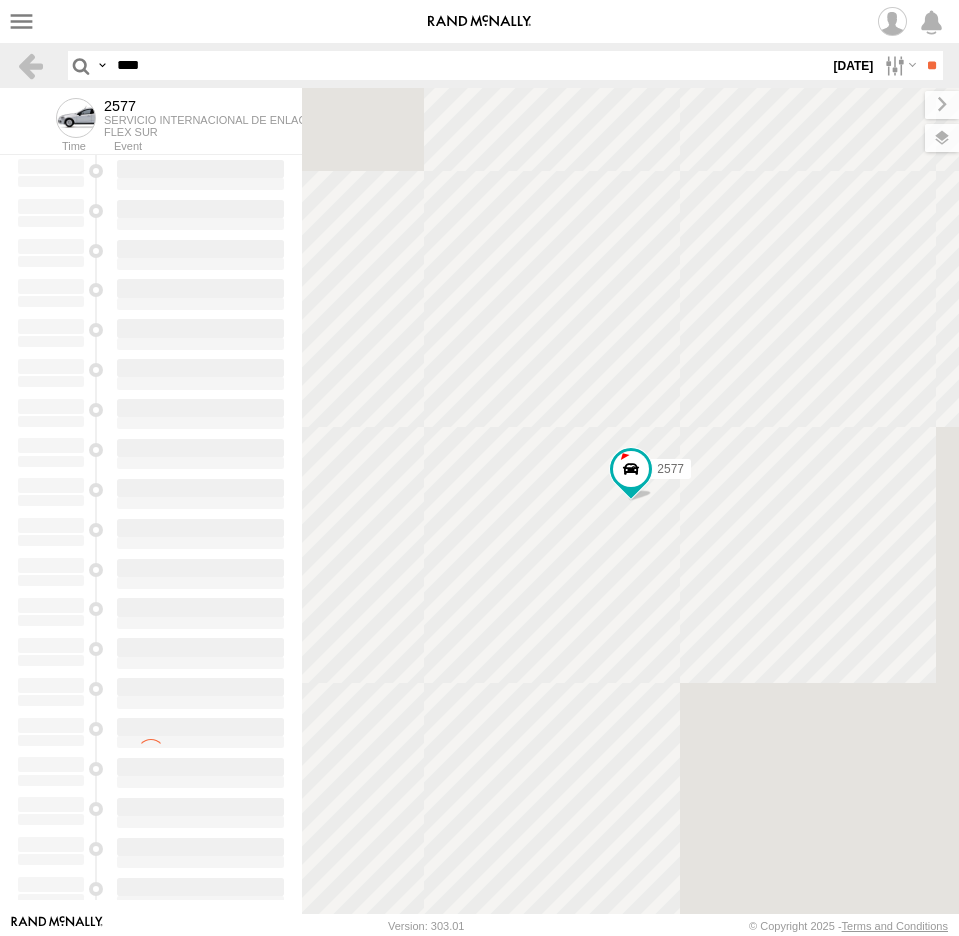 scroll, scrollTop: 0, scrollLeft: 0, axis: both 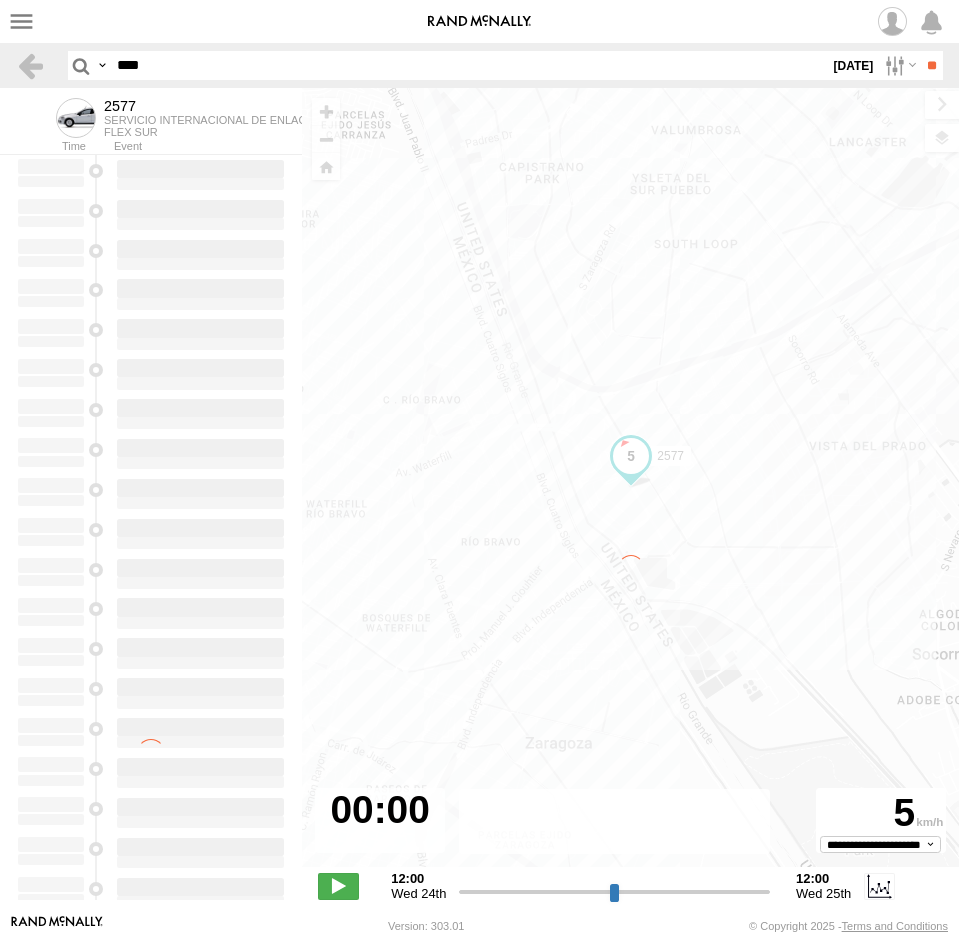 type on "**********" 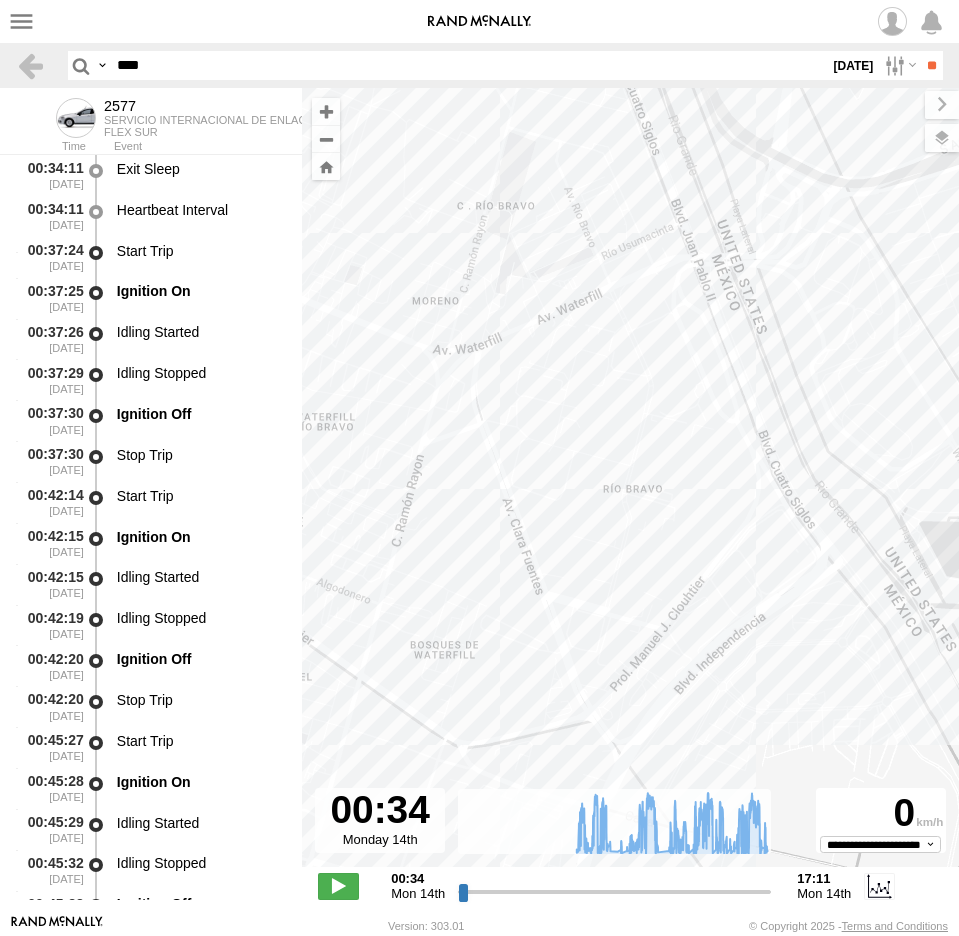 drag, startPoint x: 684, startPoint y: 462, endPoint x: 699, endPoint y: 457, distance: 15.811388 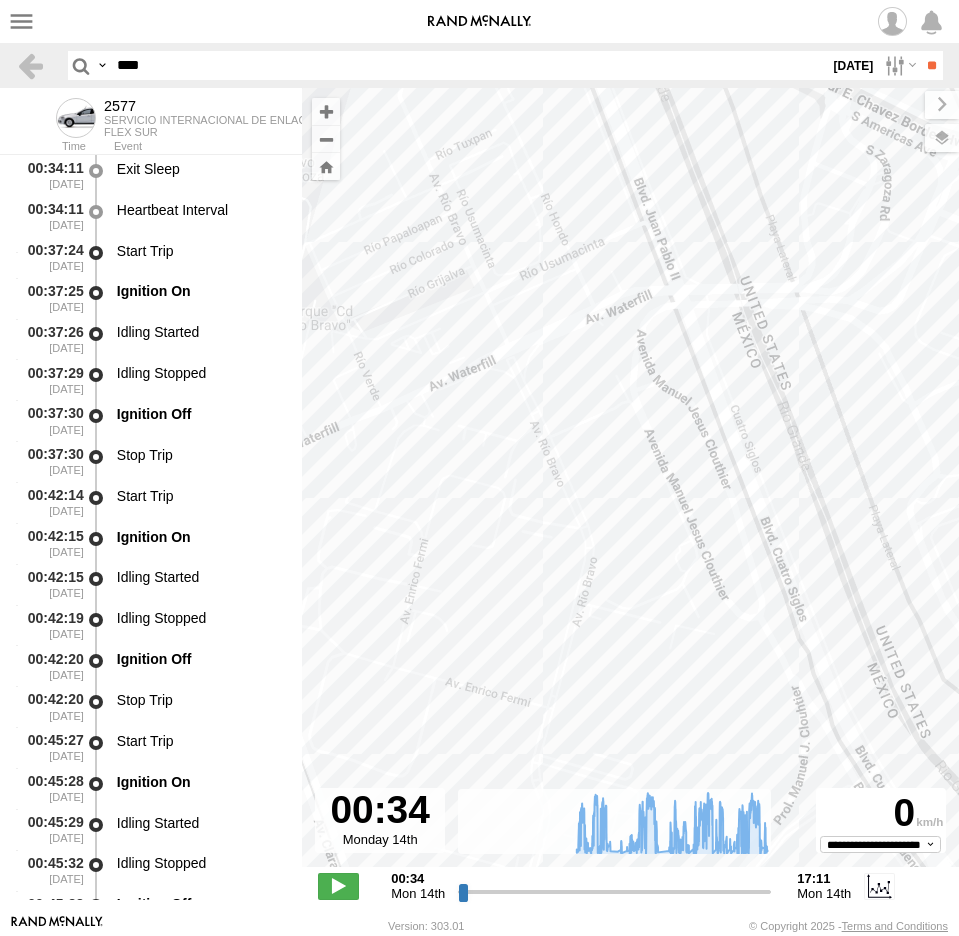 drag, startPoint x: 656, startPoint y: 482, endPoint x: 759, endPoint y: 431, distance: 114.93476 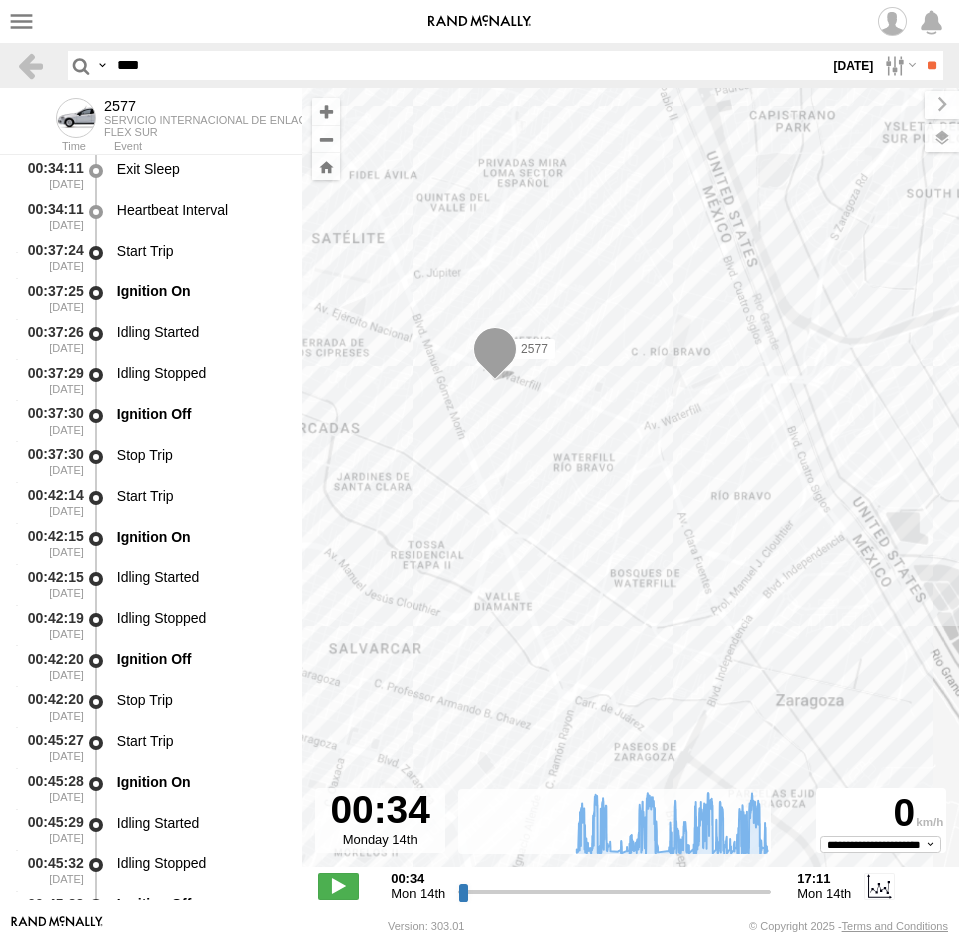 drag, startPoint x: 547, startPoint y: 445, endPoint x: 869, endPoint y: 517, distance: 329.9515 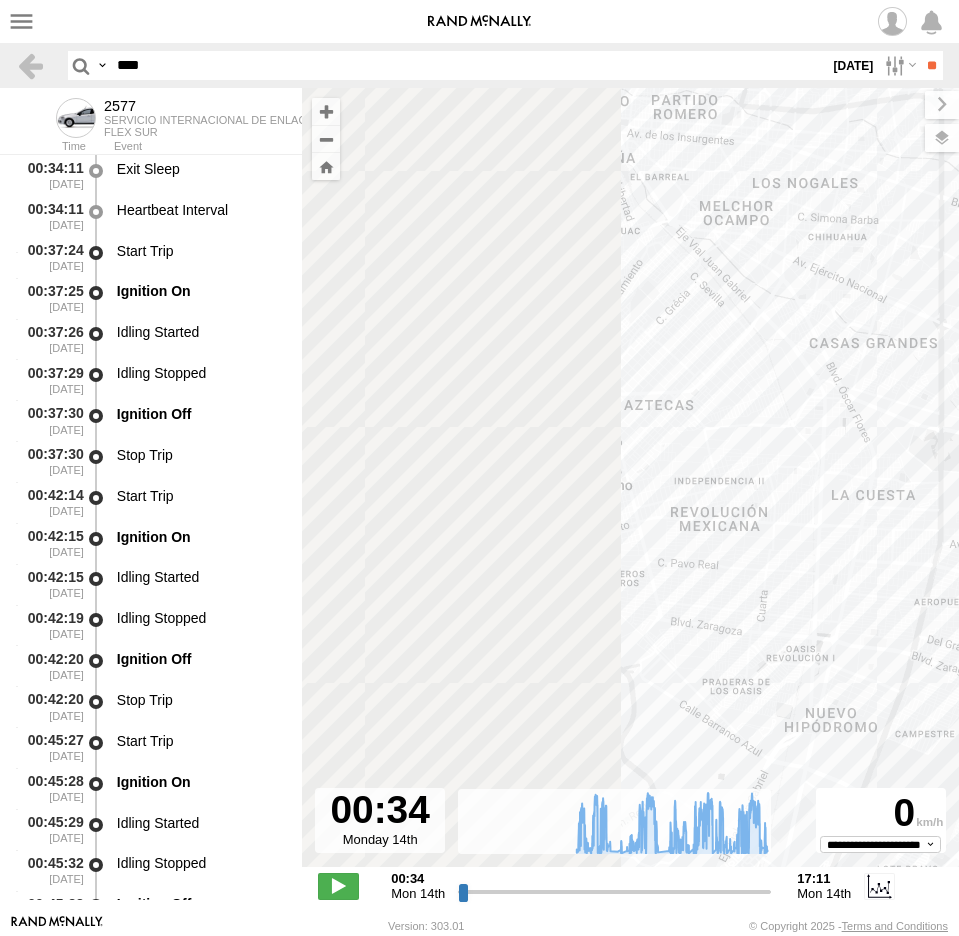 drag, startPoint x: 1000, startPoint y: 542, endPoint x: 1097, endPoint y: 560, distance: 98.65597 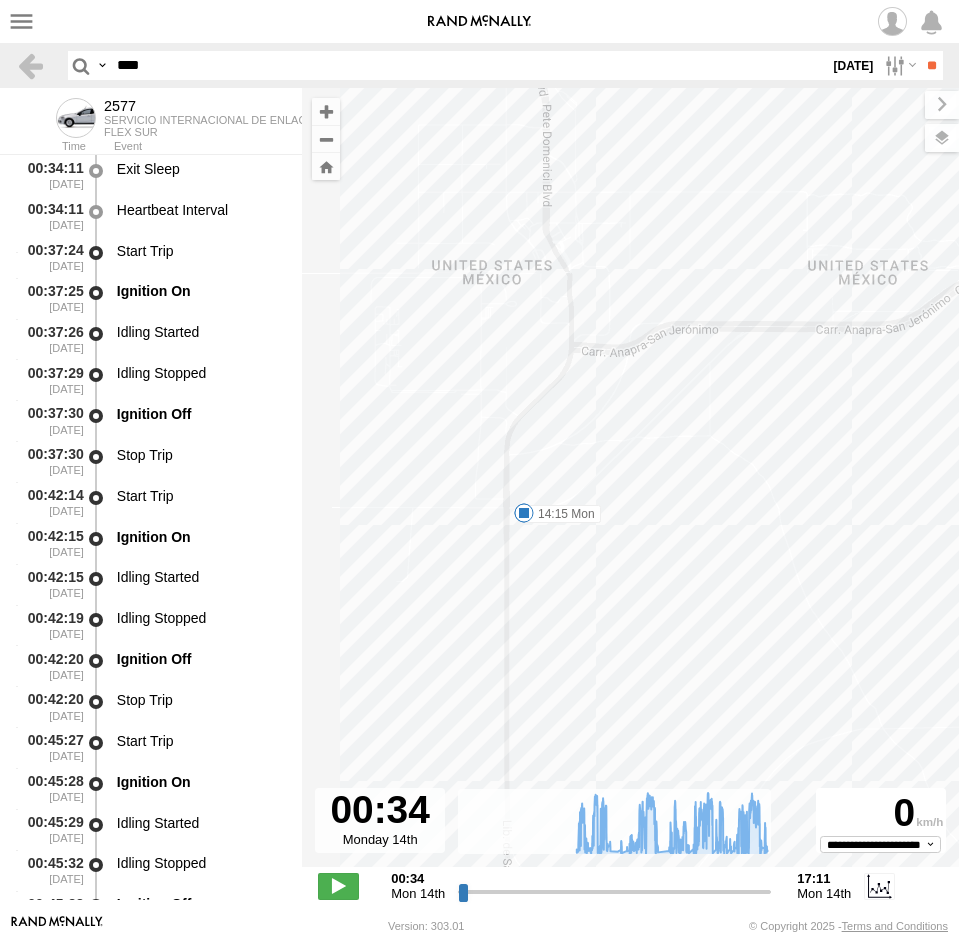 drag, startPoint x: 608, startPoint y: 419, endPoint x: 579, endPoint y: 642, distance: 224.87775 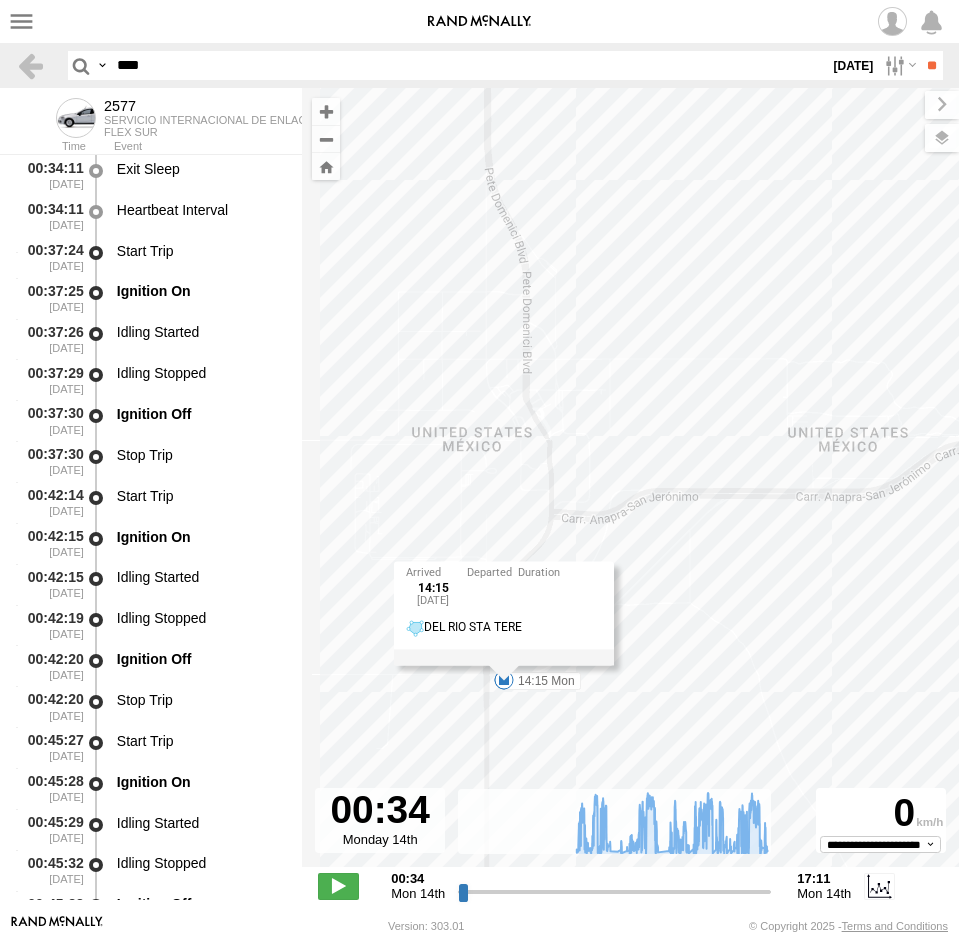 drag, startPoint x: 609, startPoint y: 530, endPoint x: 574, endPoint y: 519, distance: 36.687874 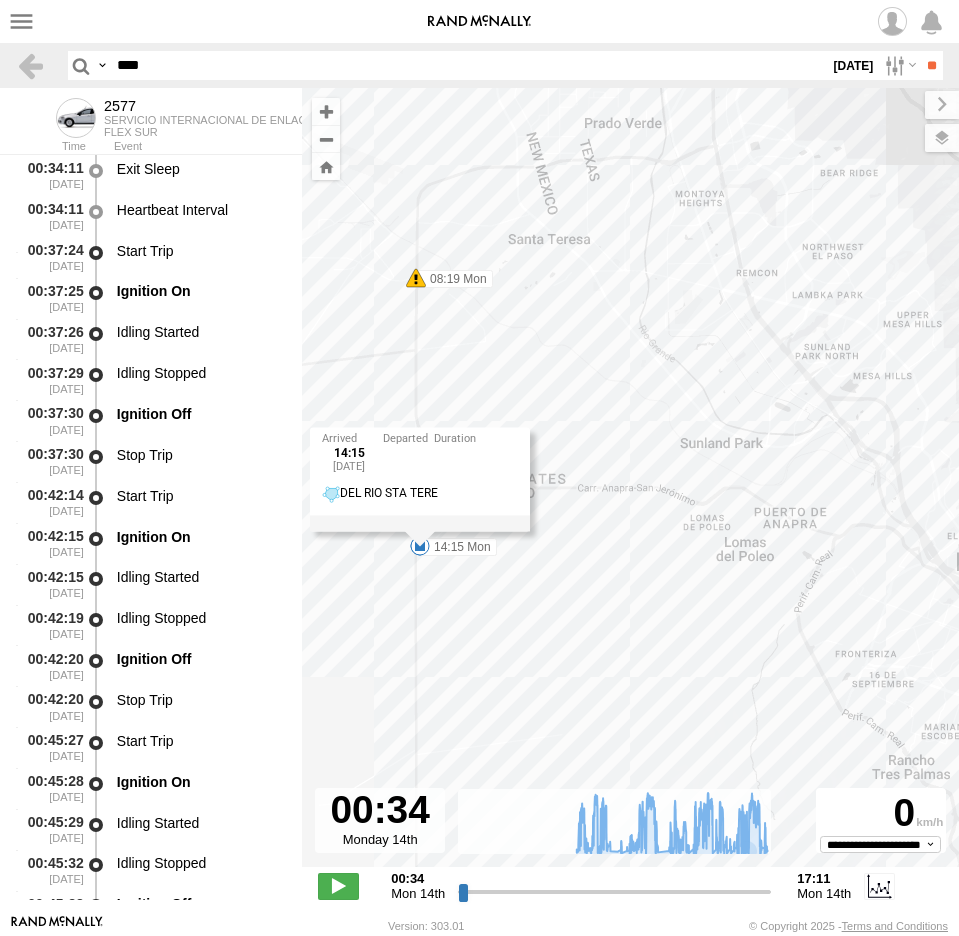 click at bounding box center [0, 0] 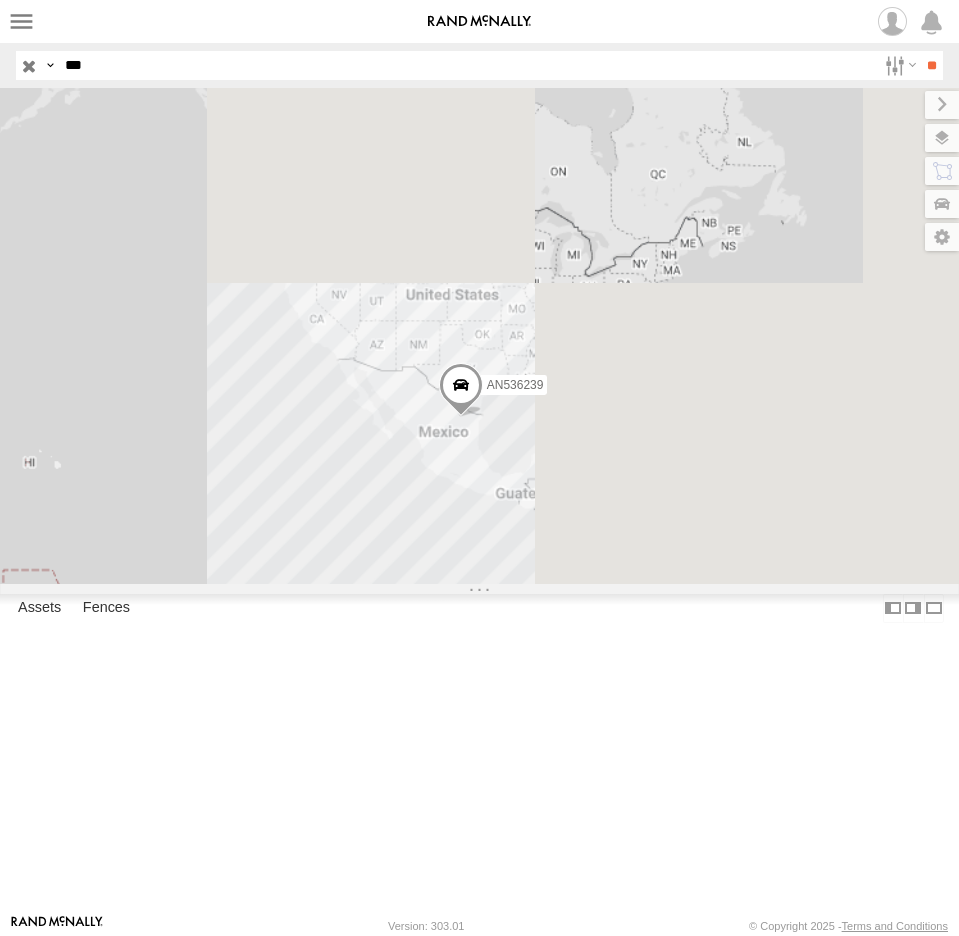 scroll, scrollTop: 0, scrollLeft: 0, axis: both 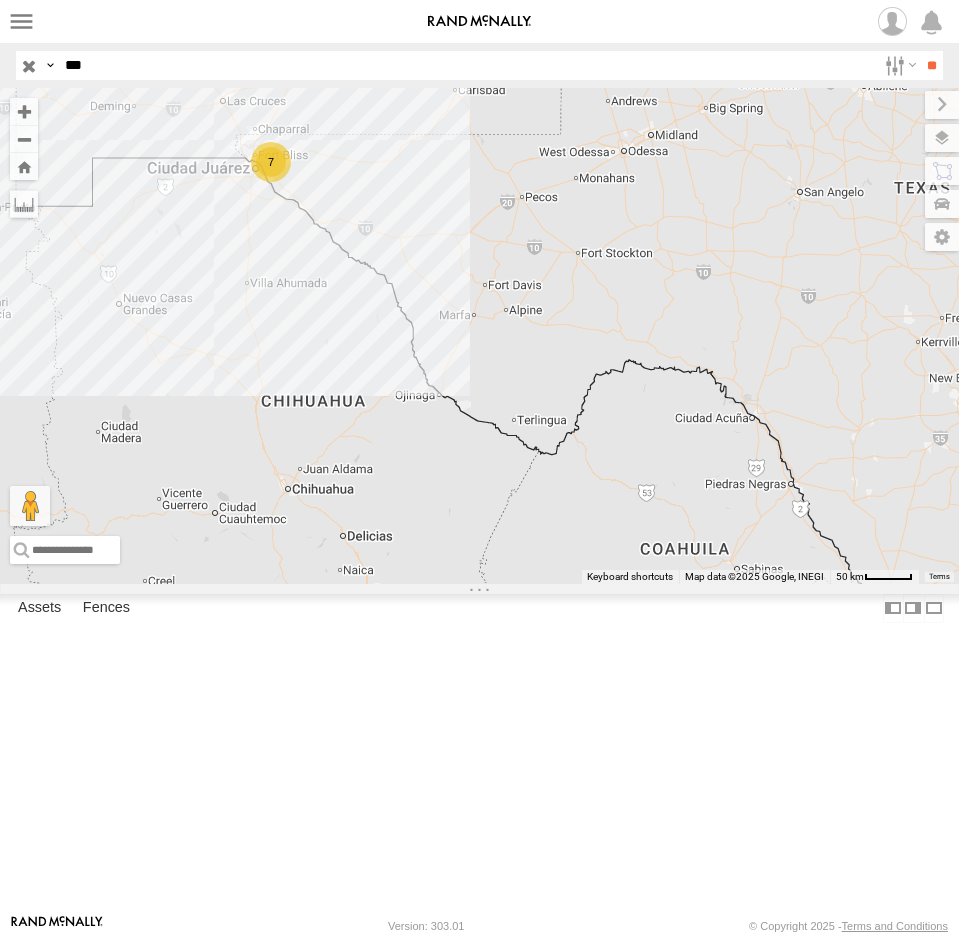 drag, startPoint x: 281, startPoint y: 253, endPoint x: 338, endPoint y: 396, distance: 153.94154 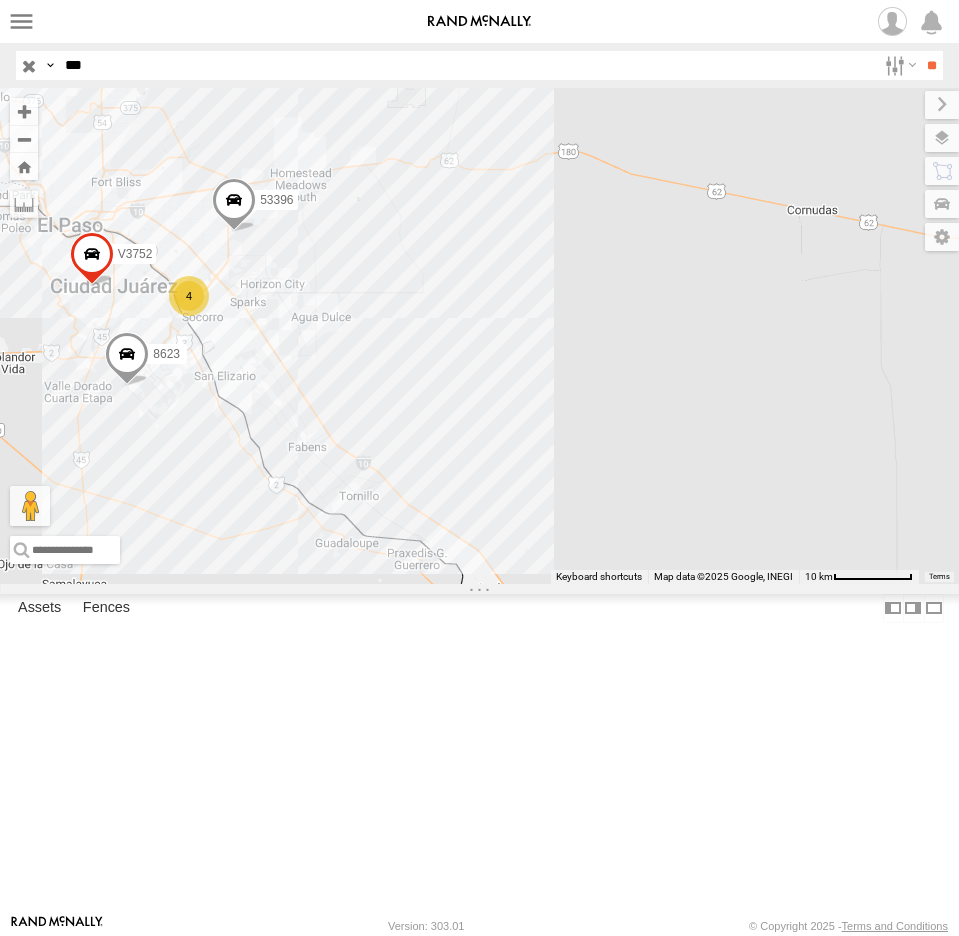 drag, startPoint x: 131, startPoint y: 460, endPoint x: 203, endPoint y: 461, distance: 72.00694 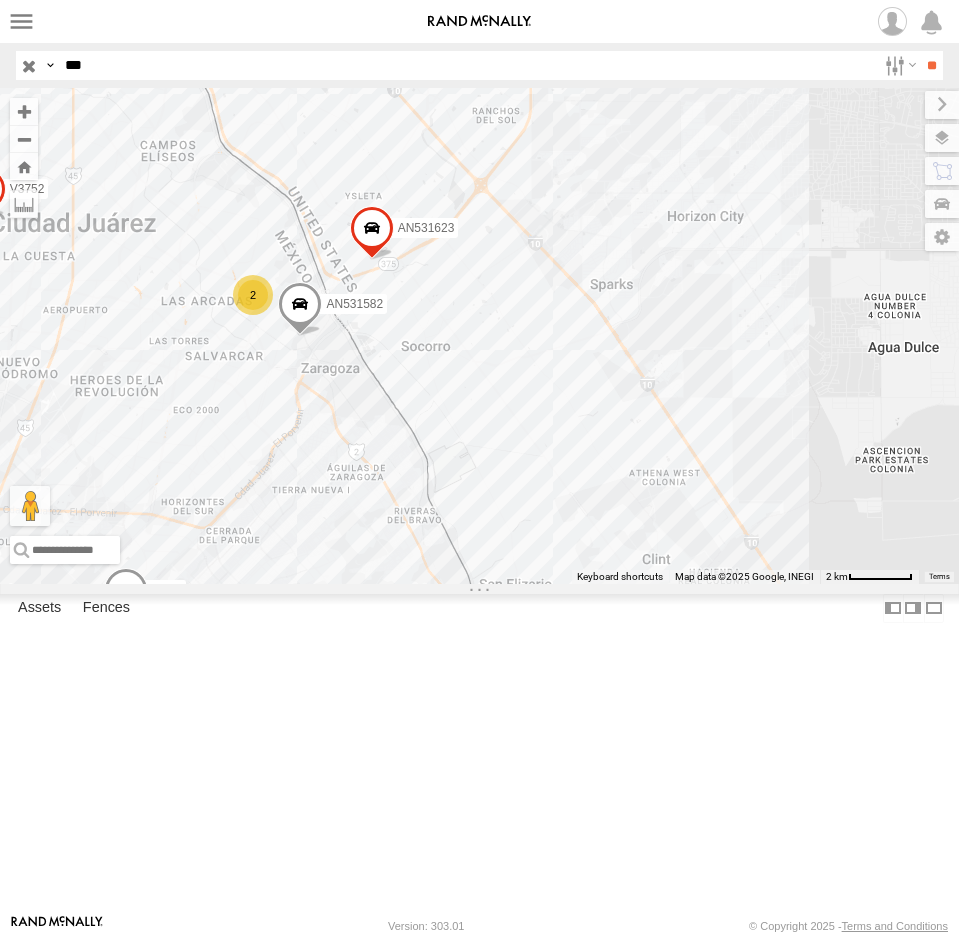 click at bounding box center [0, 0] 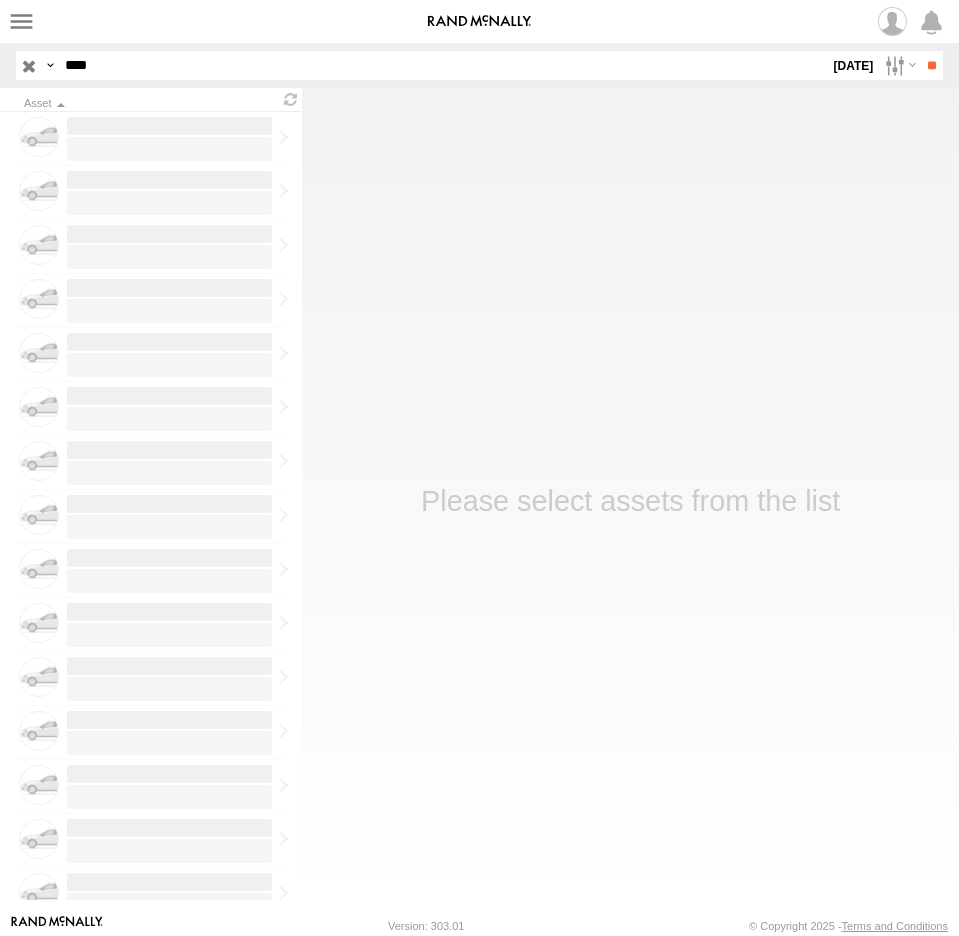 scroll, scrollTop: 0, scrollLeft: 0, axis: both 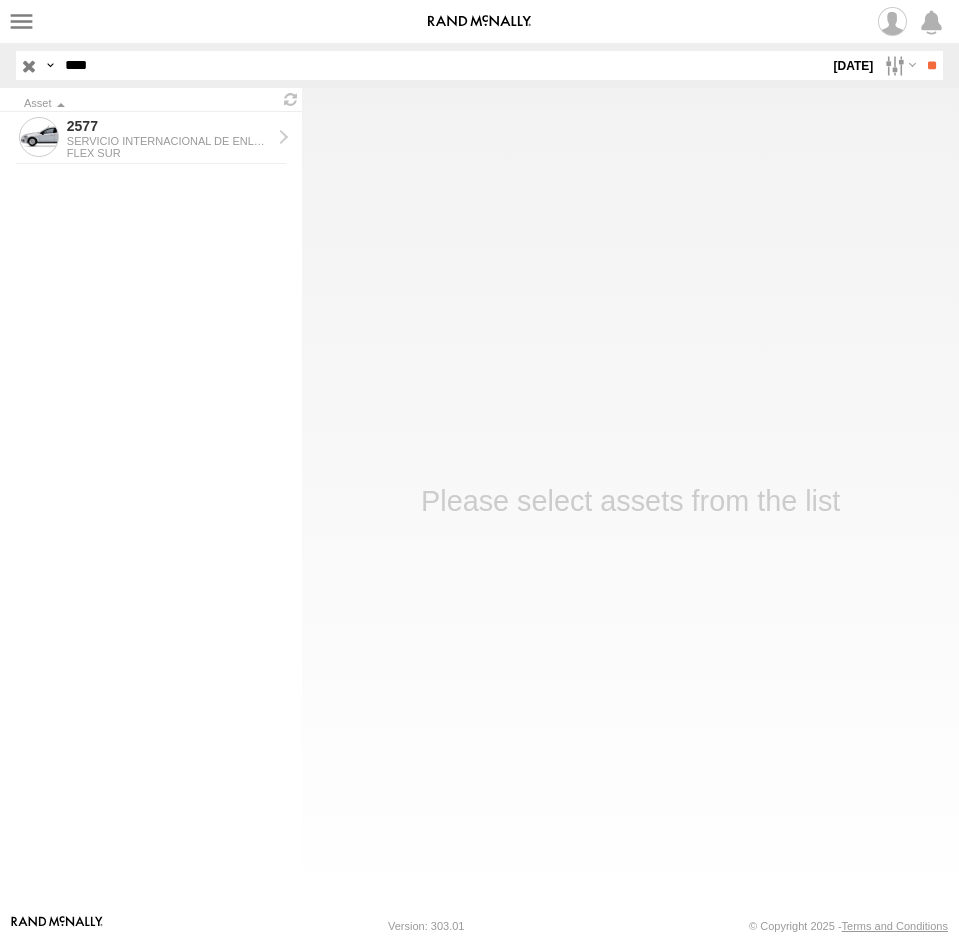 click 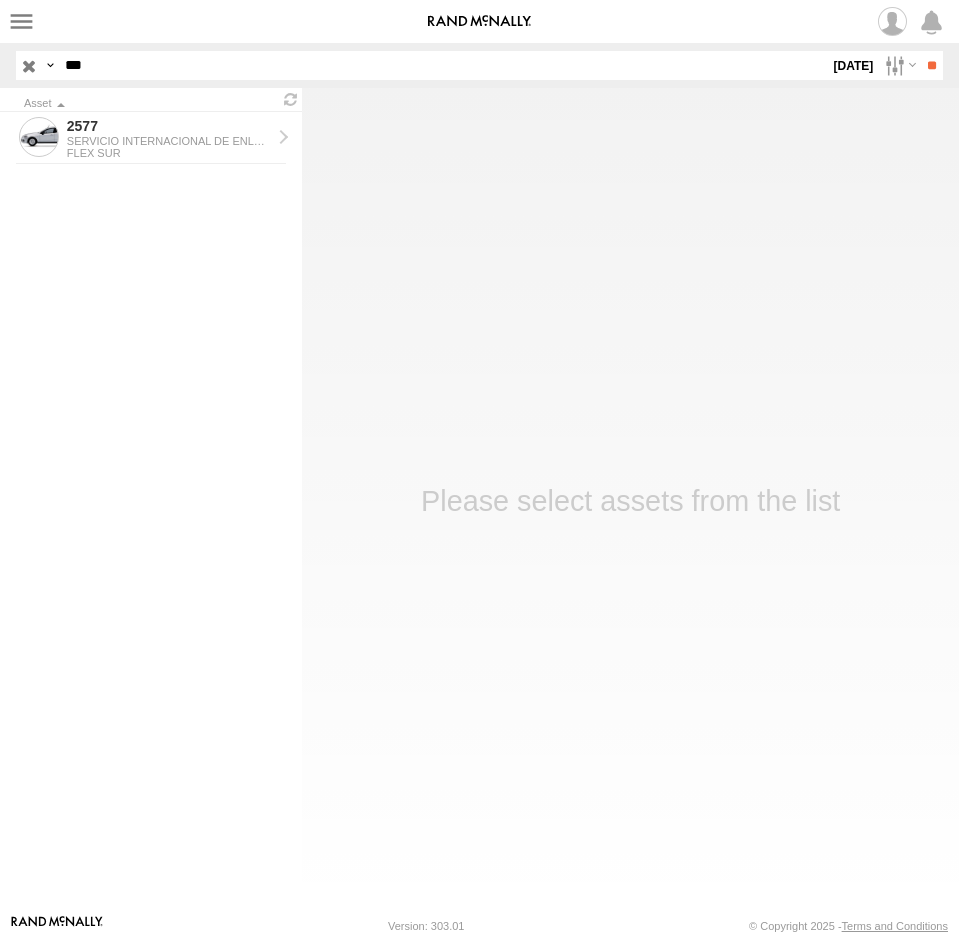 type on "***" 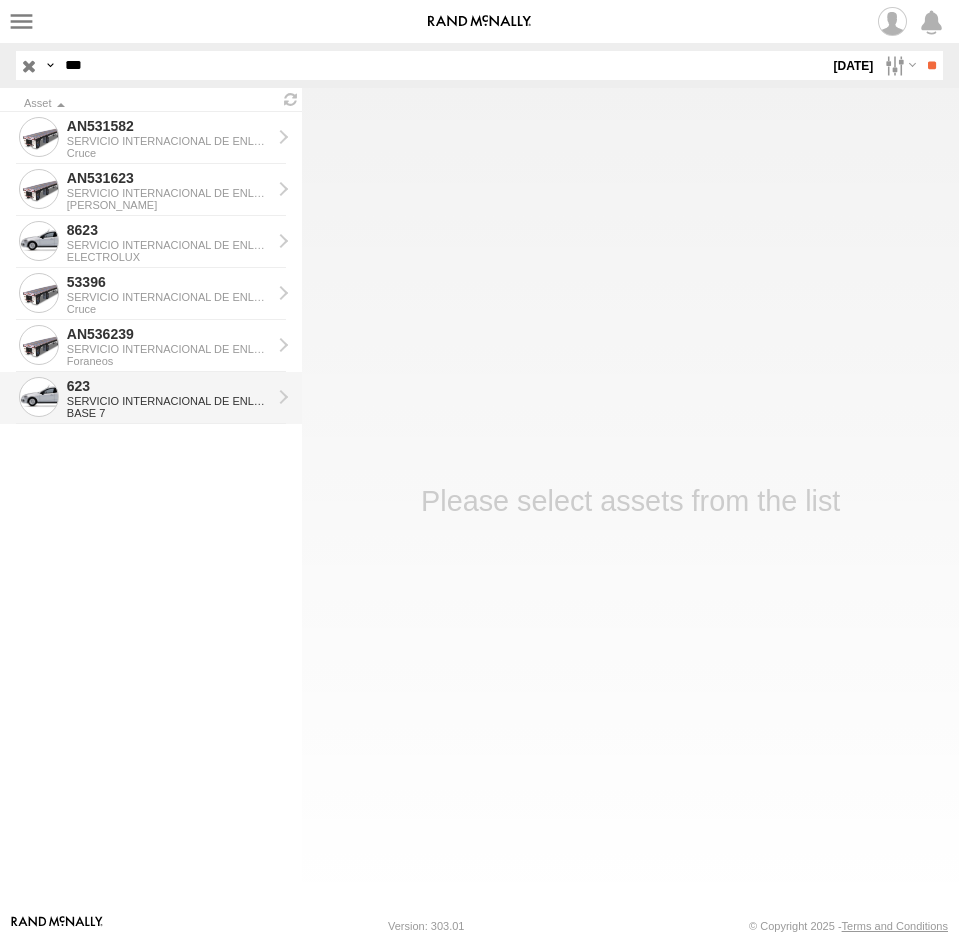 click on "SERVICIO INTERNACIONAL DE ENLACE TERRESTRE SA" at bounding box center [169, 401] 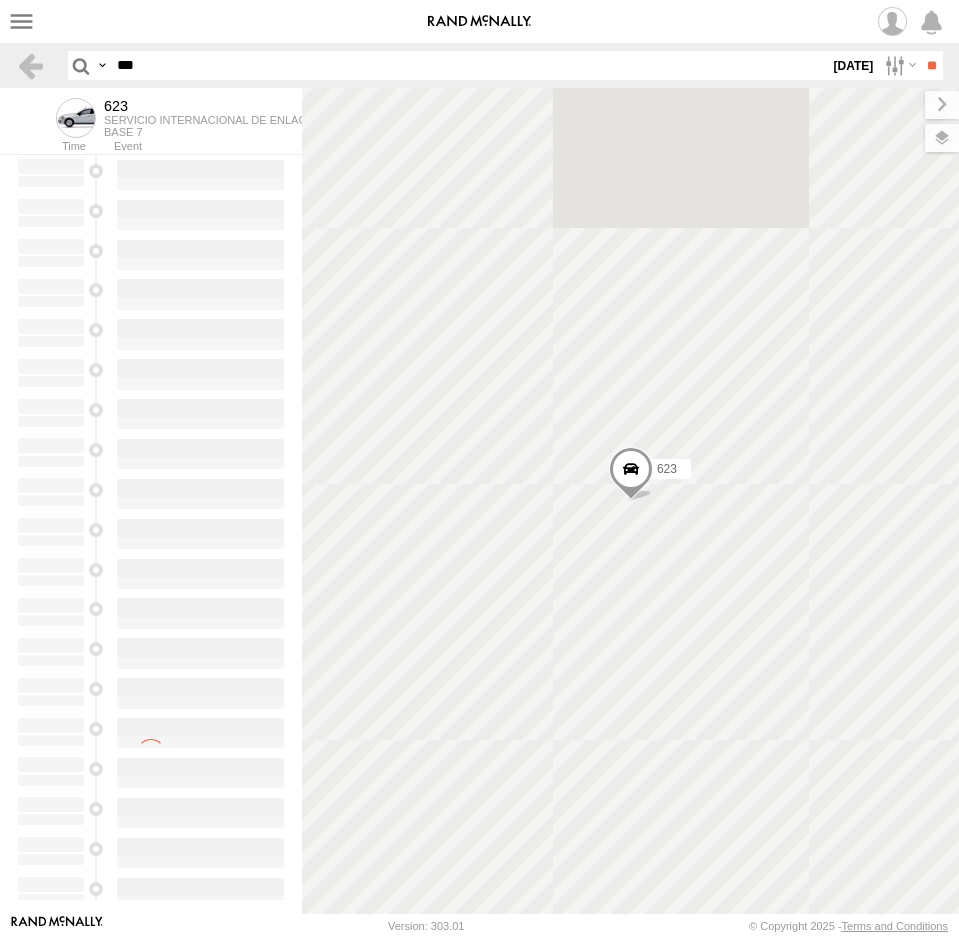 scroll, scrollTop: 0, scrollLeft: 0, axis: both 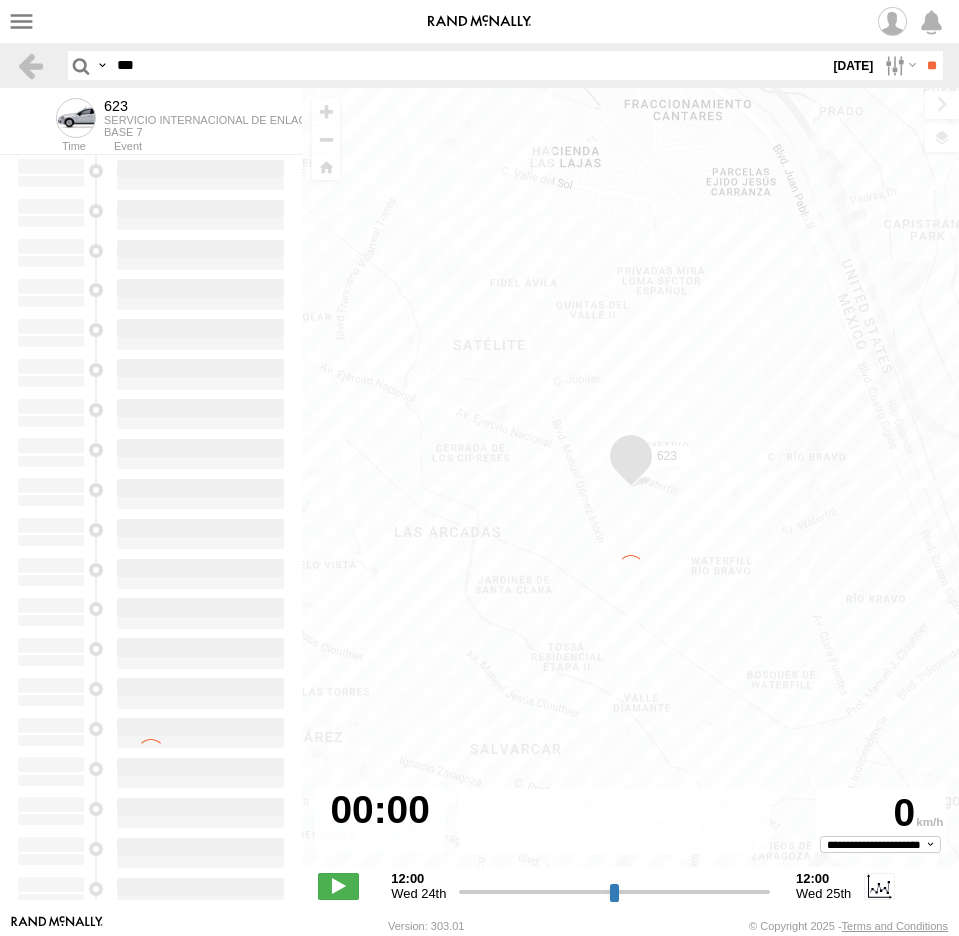 type on "**********" 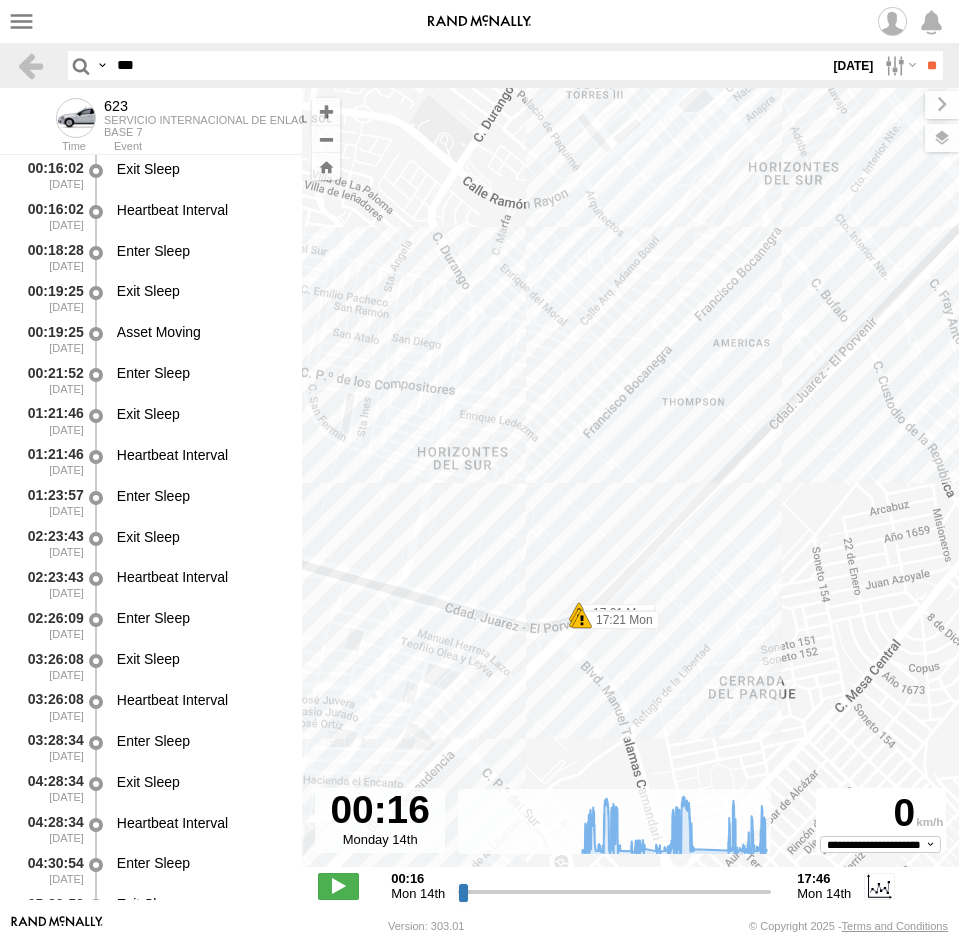 drag, startPoint x: 749, startPoint y: 447, endPoint x: 713, endPoint y: 575, distance: 132.96616 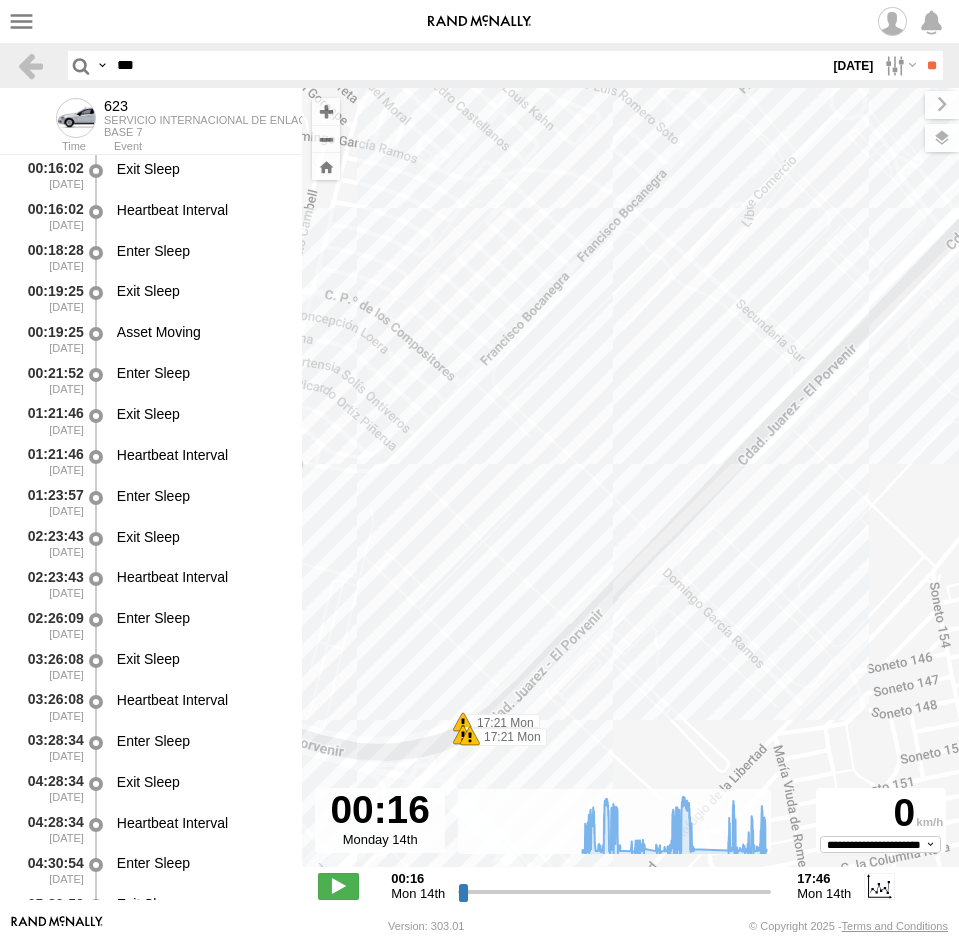 click on "623 07:13 Mon 07:53 Mon 08:49 Mon 09:12 Mon 10:02 Mon 17:38 Mon 17:39 Mon 17:44 Mon 07:32 Mon 07:32 Mon 17:21 Mon 17:21 Mon 17:21 Mon 17:30 Mon 17:32 Mon" at bounding box center [630, 488] 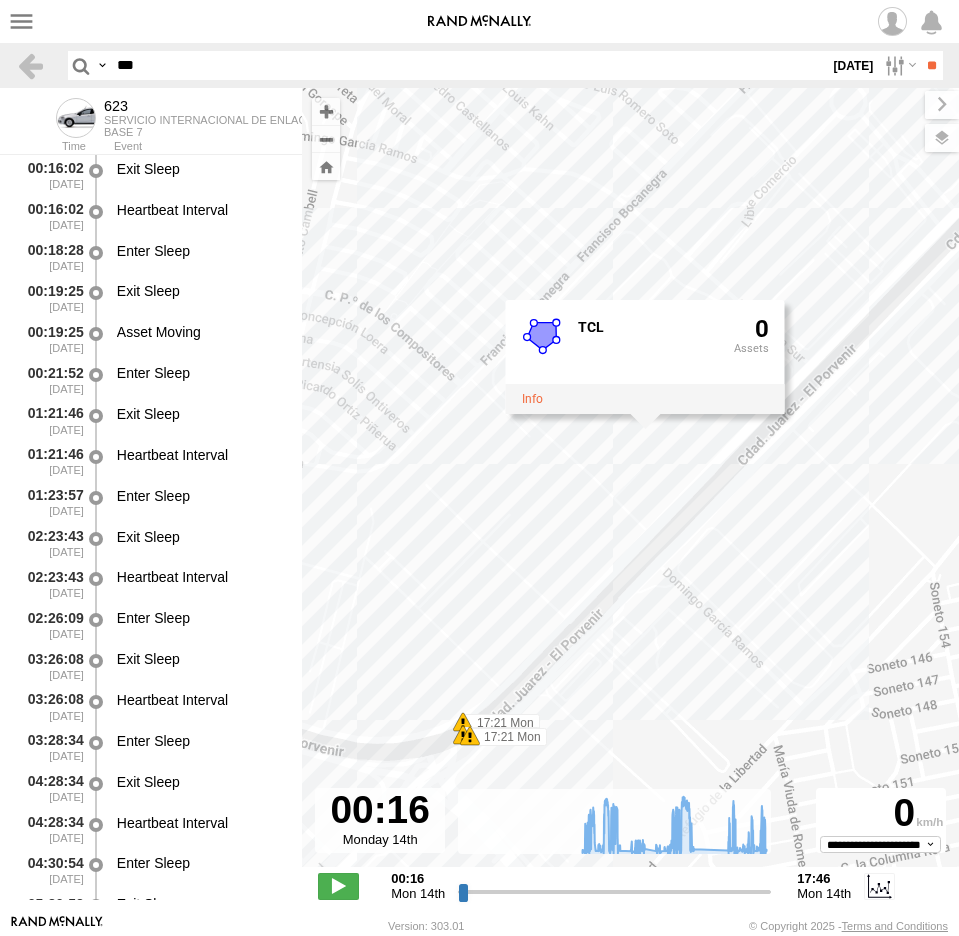 click on "623 07:13 Mon 07:53 Mon 08:49 Mon 09:12 Mon 10:02 Mon 17:38 Mon 17:39 Mon 17:44 Mon 07:32 Mon 07:32 Mon 17:21 Mon 17:21 Mon 17:21 Mon 17:30 Mon 17:32 Mon TCL 0" at bounding box center (630, 488) 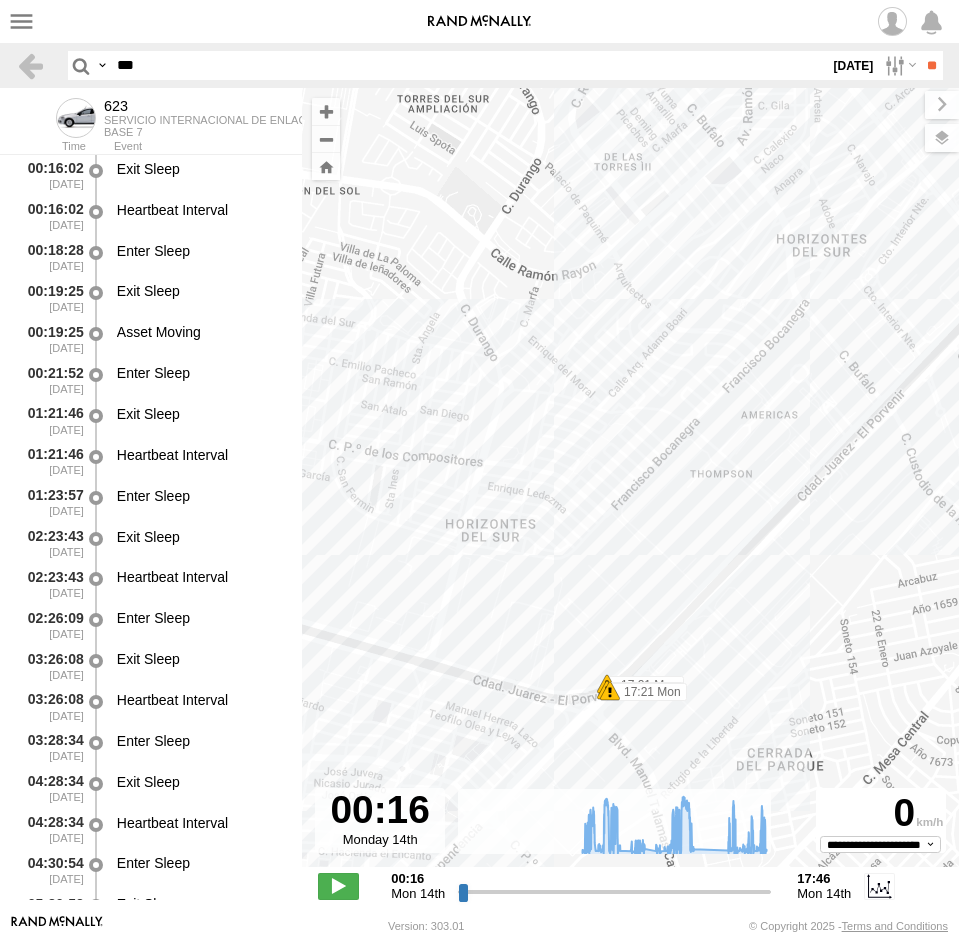 drag, startPoint x: 765, startPoint y: 643, endPoint x: 538, endPoint y: 702, distance: 234.54211 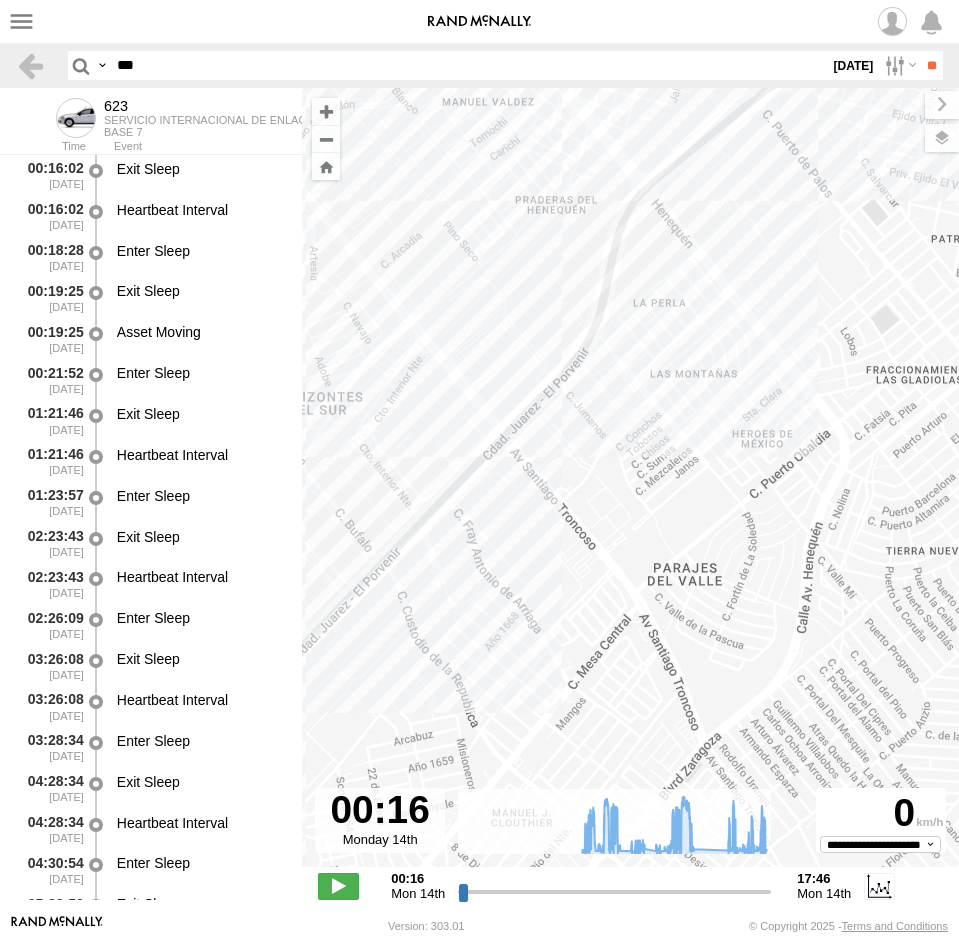 drag, startPoint x: 555, startPoint y: 625, endPoint x: 528, endPoint y: 736, distance: 114.236595 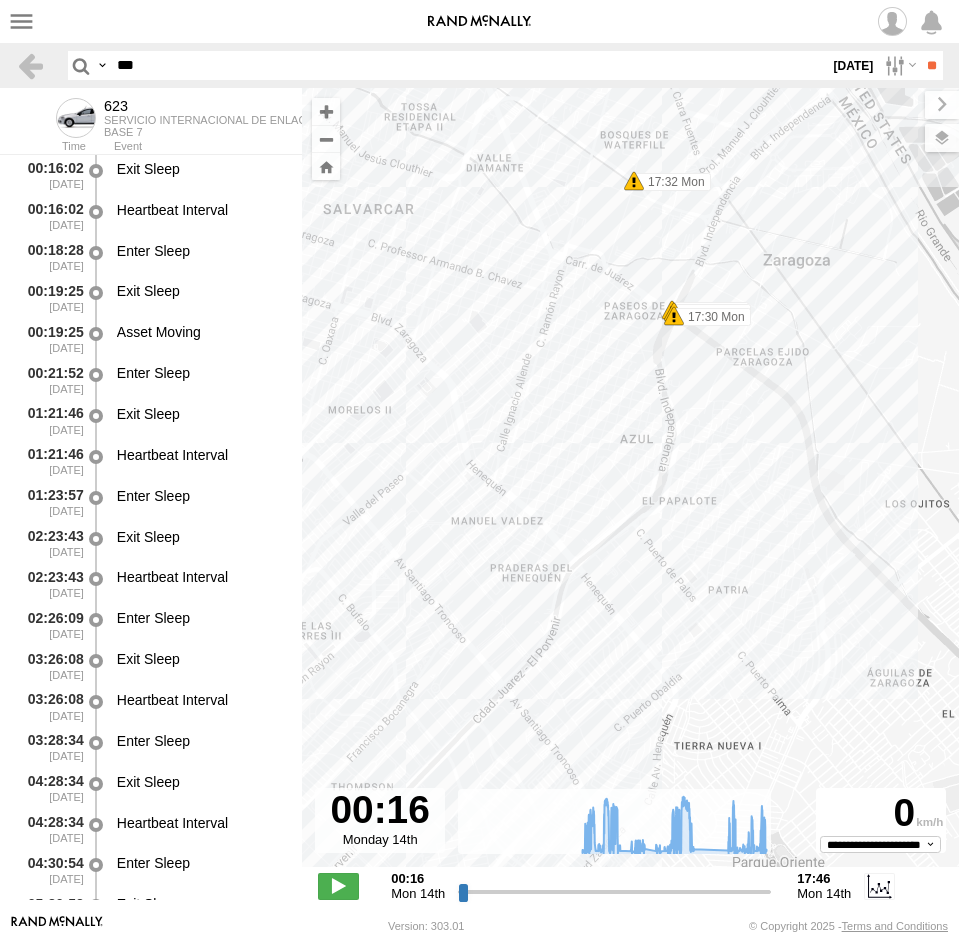 drag, startPoint x: 733, startPoint y: 561, endPoint x: 728, endPoint y: 744, distance: 183.0683 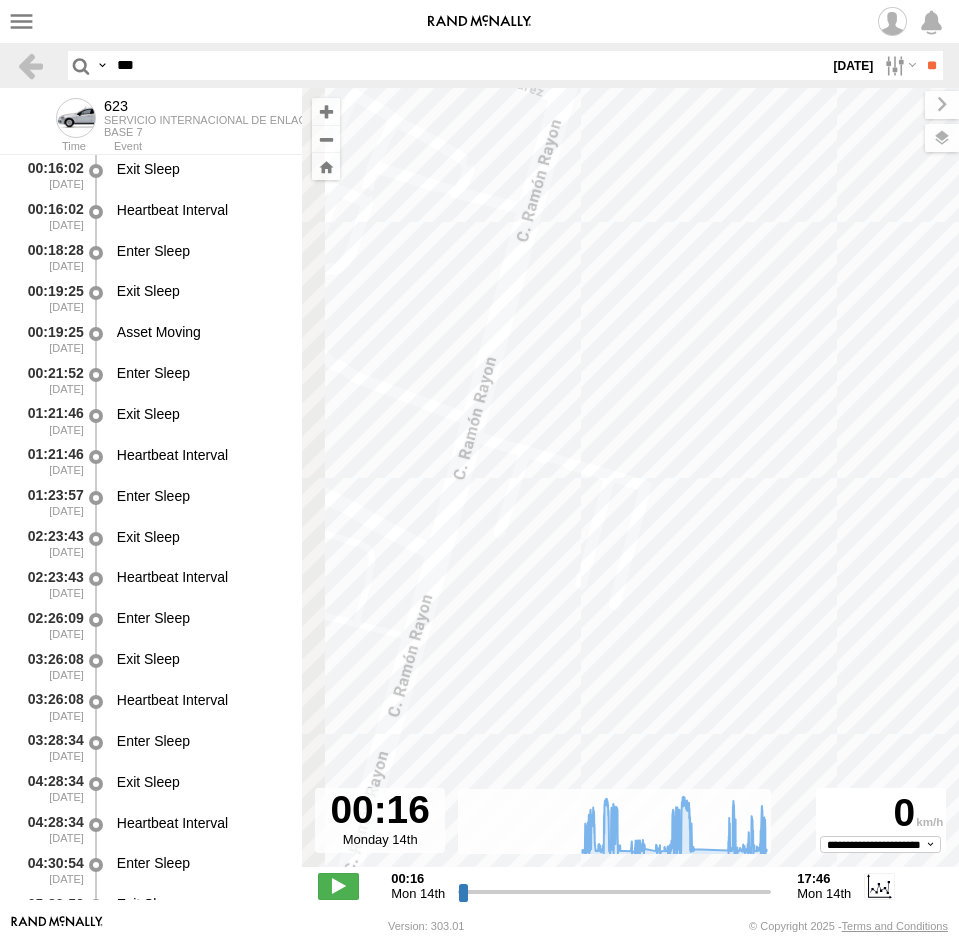 drag, startPoint x: 465, startPoint y: 533, endPoint x: 590, endPoint y: 542, distance: 125.32358 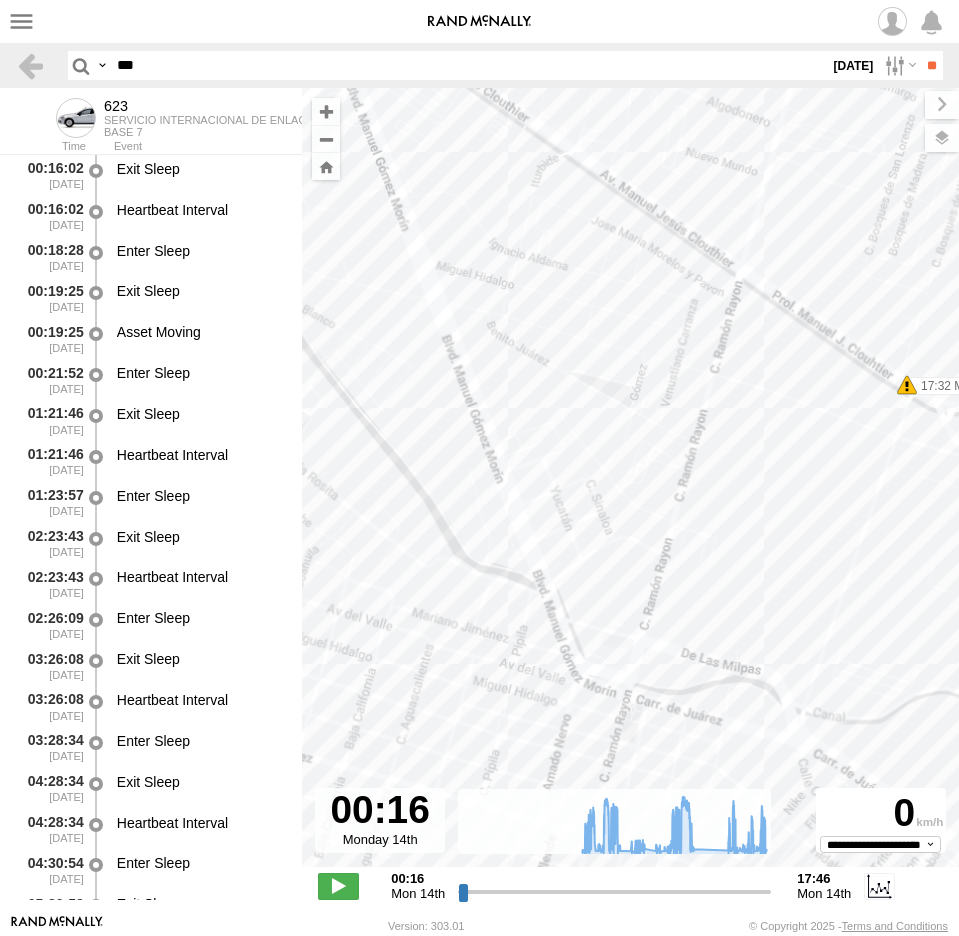 drag, startPoint x: 730, startPoint y: 558, endPoint x: 558, endPoint y: 535, distance: 173.53098 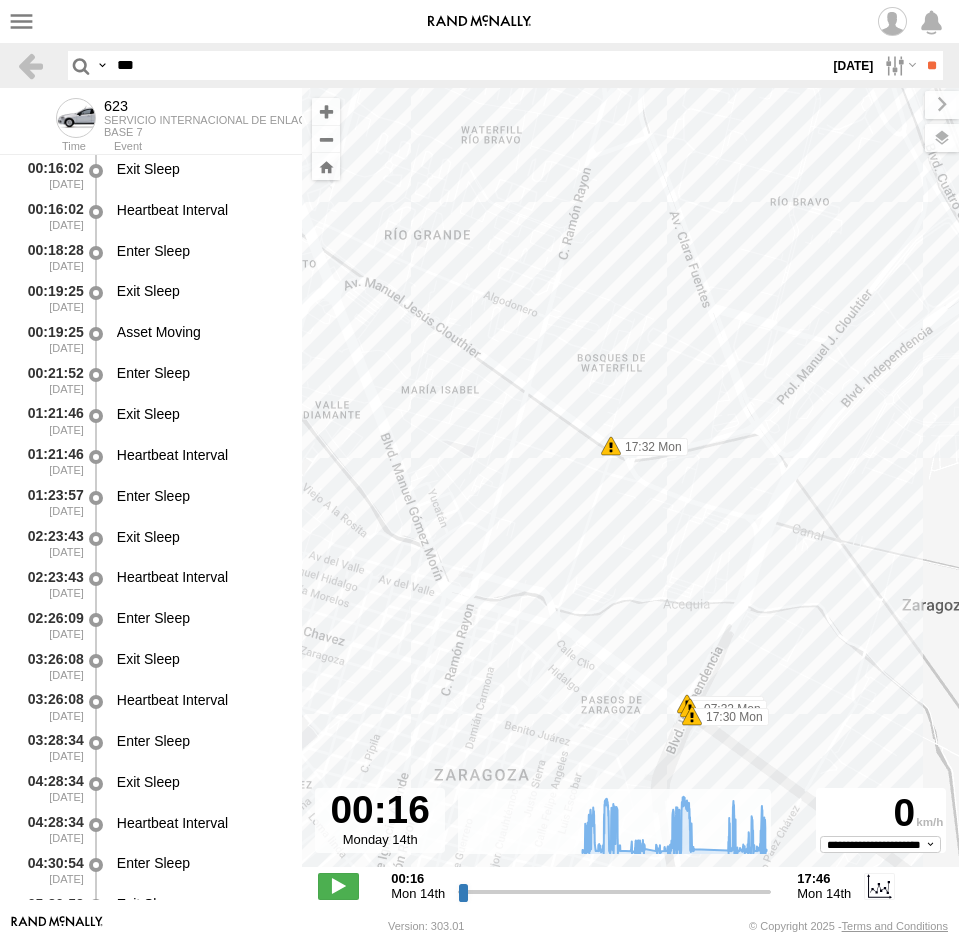 drag, startPoint x: 610, startPoint y: 480, endPoint x: 610, endPoint y: 401, distance: 79 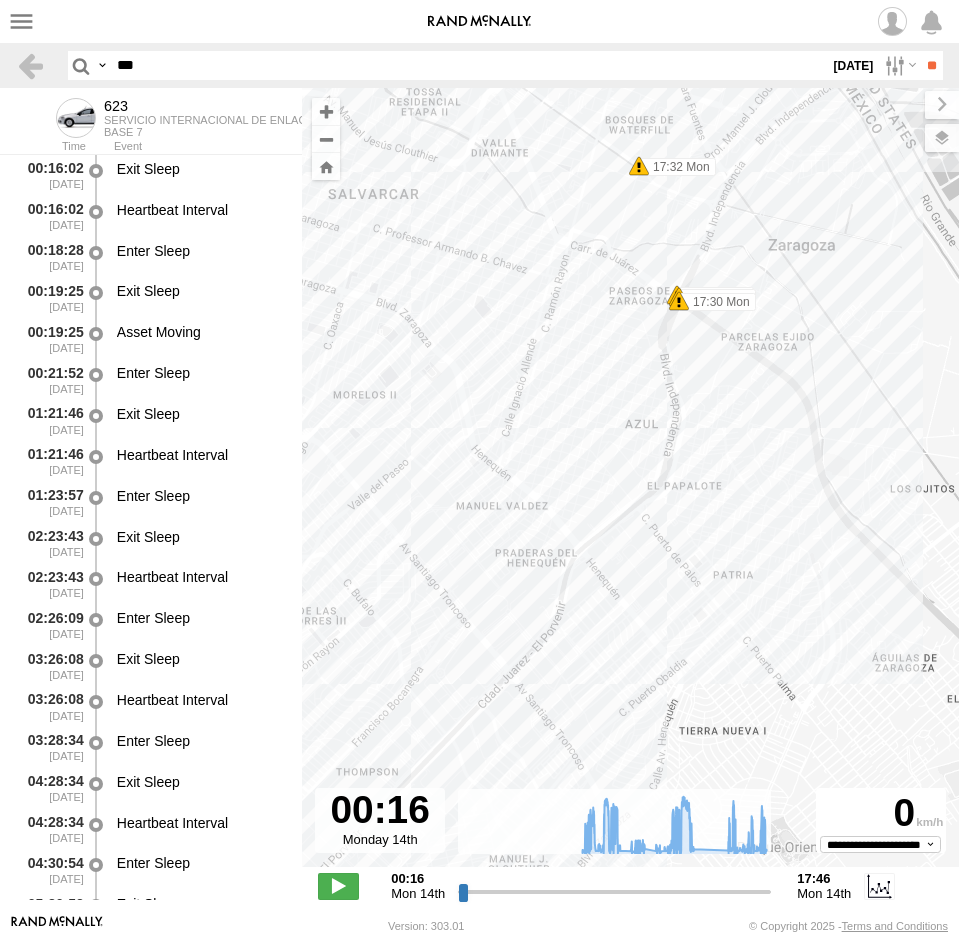 drag, startPoint x: 585, startPoint y: 592, endPoint x: 716, endPoint y: 459, distance: 186.68155 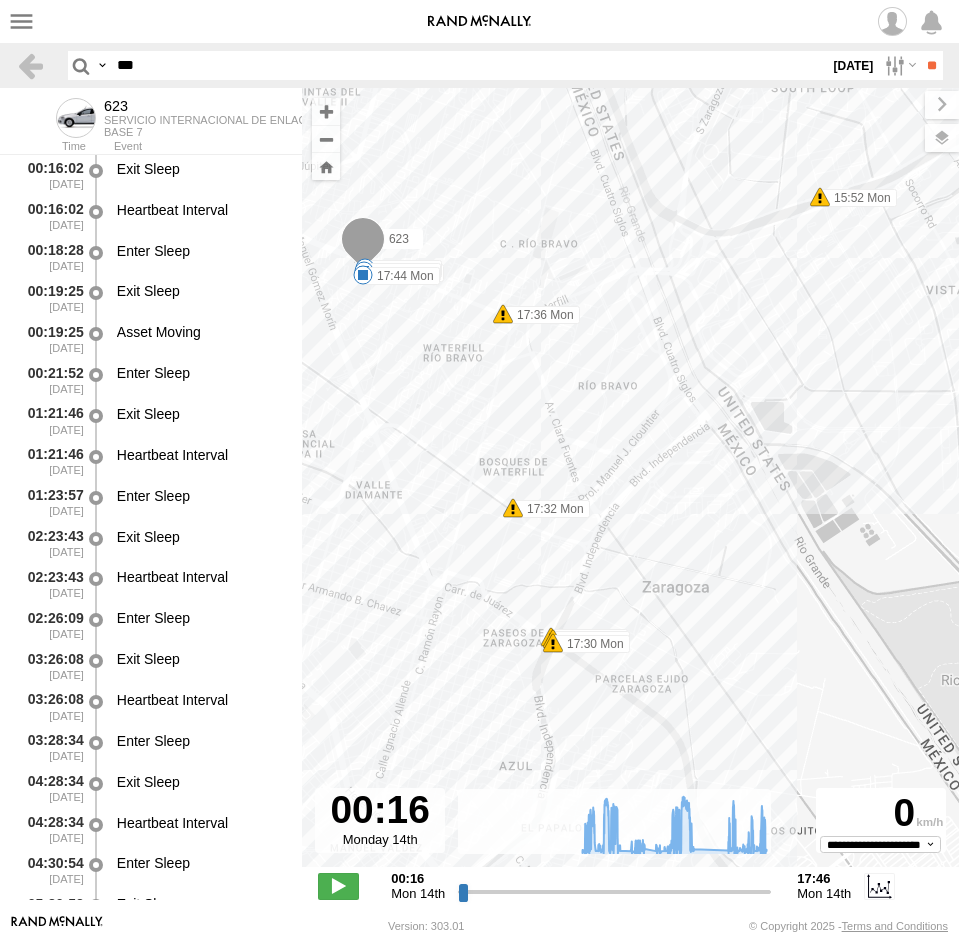 drag, startPoint x: 898, startPoint y: 625, endPoint x: 594, endPoint y: 548, distance: 313.60007 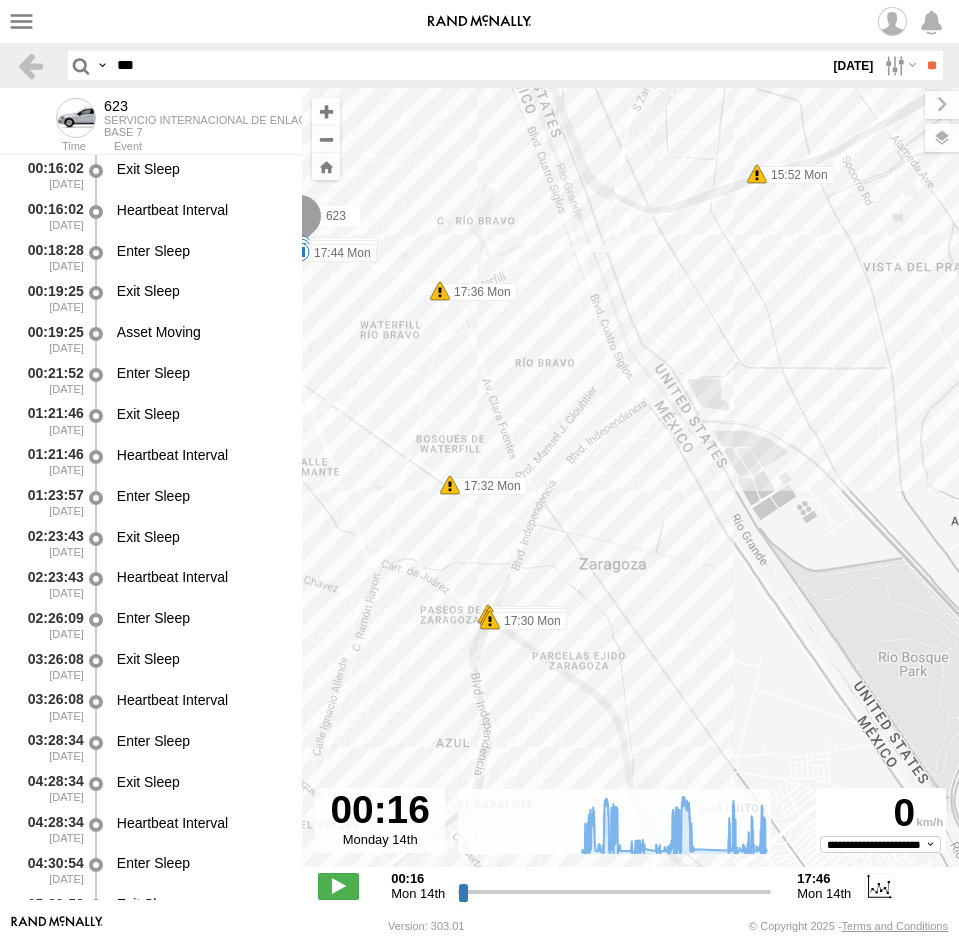 click at bounding box center [0, 0] 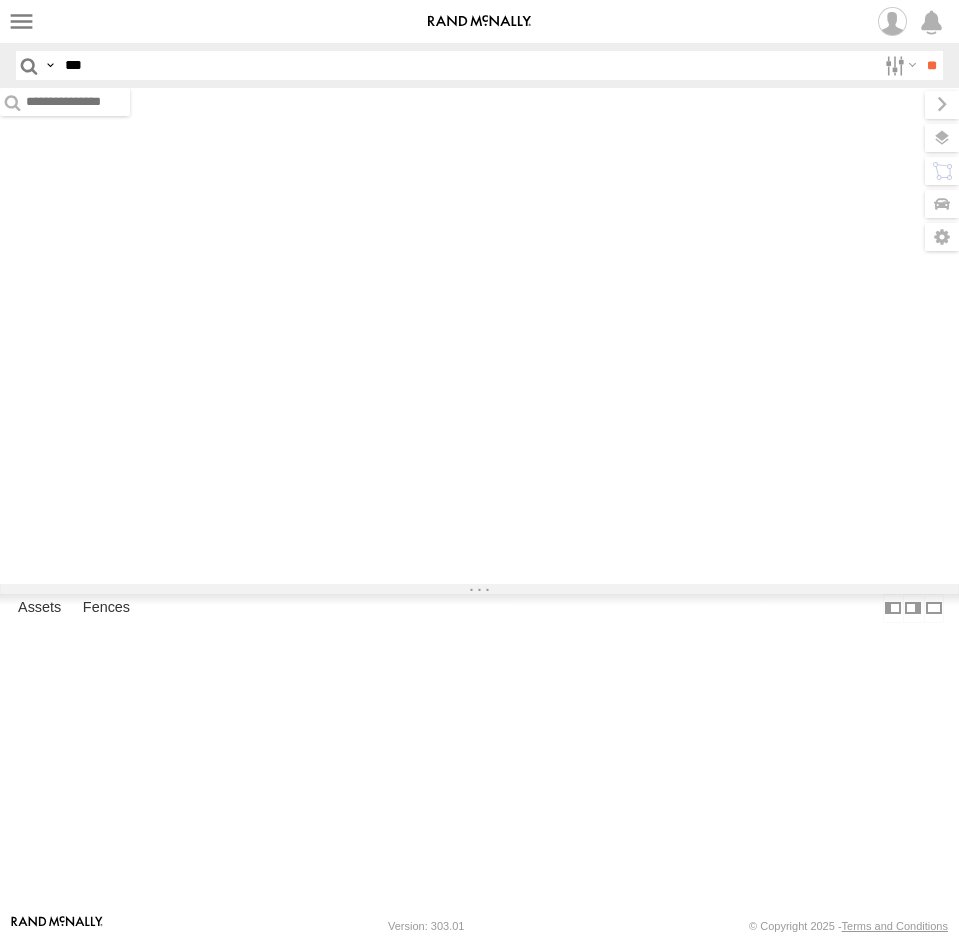 scroll, scrollTop: 0, scrollLeft: 0, axis: both 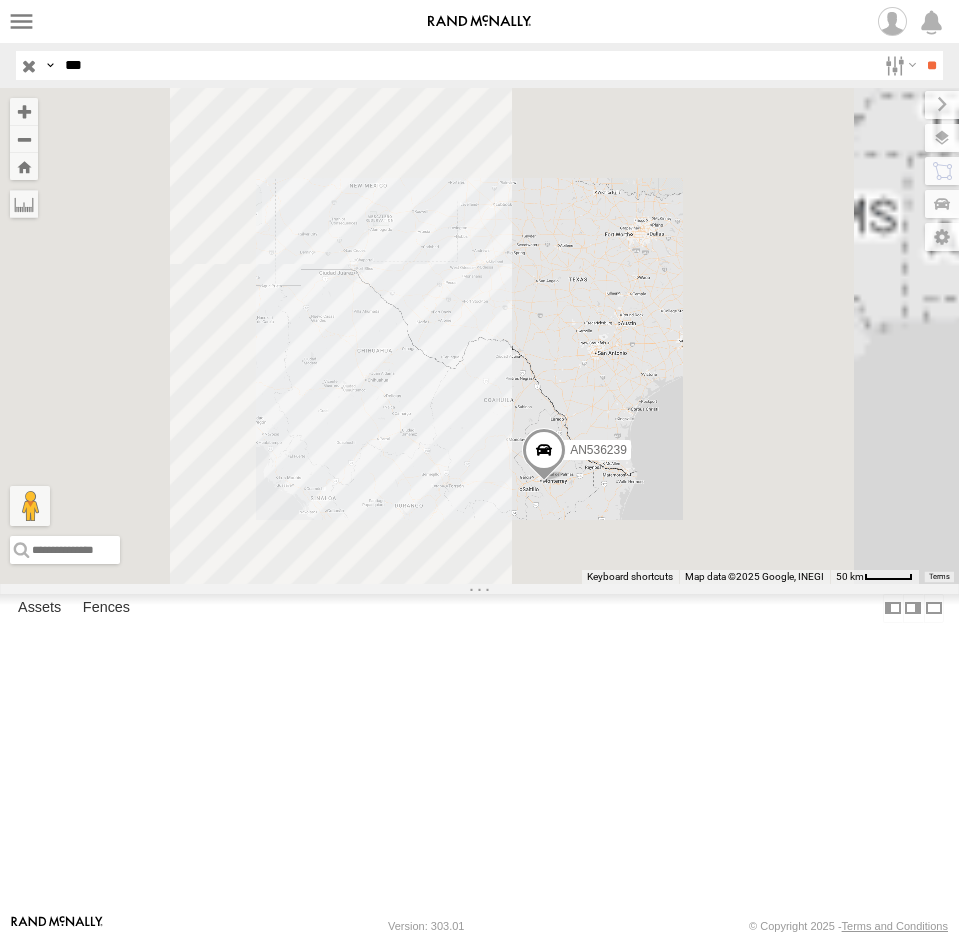 click at bounding box center [29, 65] 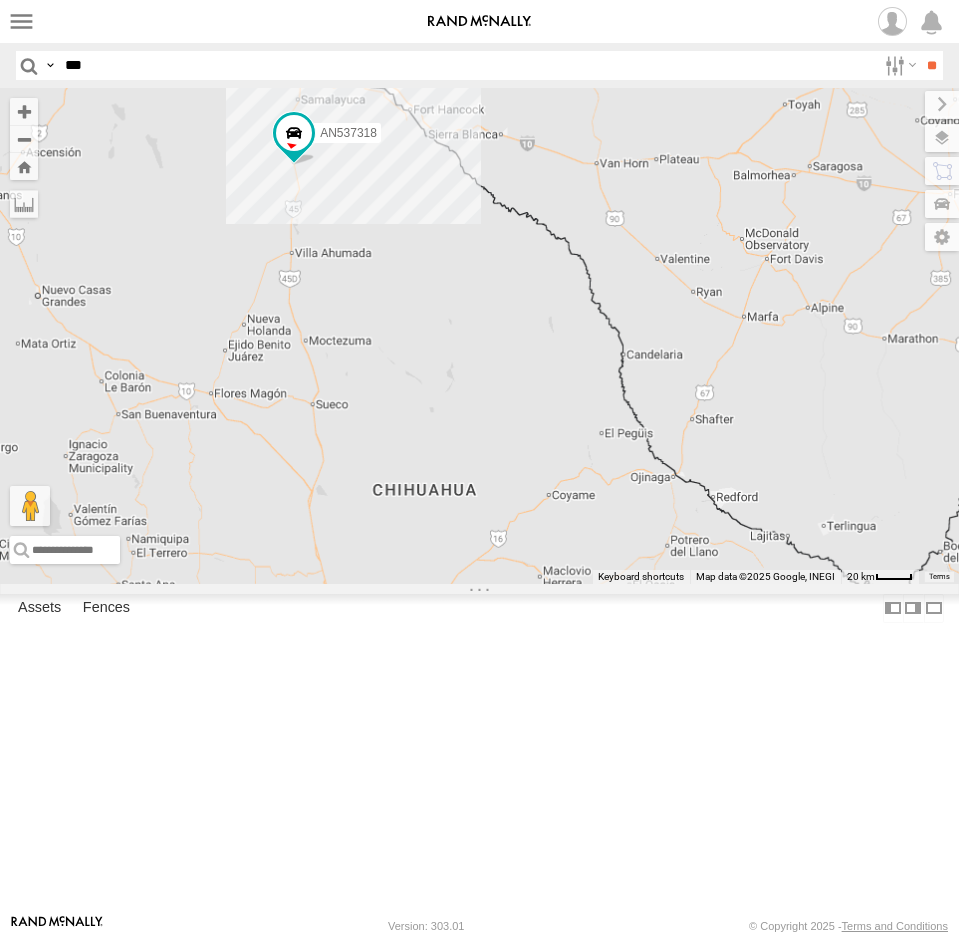 drag, startPoint x: 363, startPoint y: 207, endPoint x: 401, endPoint y: 349, distance: 146.9966 